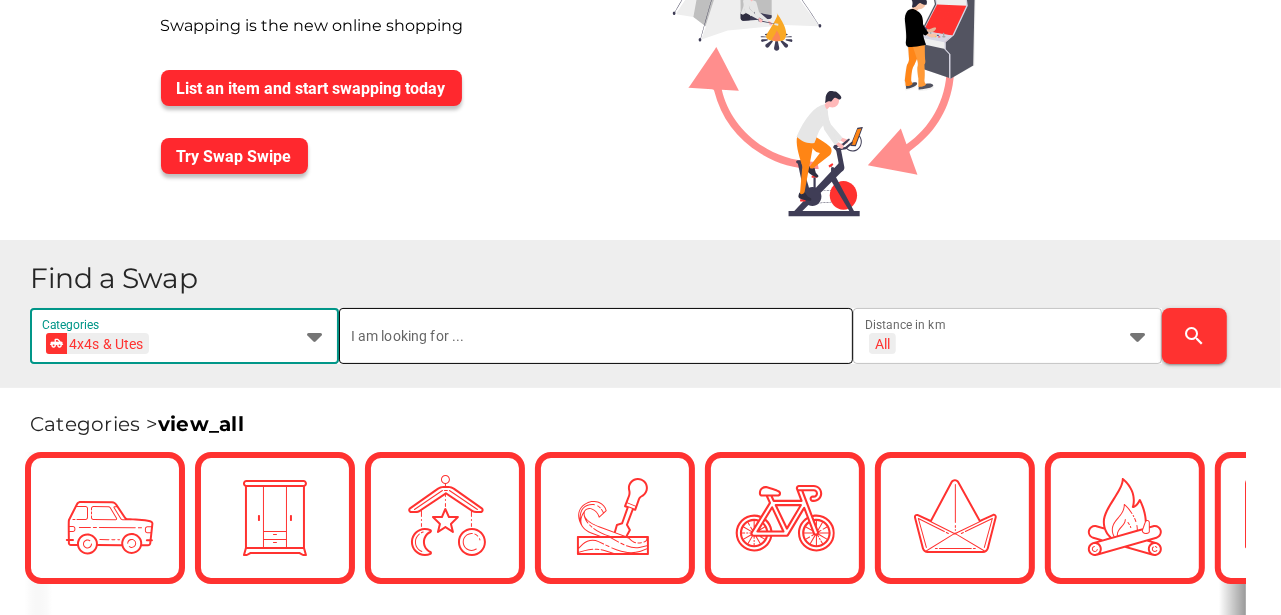 scroll, scrollTop: 133, scrollLeft: 0, axis: vertical 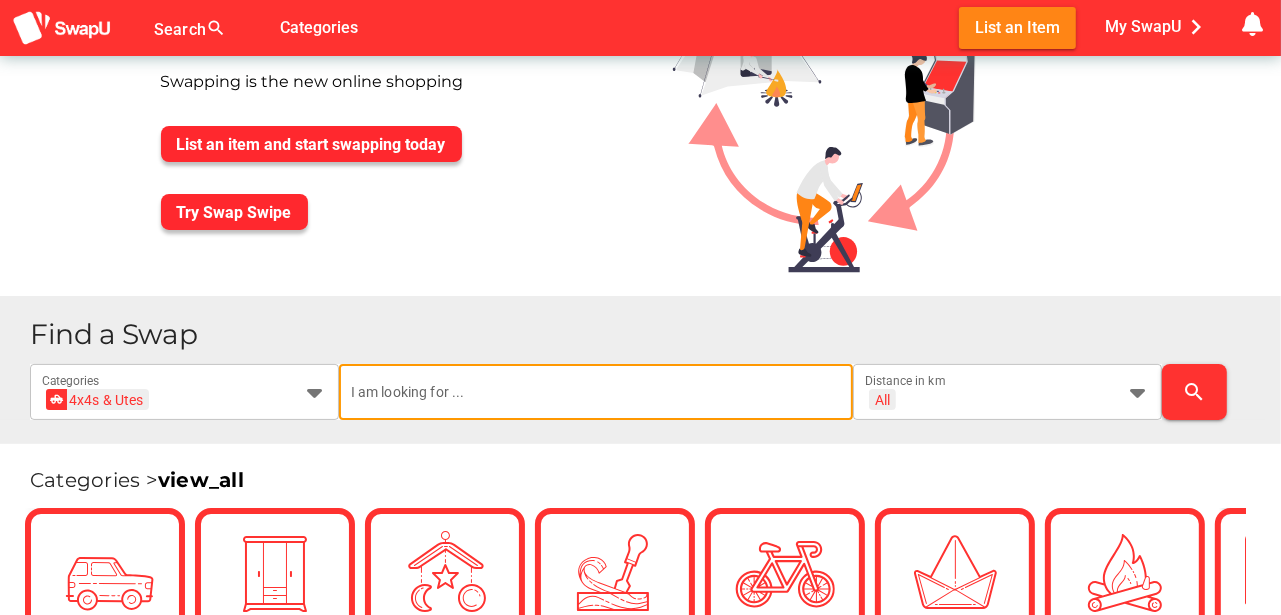 click at bounding box center (596, 392) 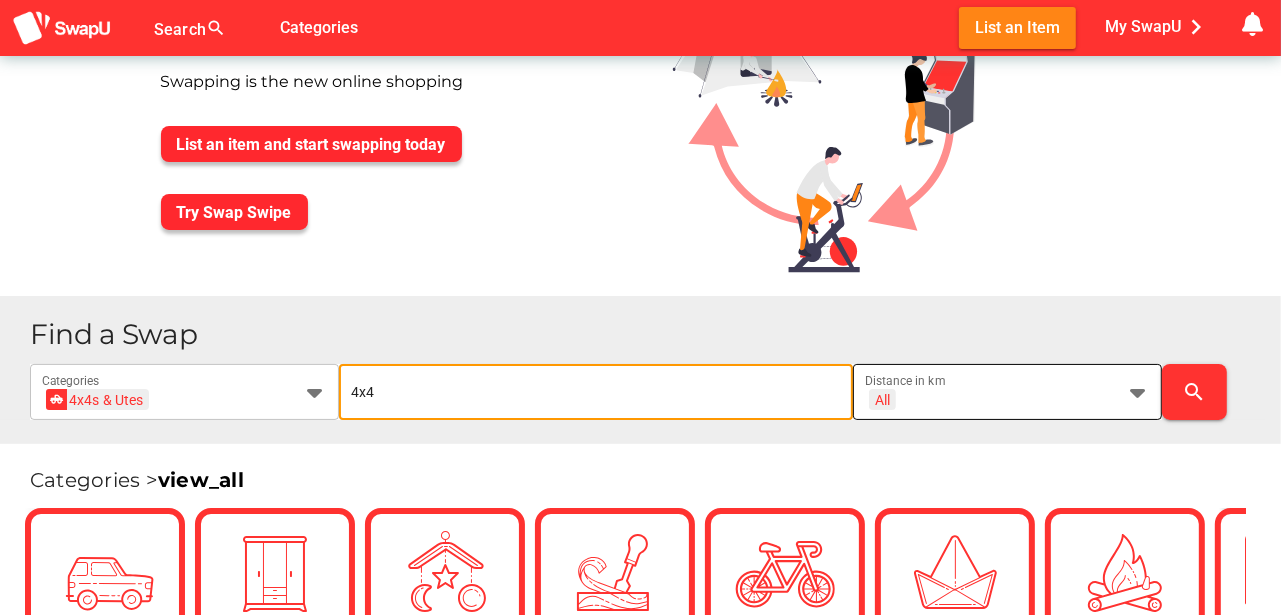 type on "4x4" 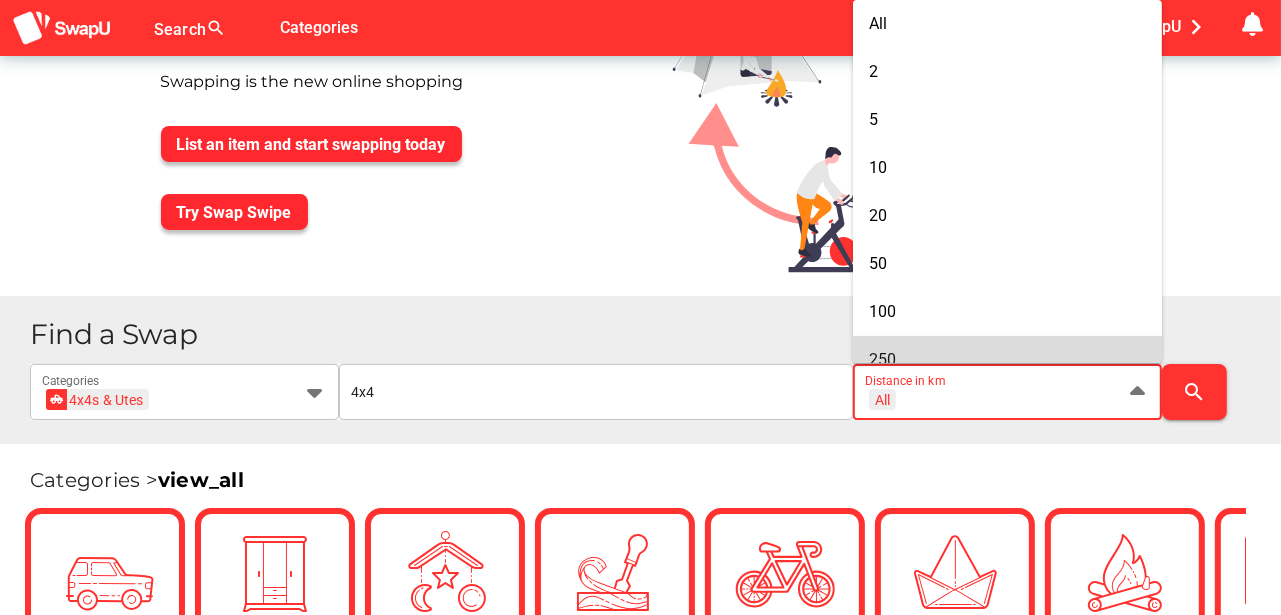 click on "250" at bounding box center [1007, 359] 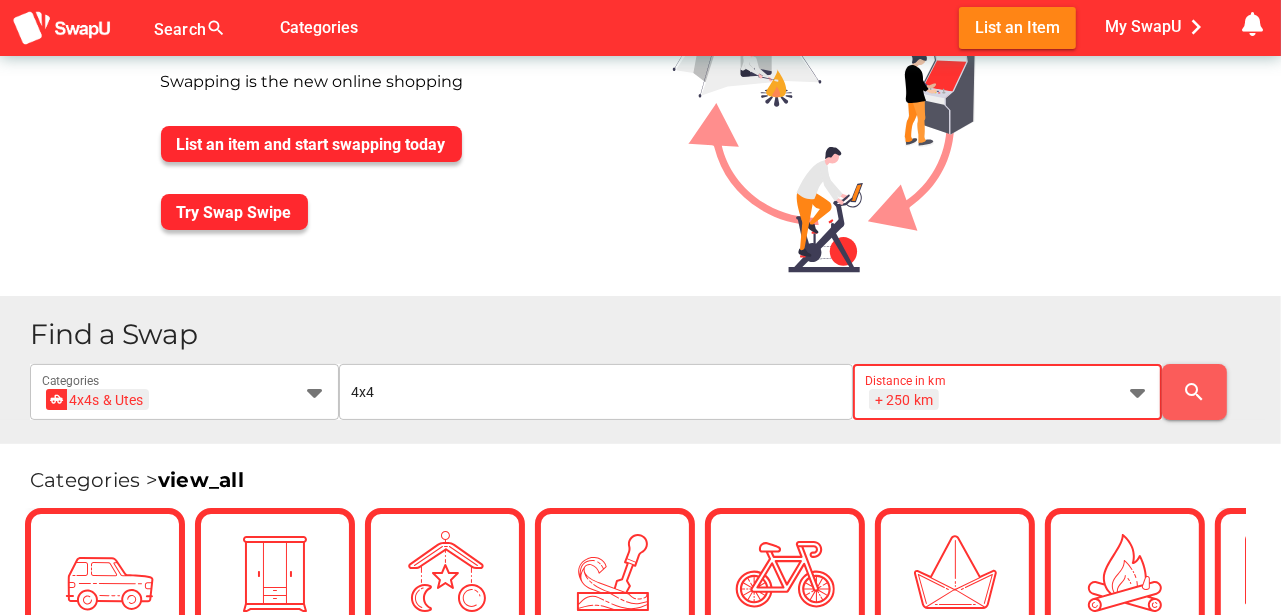scroll, scrollTop: 0, scrollLeft: 0, axis: both 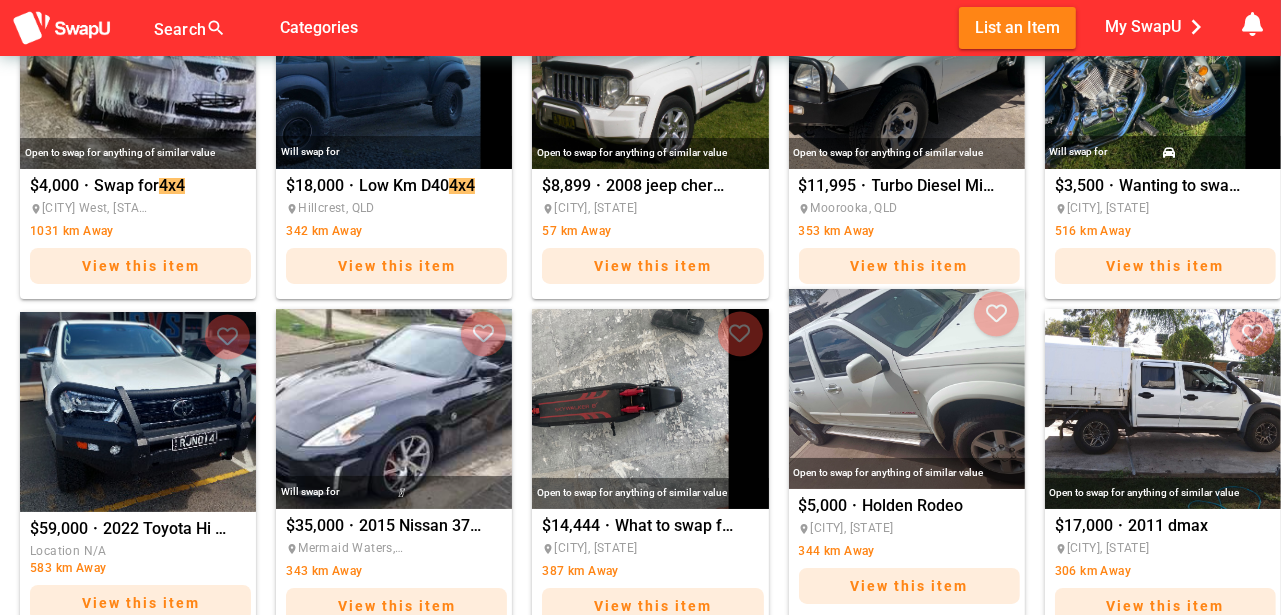click at bounding box center [907, 389] 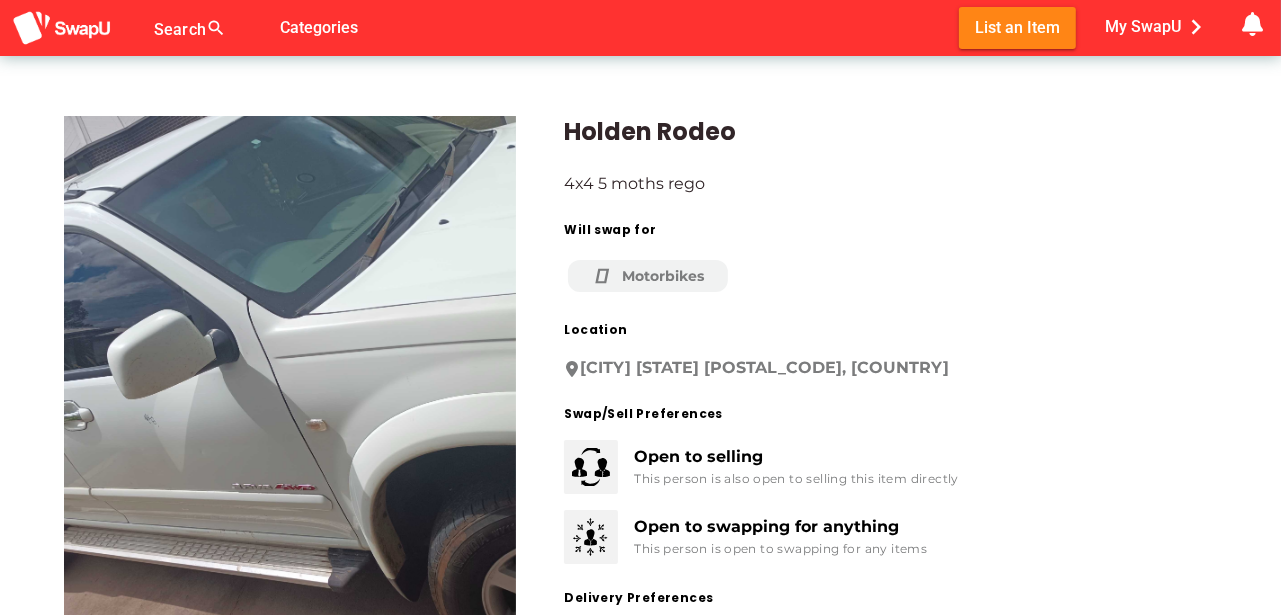 scroll, scrollTop: 0, scrollLeft: 0, axis: both 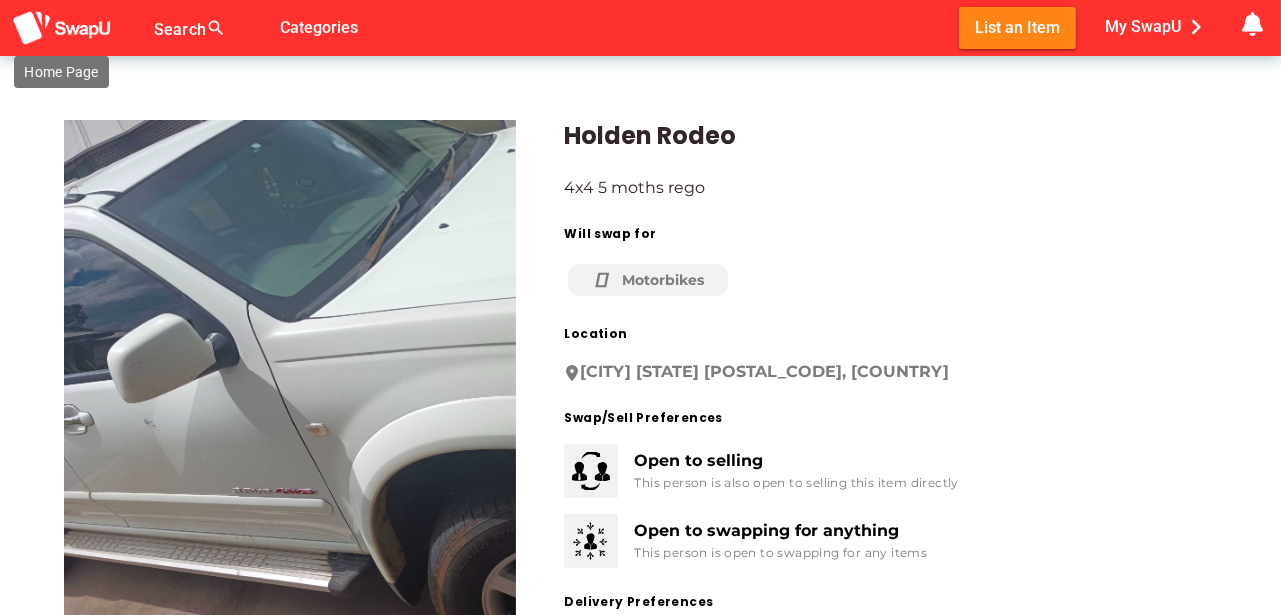 click at bounding box center [62, 28] 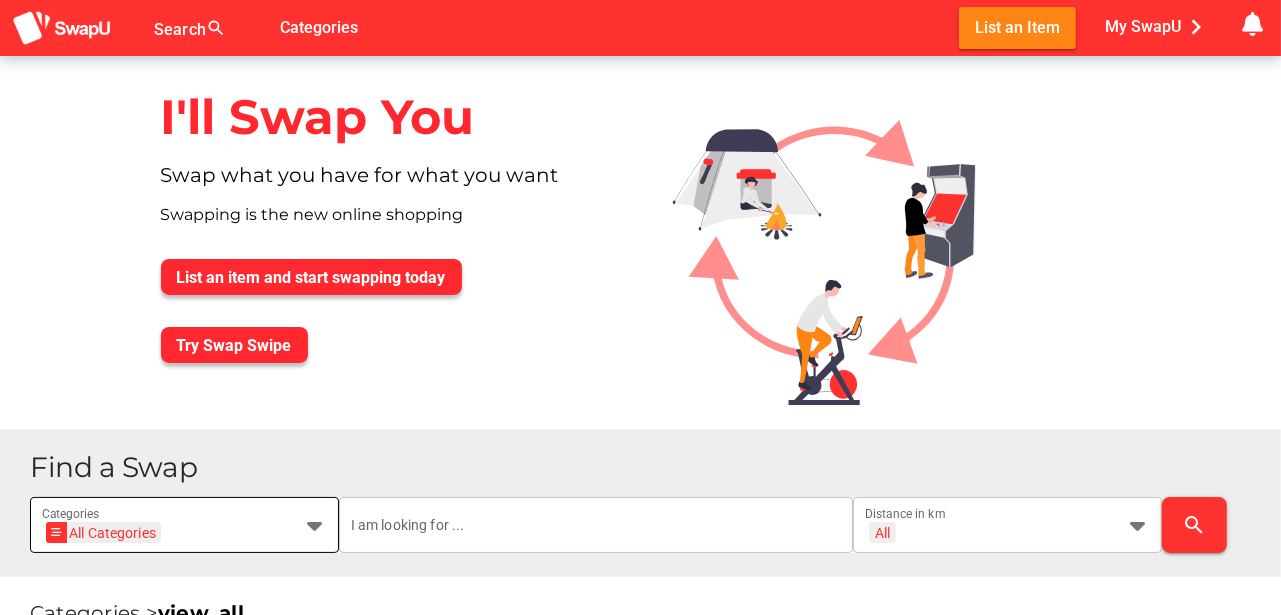 scroll, scrollTop: 200, scrollLeft: 0, axis: vertical 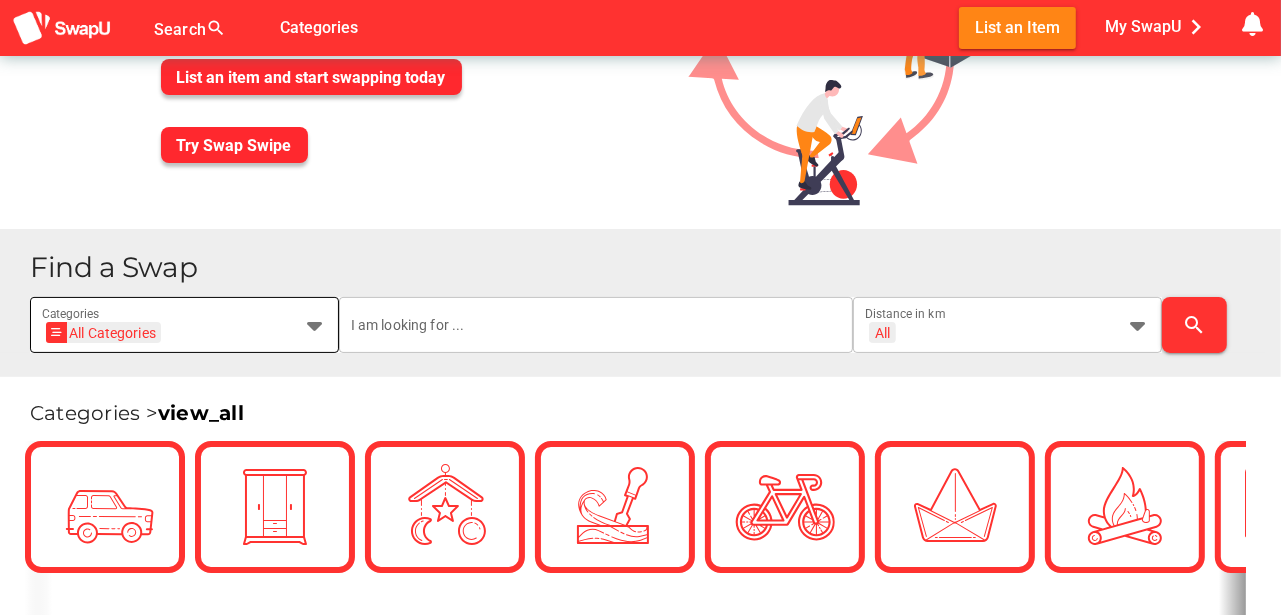 click at bounding box center (315, 325) 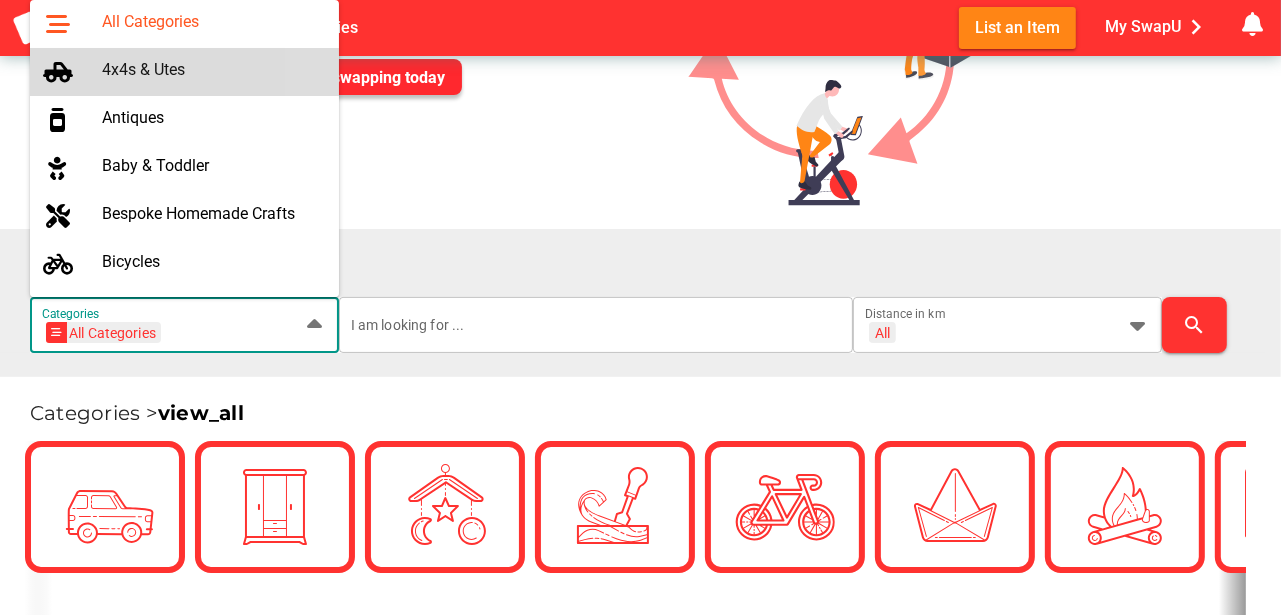 click on "4x4s & Utes" at bounding box center (212, 69) 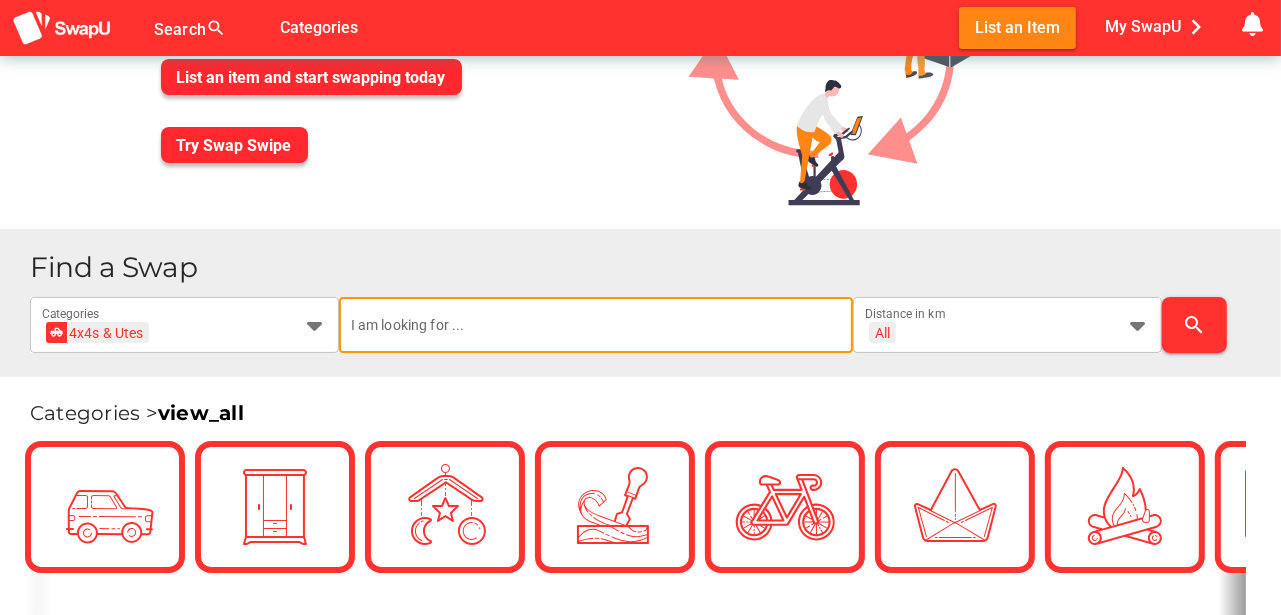 click at bounding box center [596, 325] 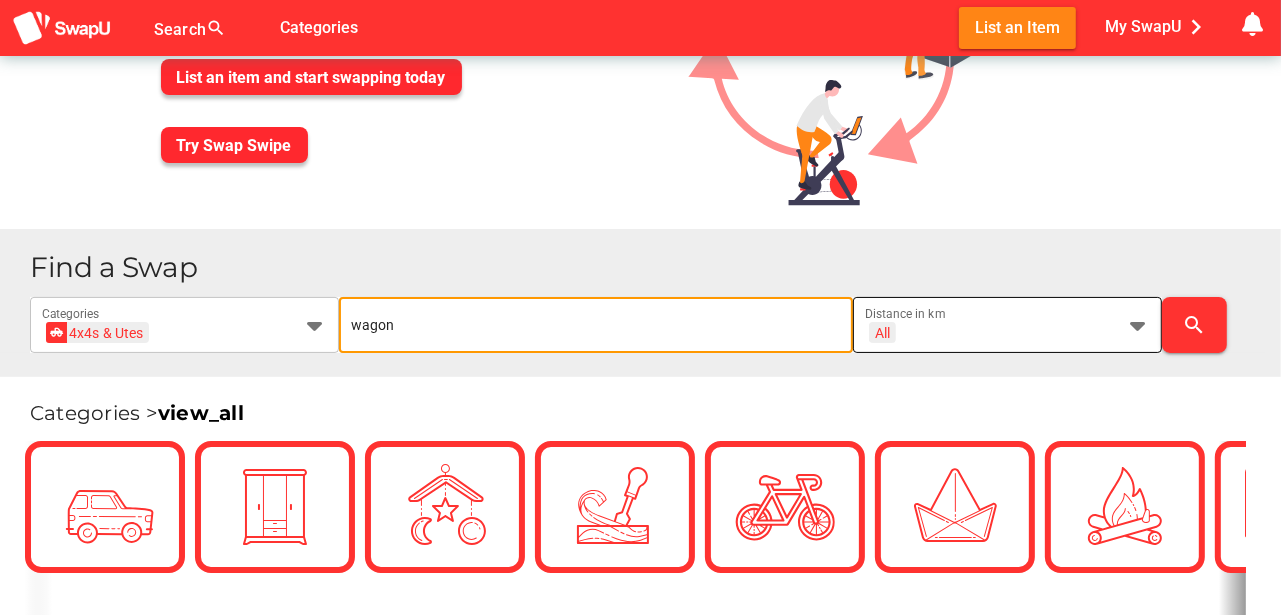 type on "wagon" 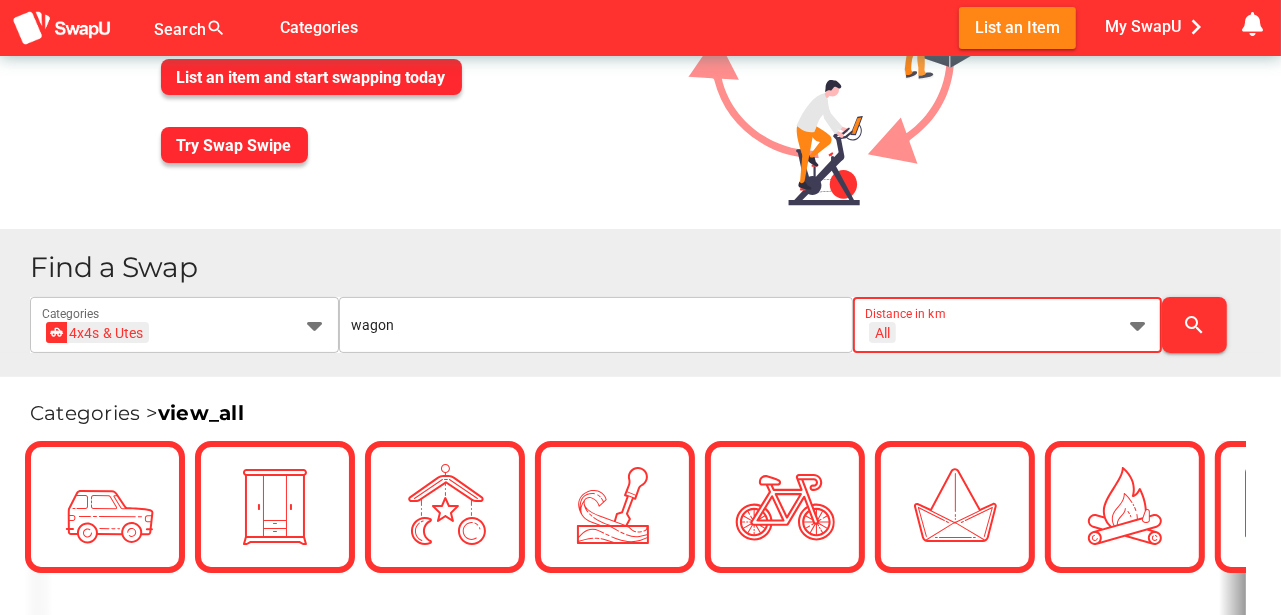 click at bounding box center (1138, 325) 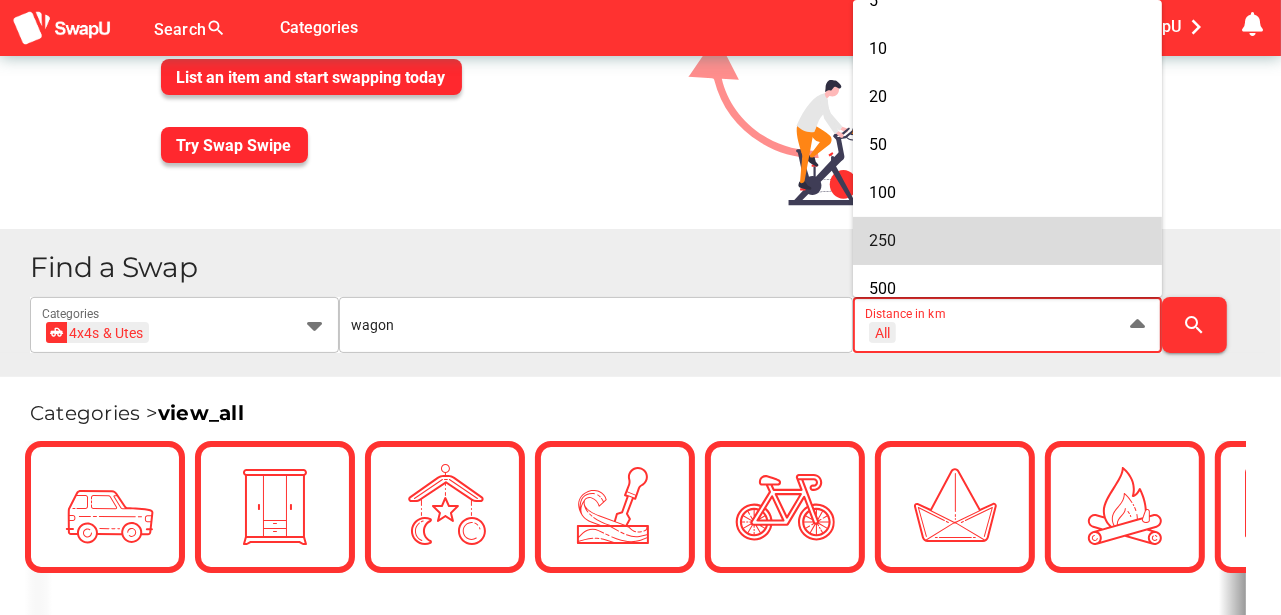 scroll, scrollTop: 133, scrollLeft: 0, axis: vertical 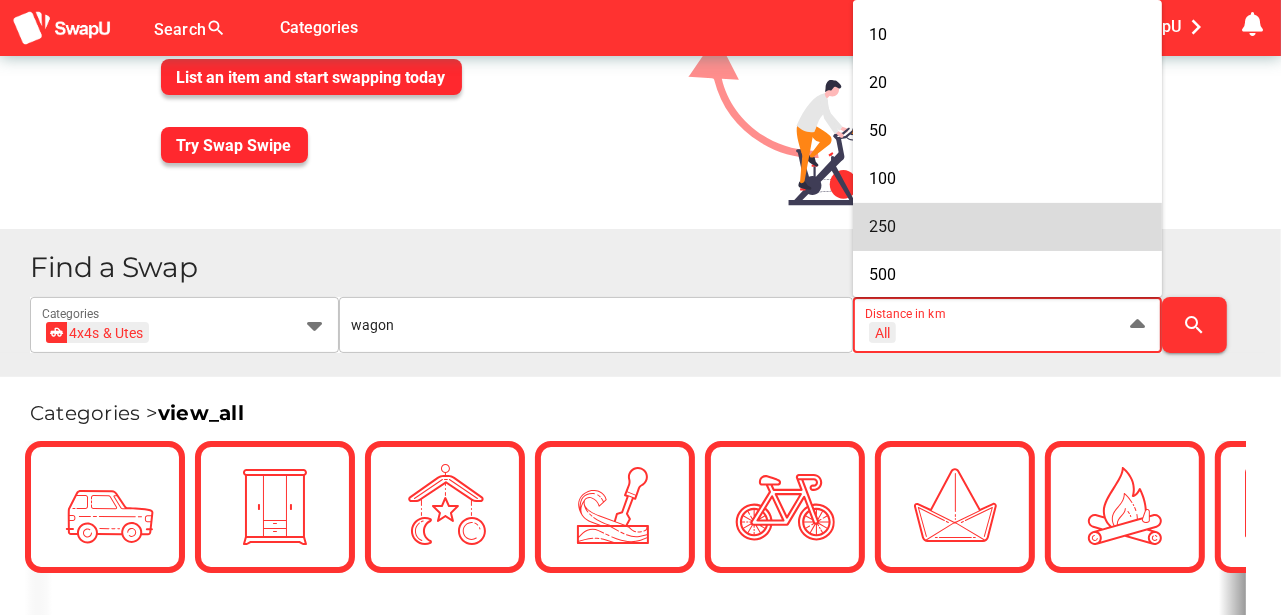 click on "250" at bounding box center [882, 226] 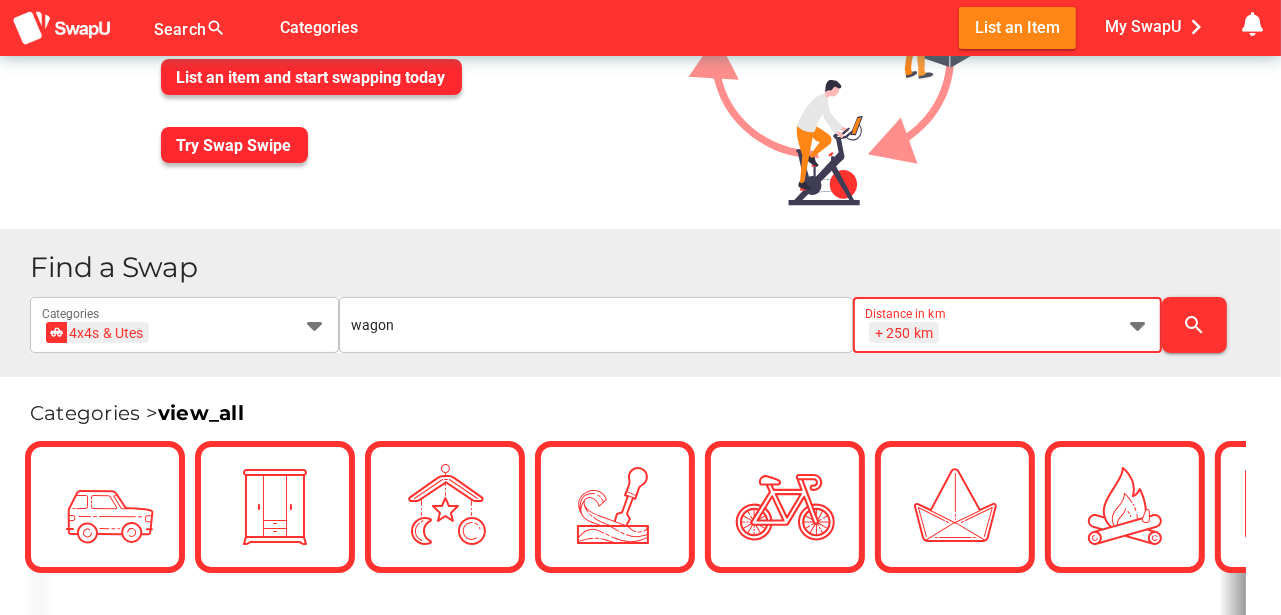 scroll, scrollTop: 0, scrollLeft: 26, axis: horizontal 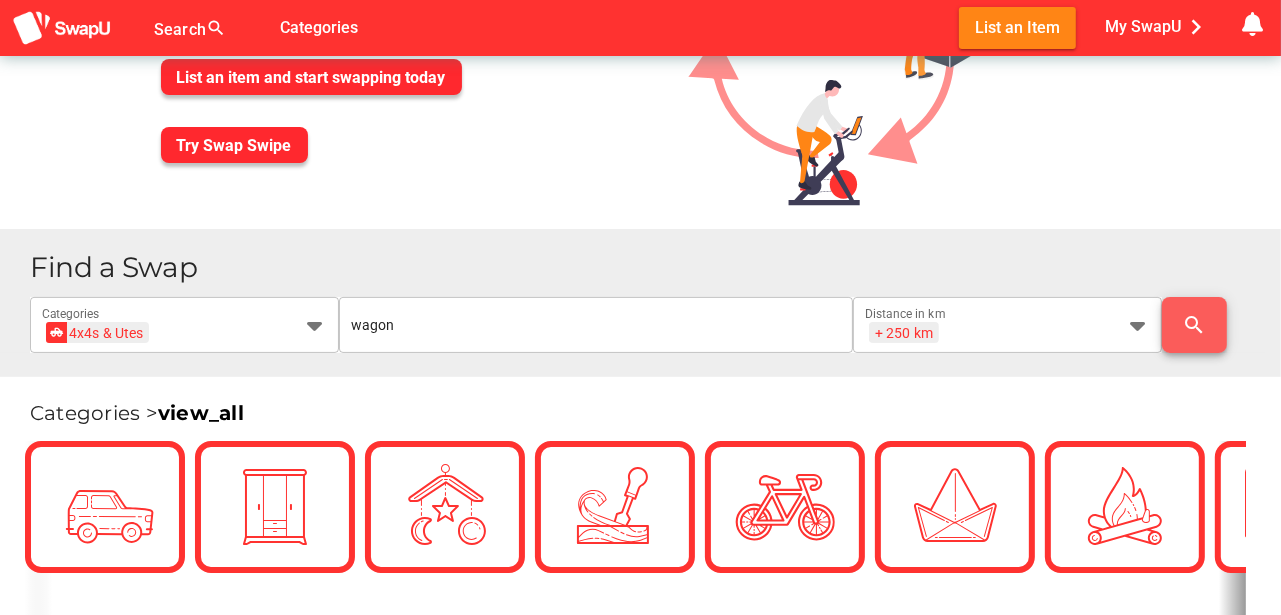 click on "search" at bounding box center (1195, 325) 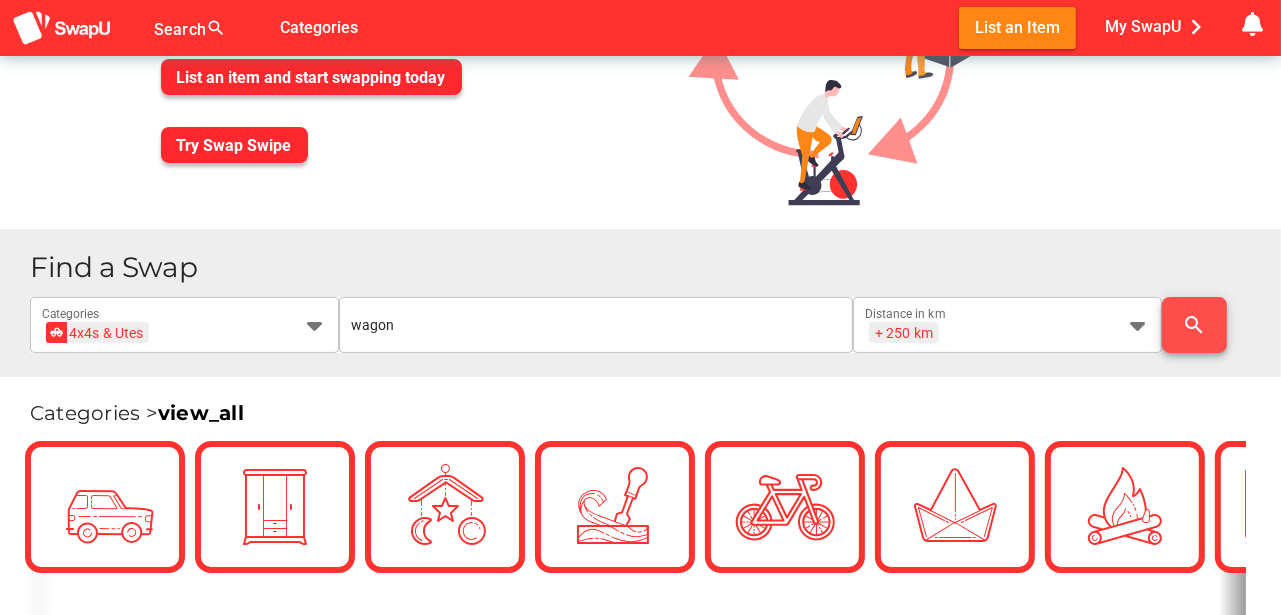 scroll, scrollTop: 0, scrollLeft: 0, axis: both 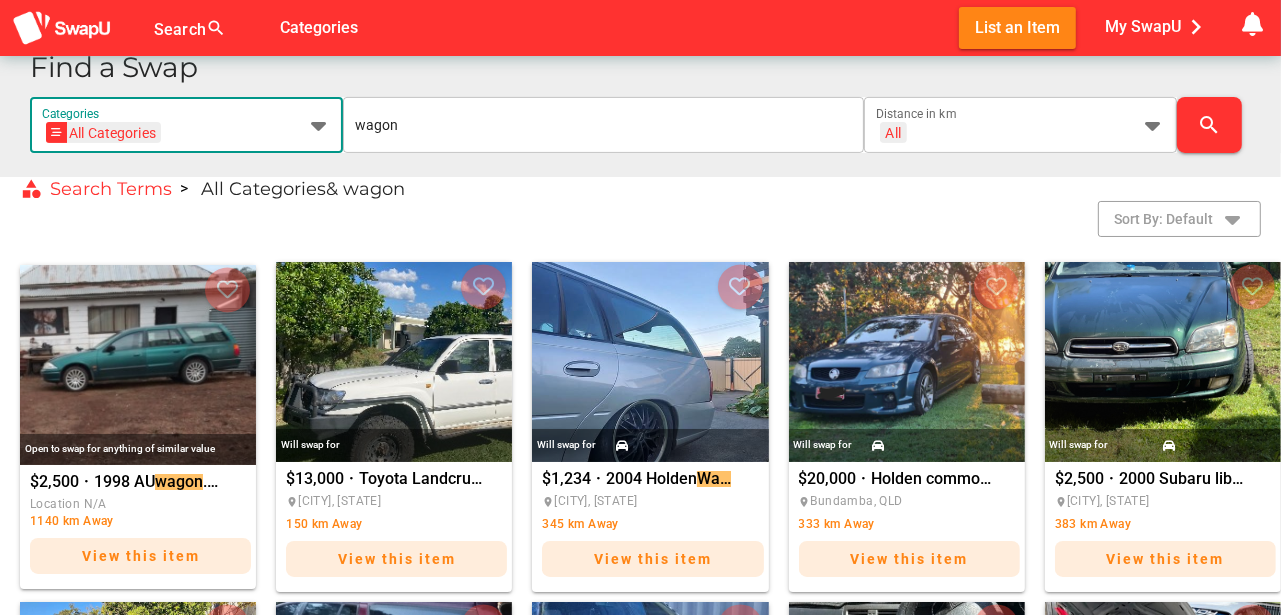 click at bounding box center [319, 125] 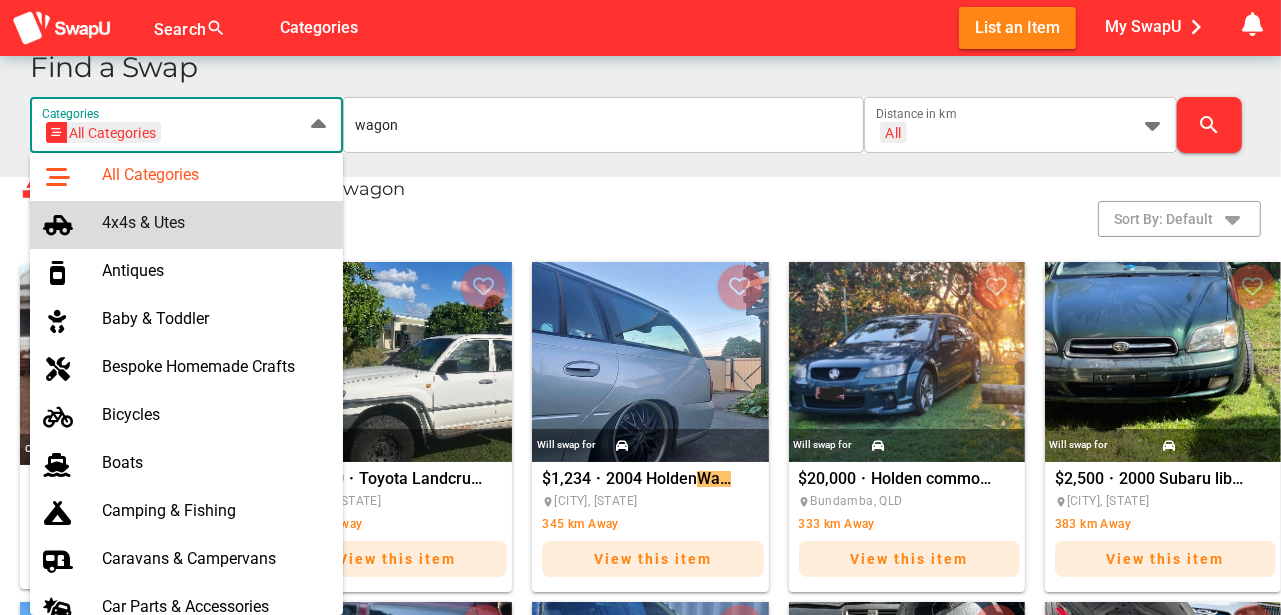 click on "4x4s & Utes" at bounding box center (214, 222) 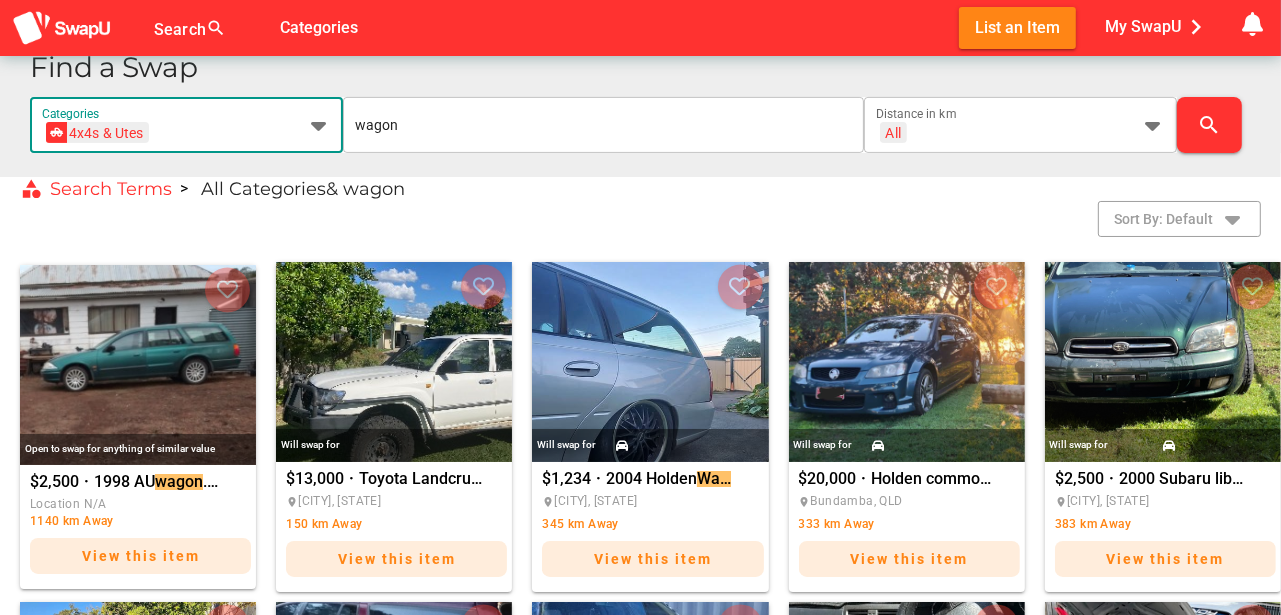 scroll, scrollTop: 0, scrollLeft: 73, axis: horizontal 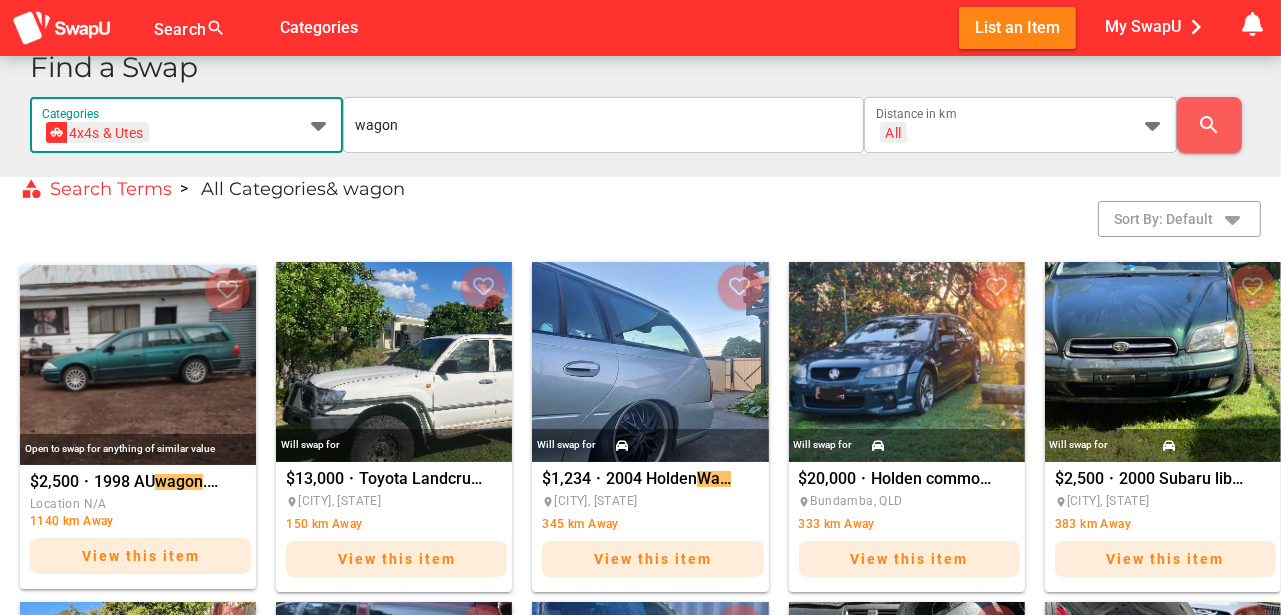 click on "search" at bounding box center [1209, 125] 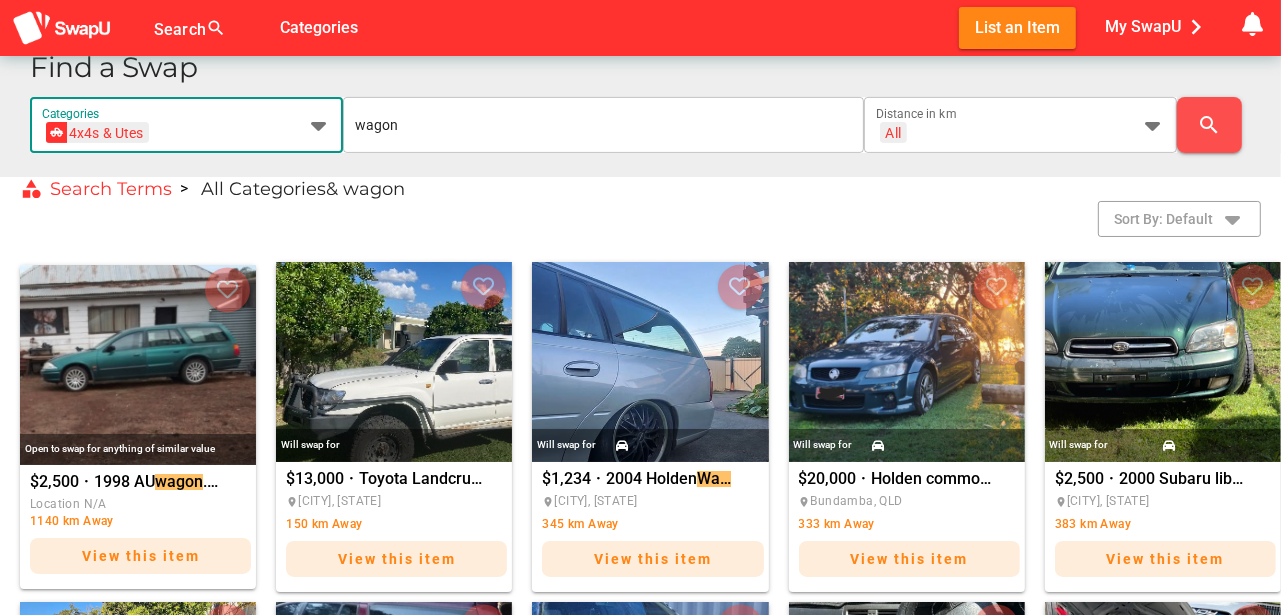 scroll, scrollTop: 0, scrollLeft: 0, axis: both 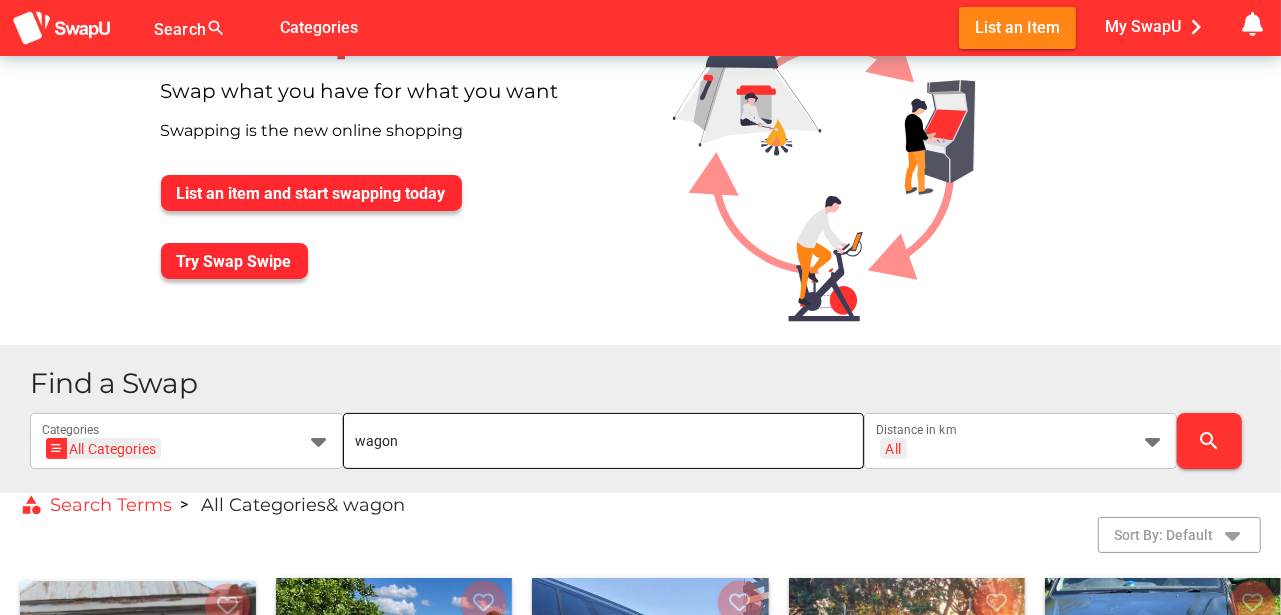 drag, startPoint x: 358, startPoint y: 442, endPoint x: 367, endPoint y: 447, distance: 10.29563 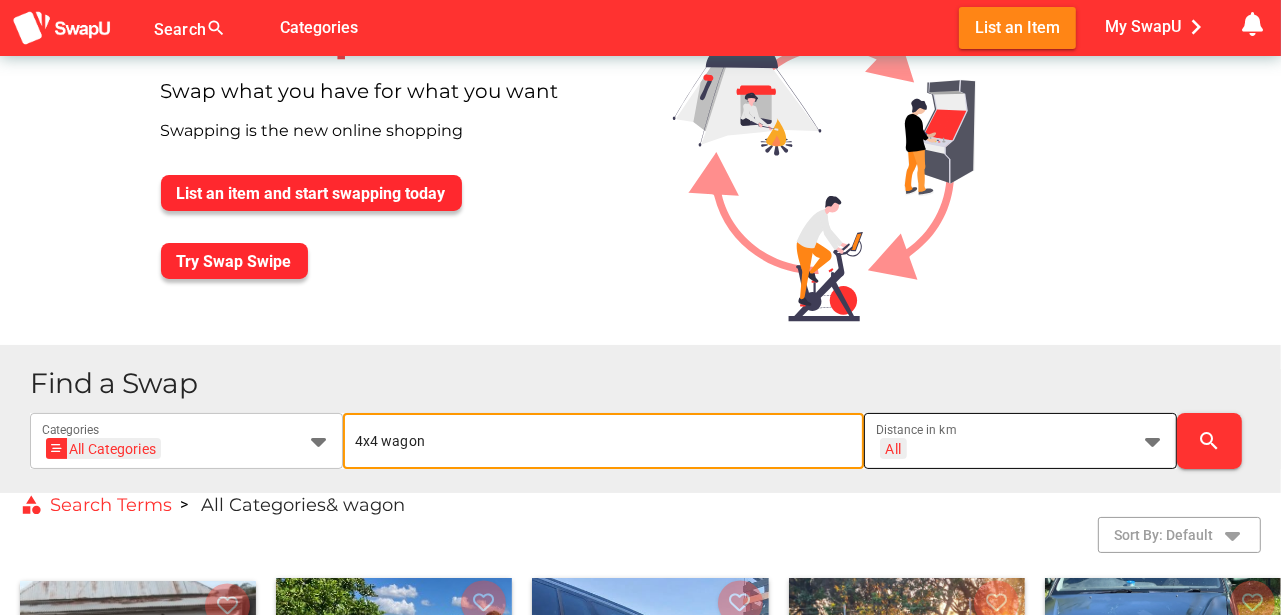 type on "4x4 wagon" 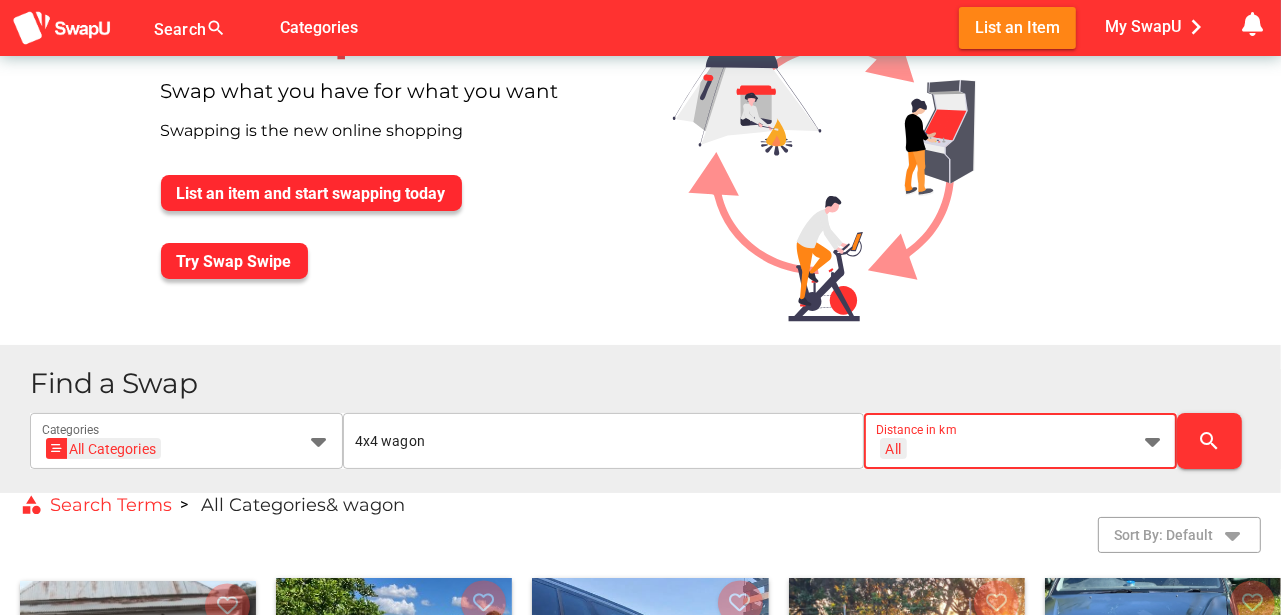 click at bounding box center (1153, 441) 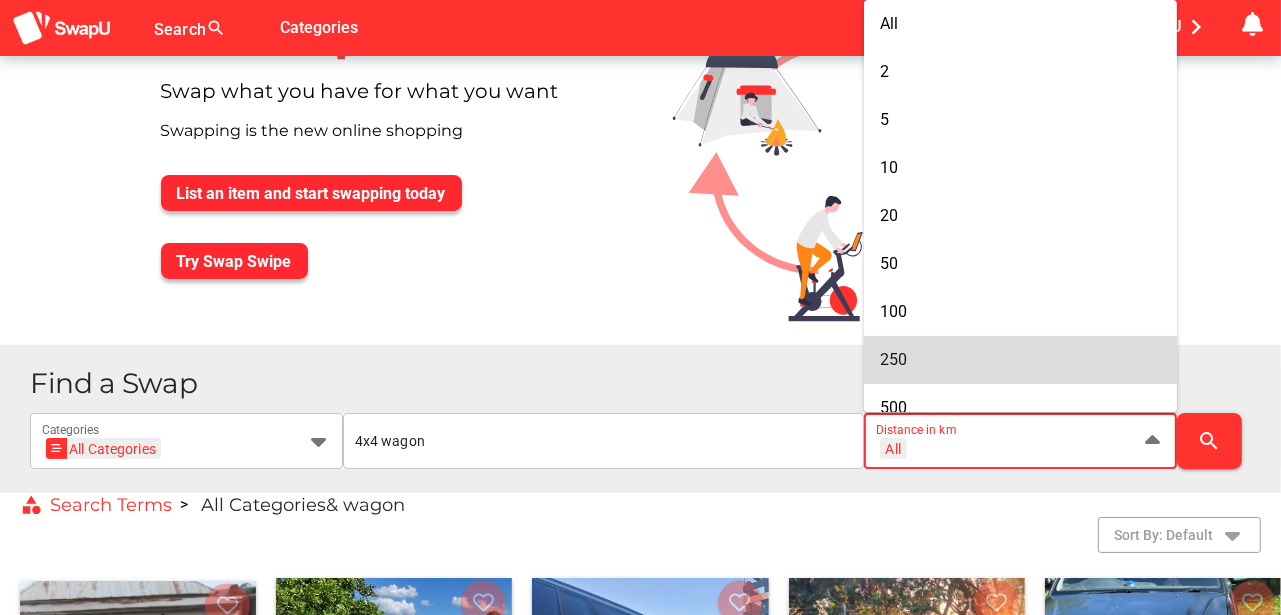 drag, startPoint x: 908, startPoint y: 360, endPoint x: 969, endPoint y: 363, distance: 61.073727 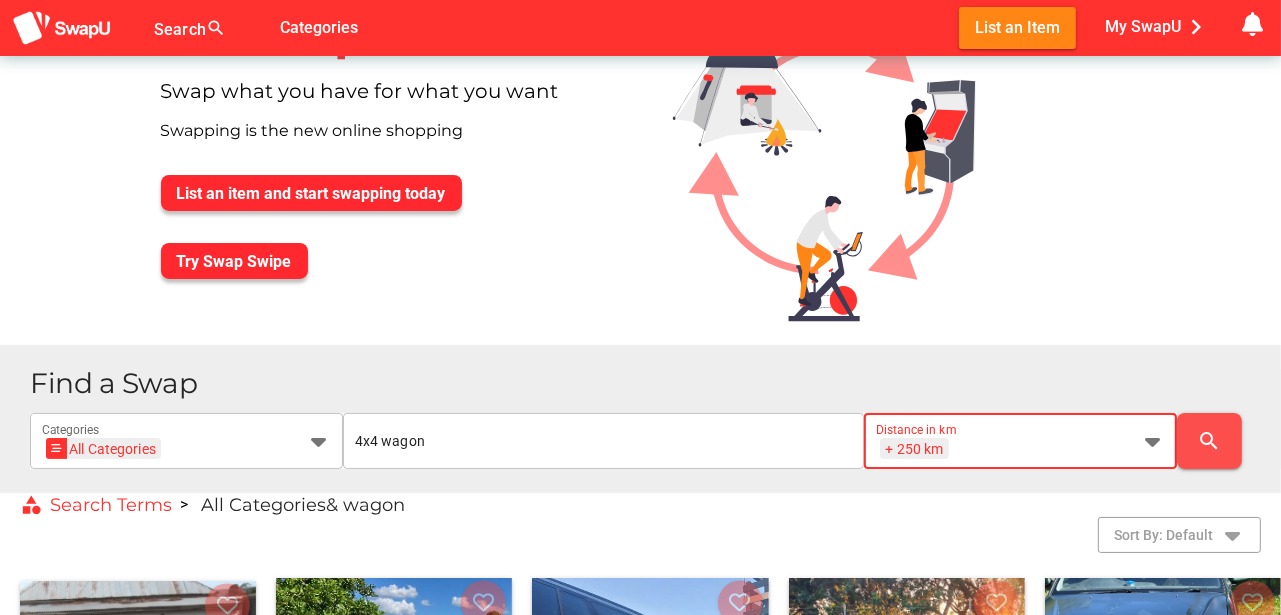 click on "search" at bounding box center [1209, 441] 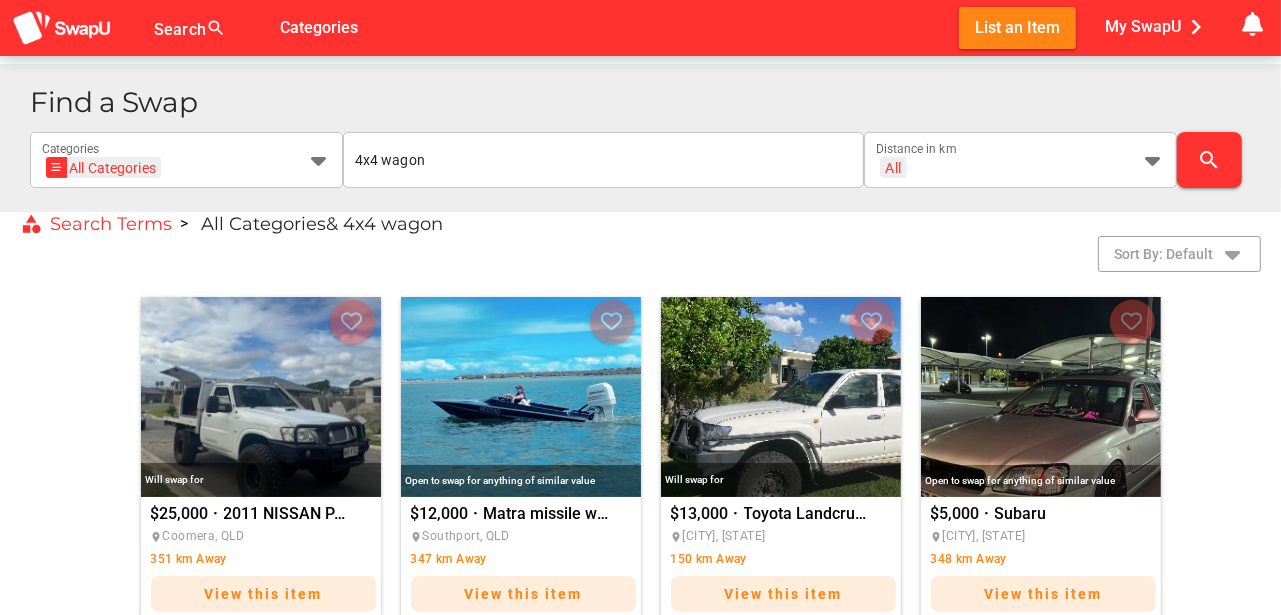 scroll, scrollTop: 400, scrollLeft: 0, axis: vertical 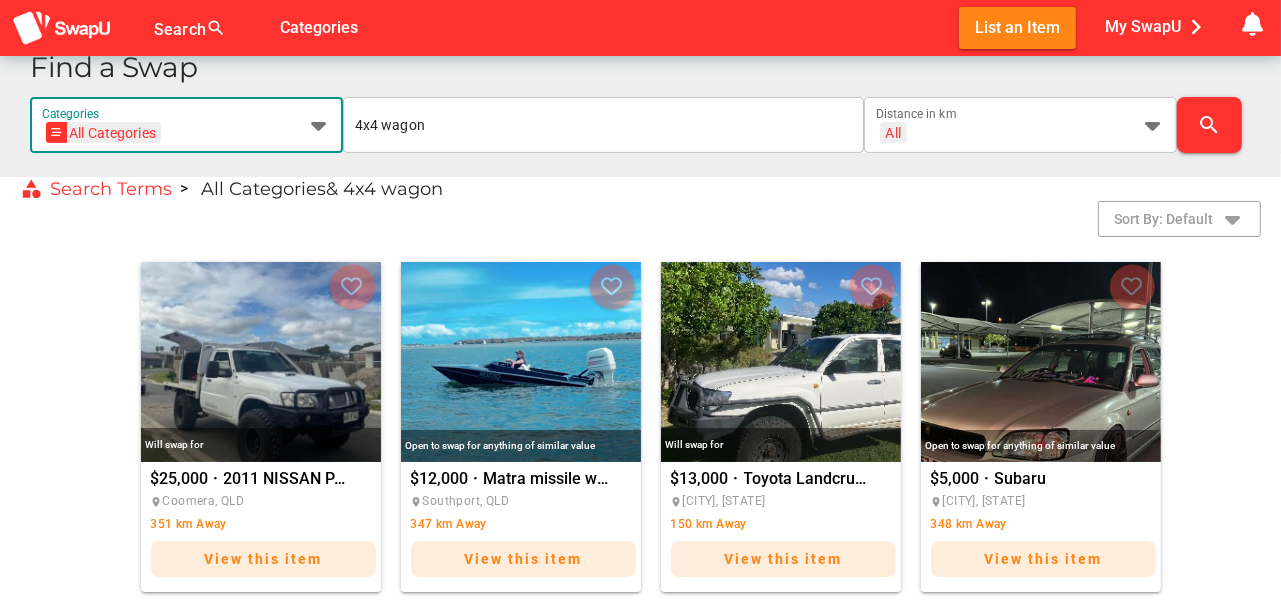 click at bounding box center [319, 125] 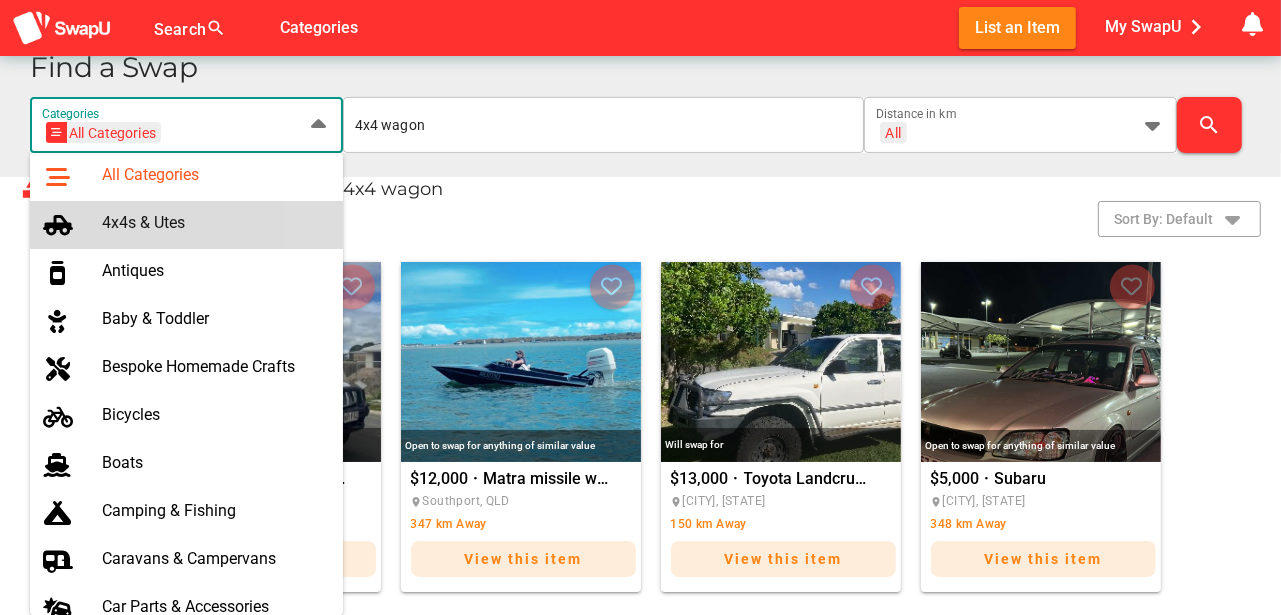 click on "4x4s & Utes" at bounding box center [214, 222] 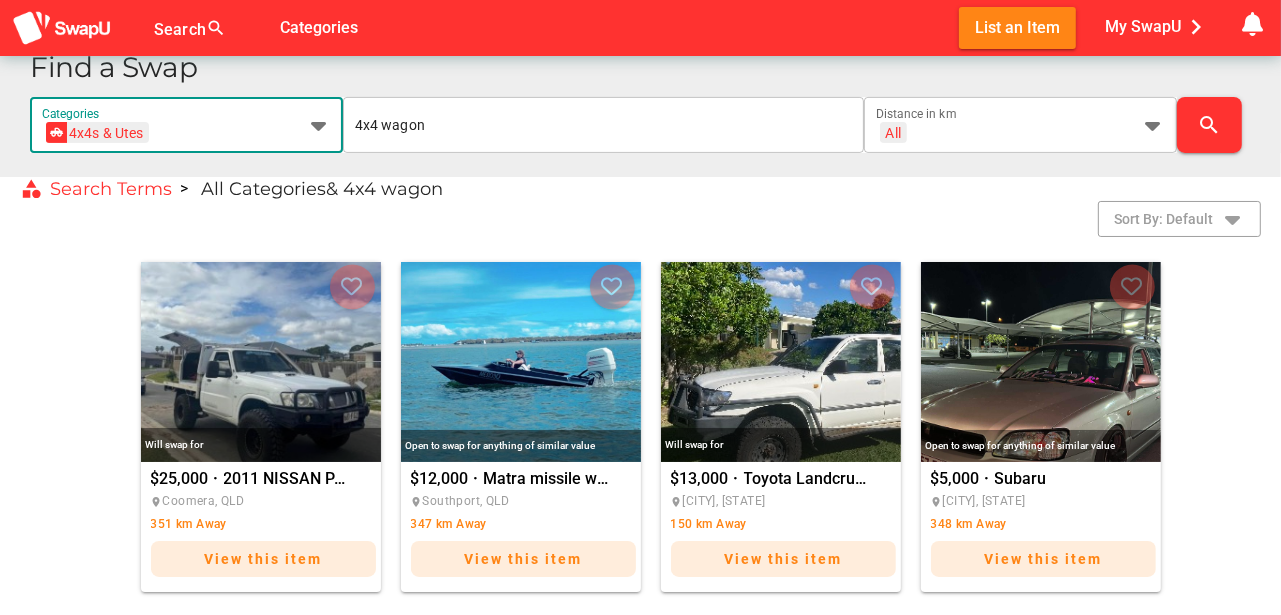 scroll, scrollTop: 0, scrollLeft: 73, axis: horizontal 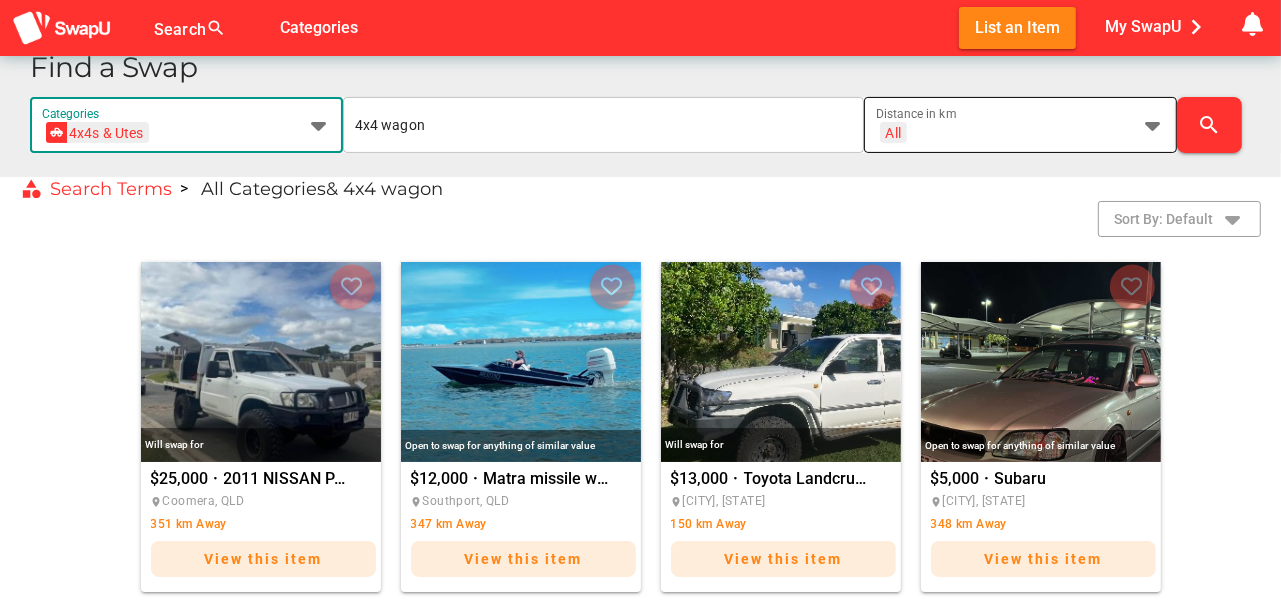 click at bounding box center (1153, 125) 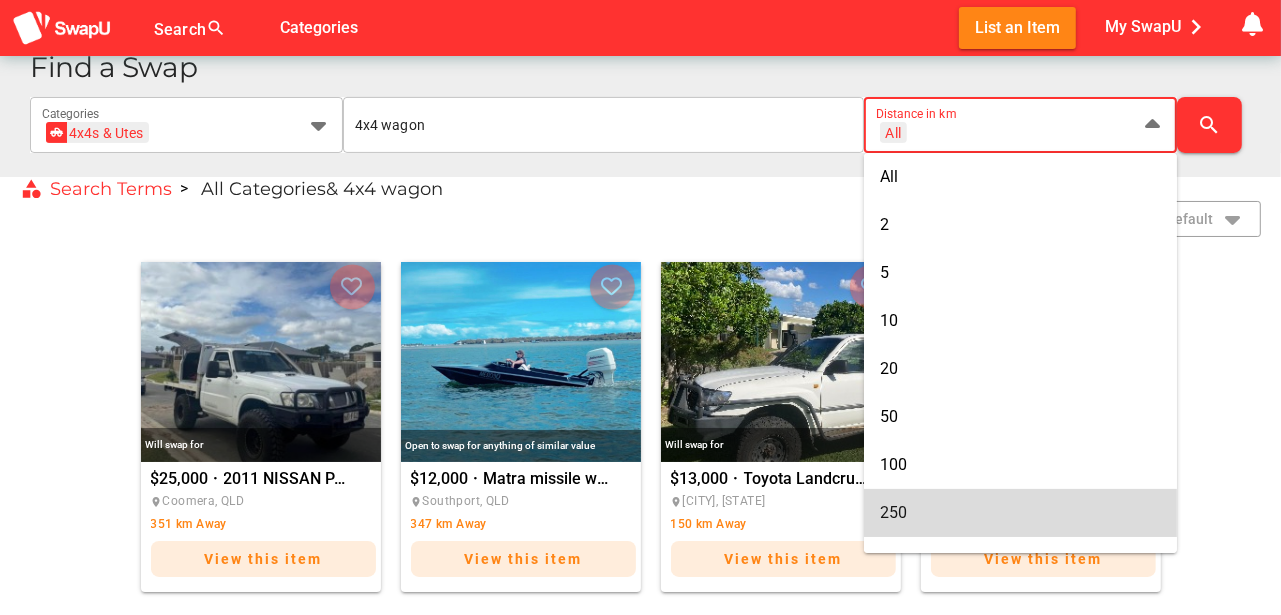 drag, startPoint x: 918, startPoint y: 524, endPoint x: 955, endPoint y: 501, distance: 43.56604 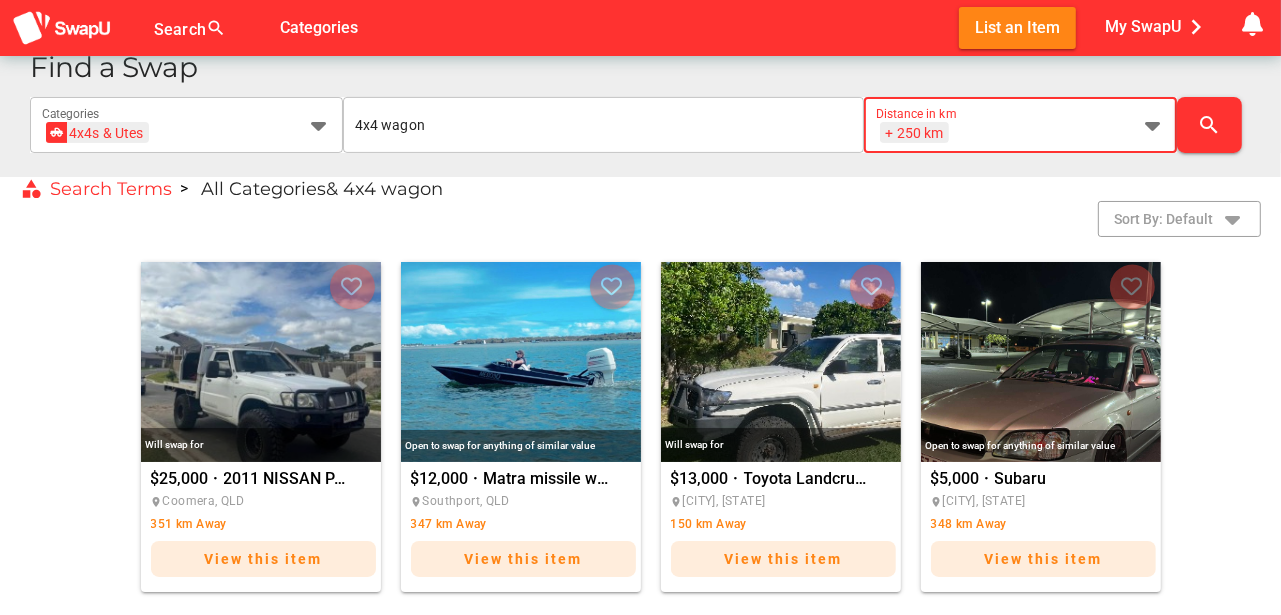 scroll, scrollTop: 0, scrollLeft: 26, axis: horizontal 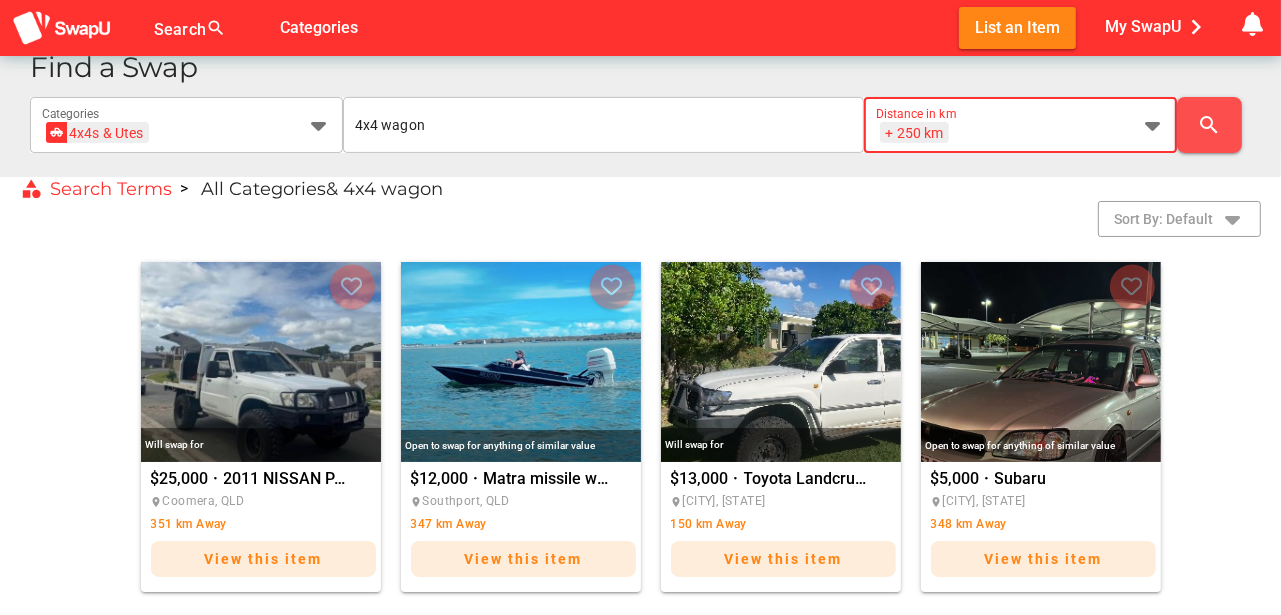 click on "search" at bounding box center (1209, 125) 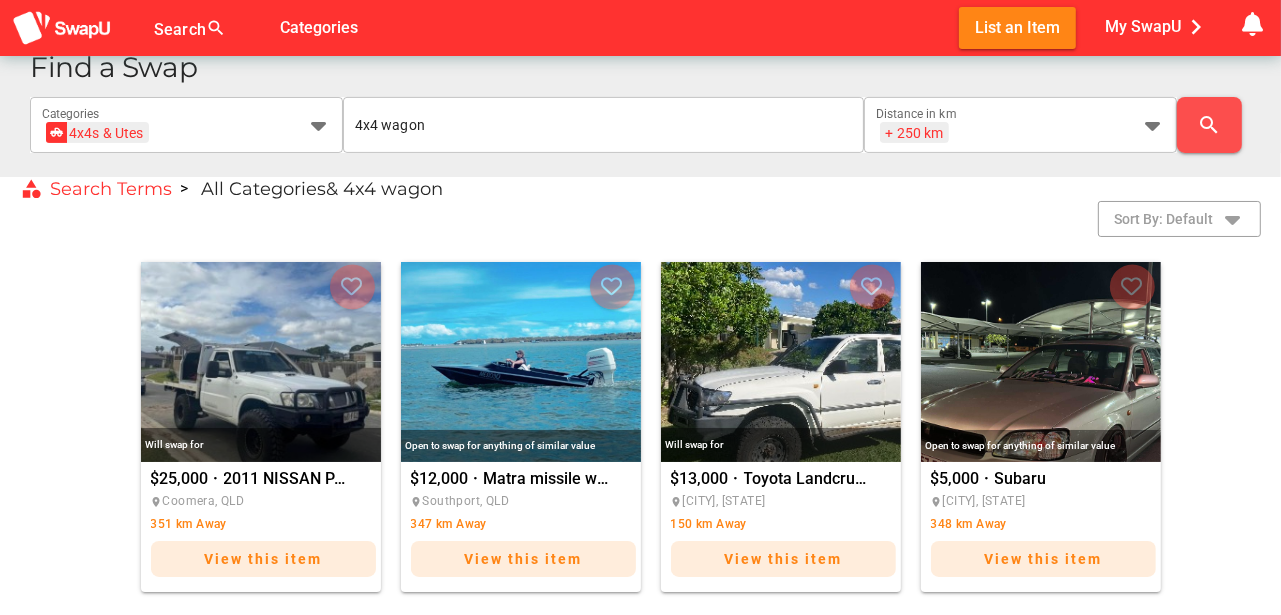 scroll, scrollTop: 0, scrollLeft: 0, axis: both 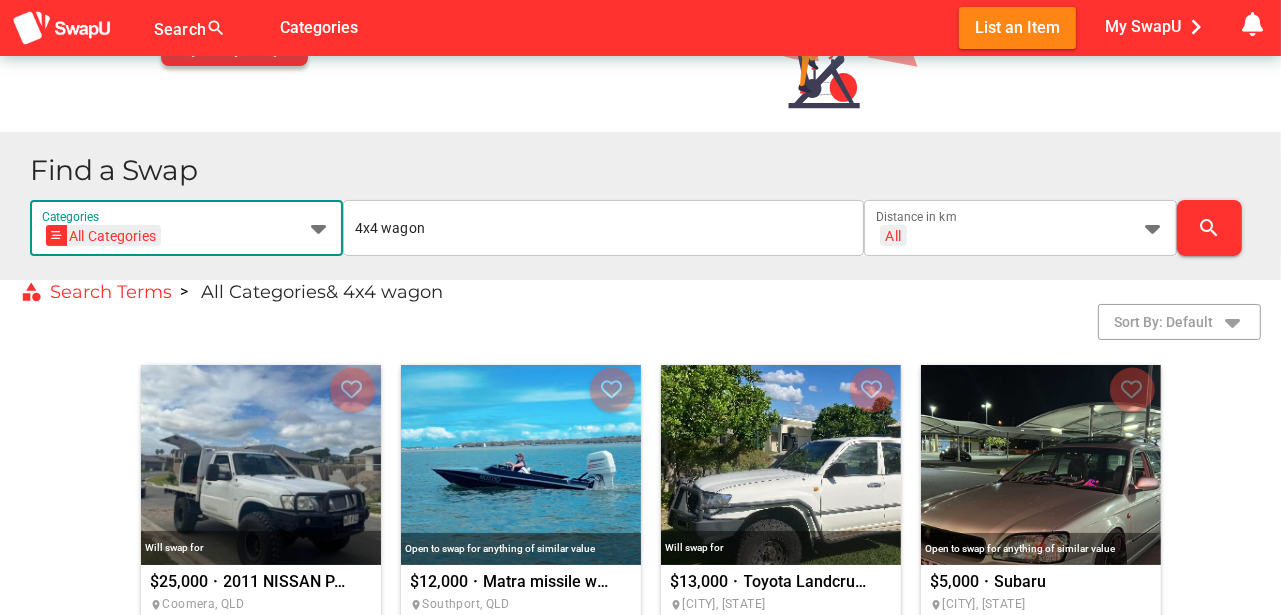 click at bounding box center [319, 228] 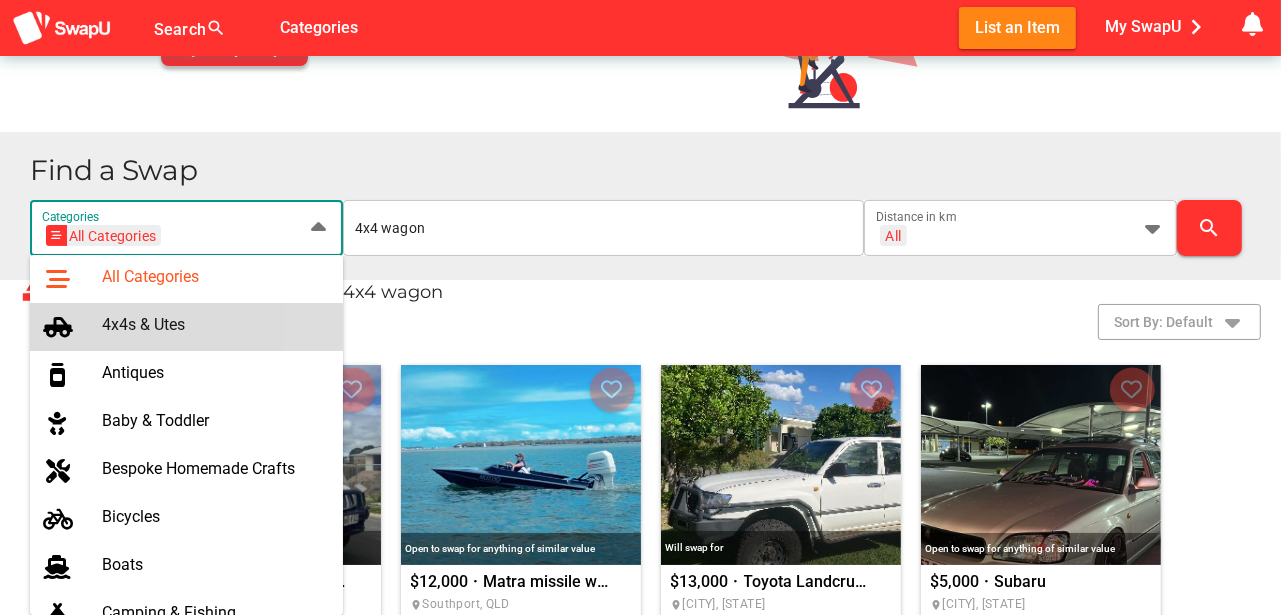 click on "4x4s & Utes" at bounding box center [214, 324] 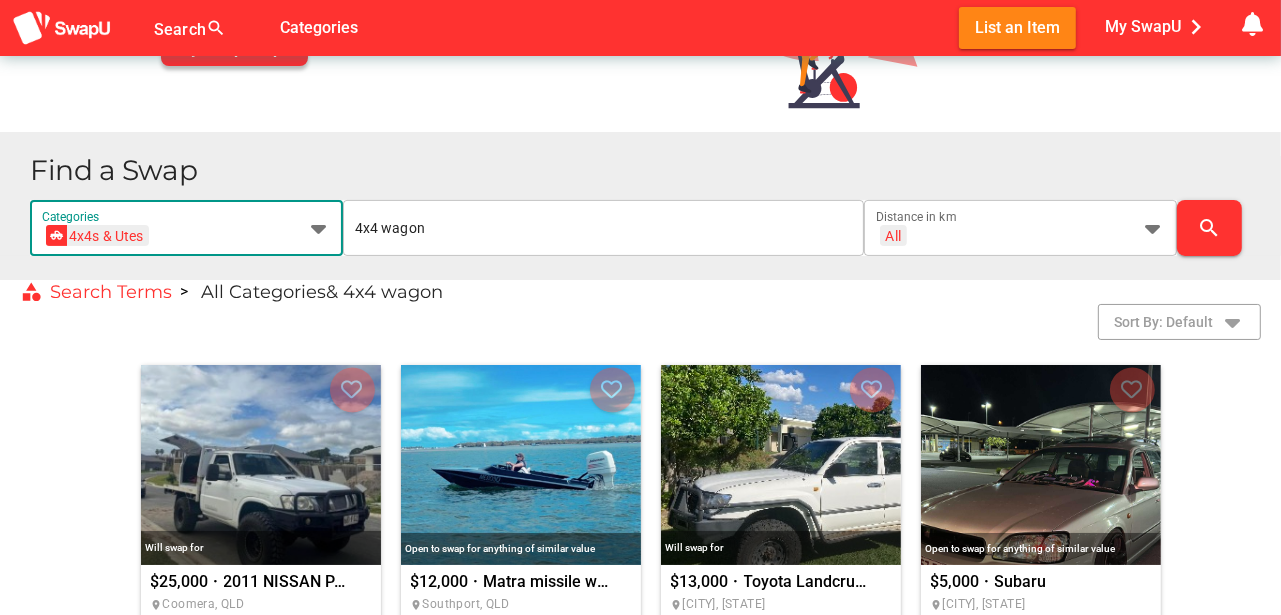 scroll, scrollTop: 0, scrollLeft: 73, axis: horizontal 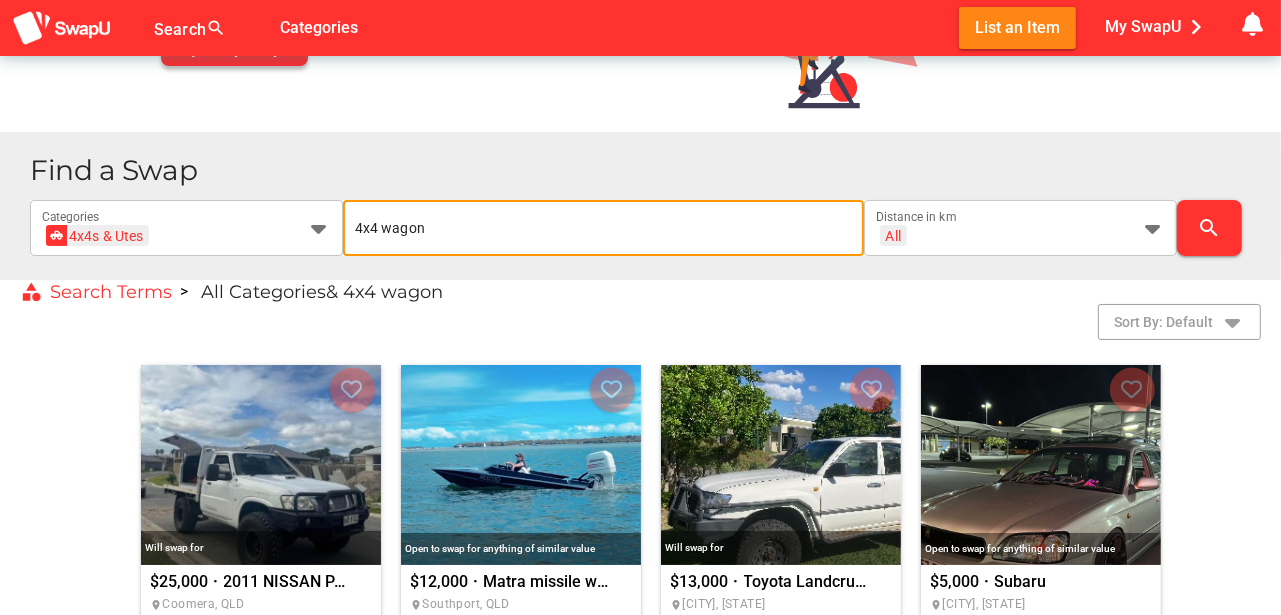 click on "4x4 wagon" at bounding box center (603, 228) 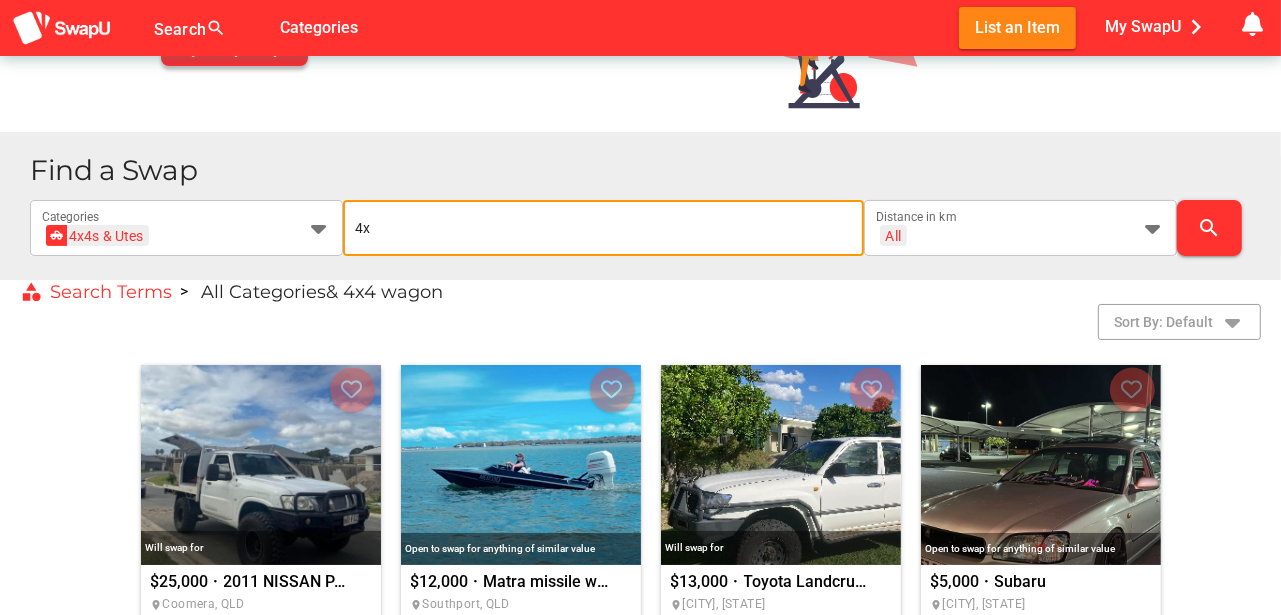 type on "4" 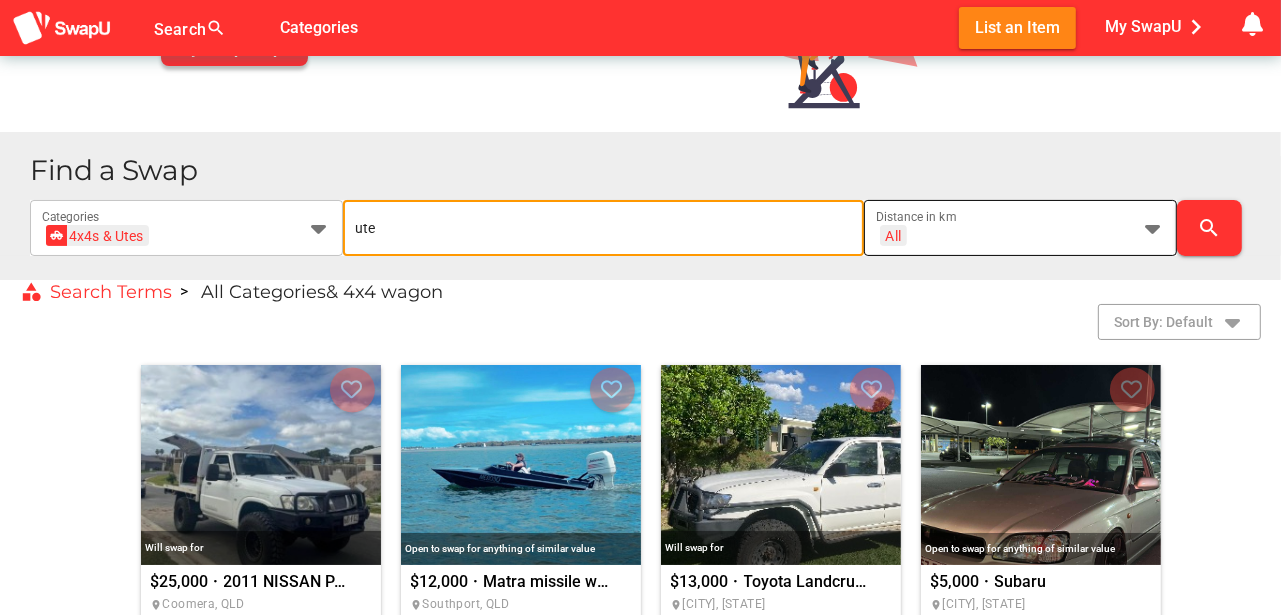 type on "ute" 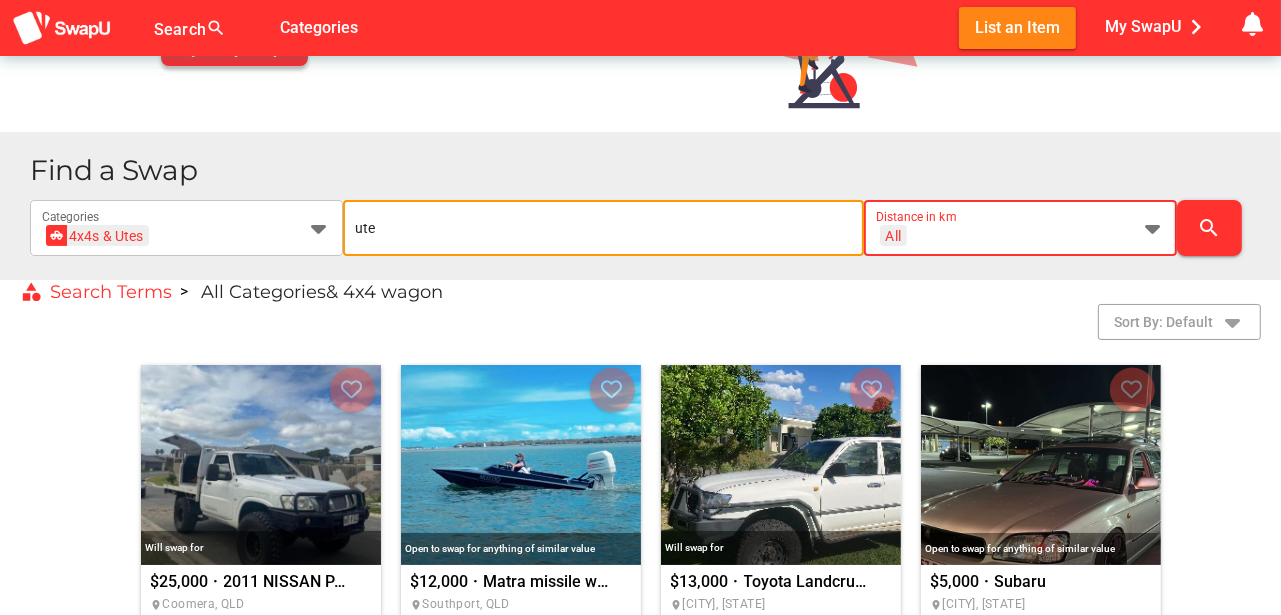 click at bounding box center [1153, 228] 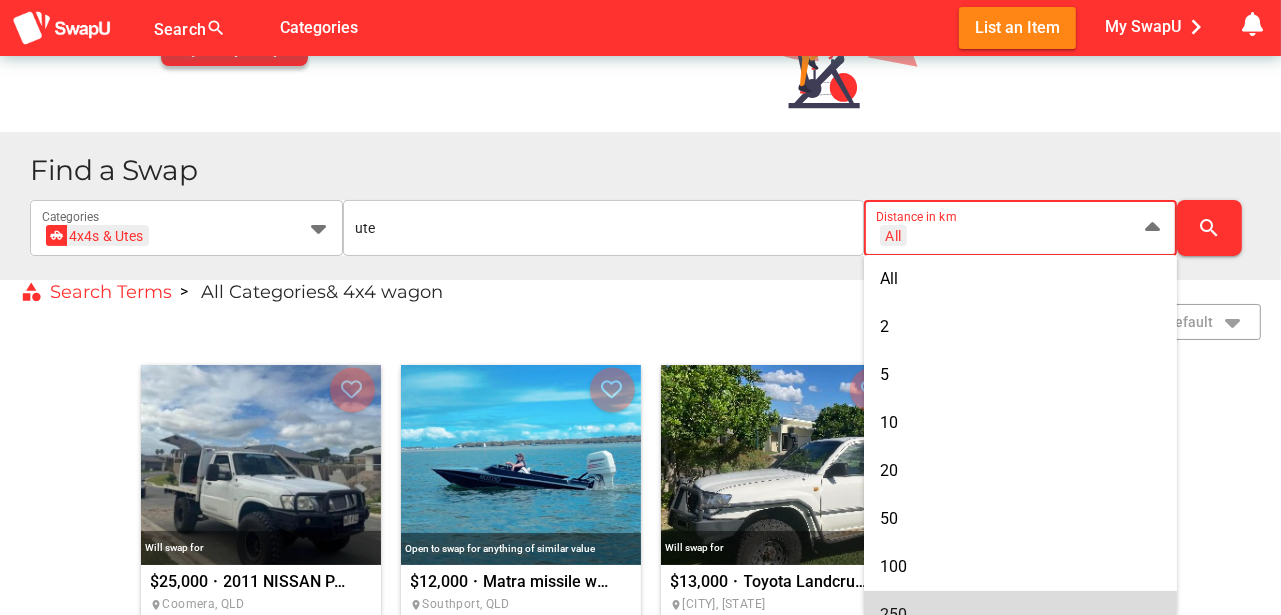 click on "250" at bounding box center (893, 614) 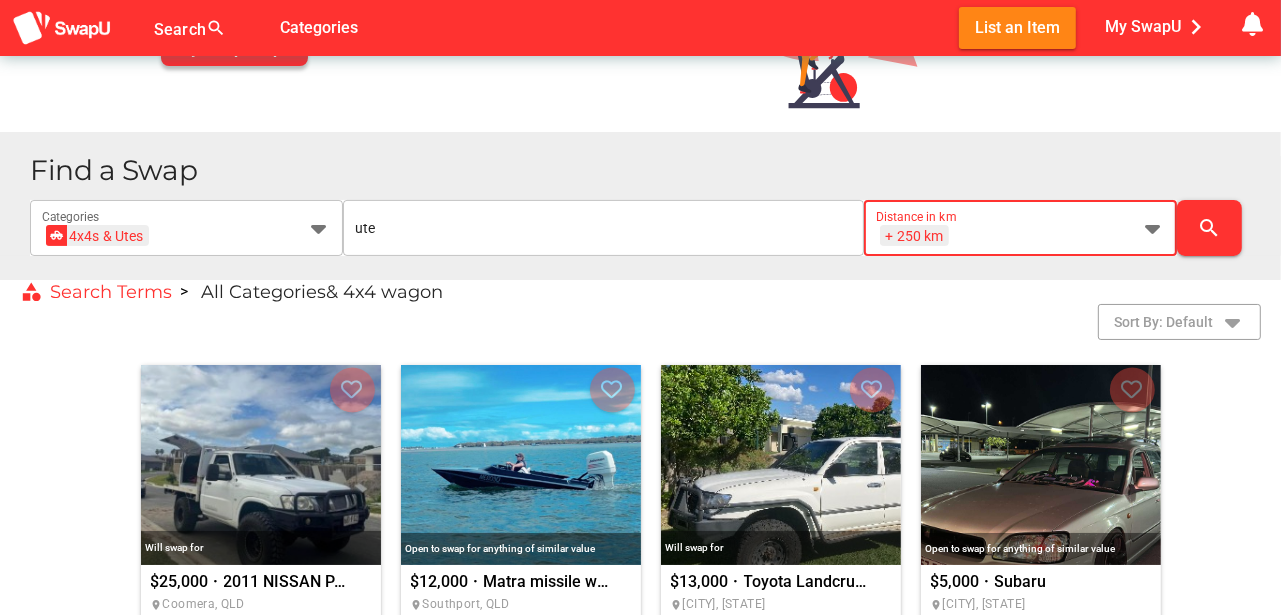 scroll, scrollTop: 24, scrollLeft: 0, axis: vertical 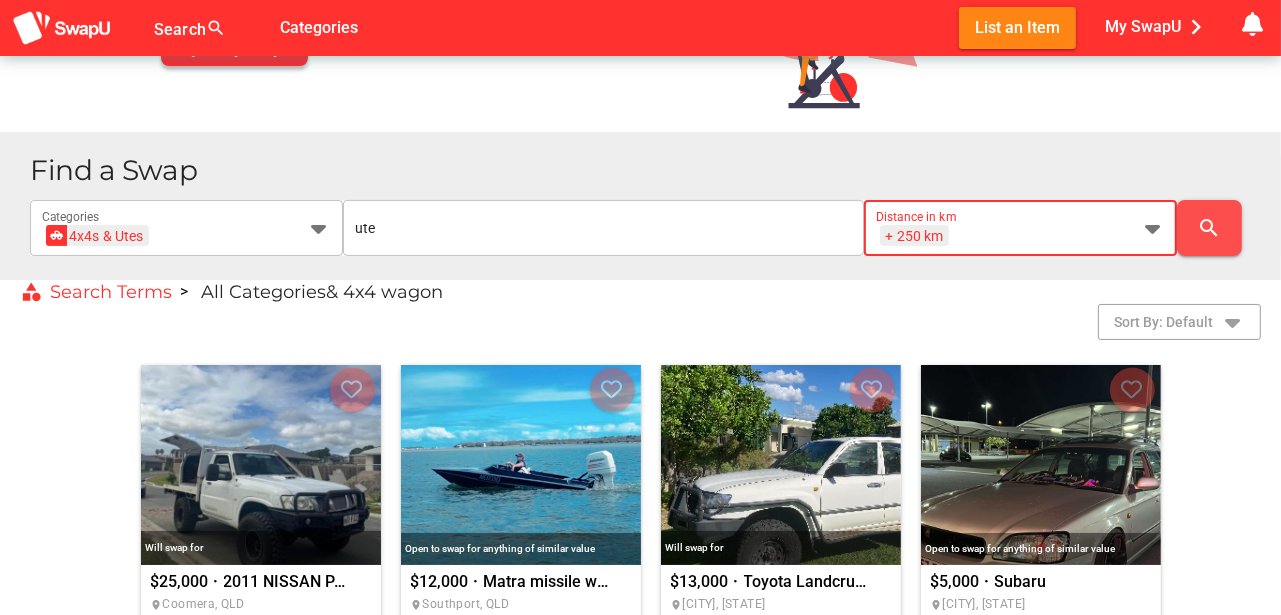 click on "search" at bounding box center (1209, 228) 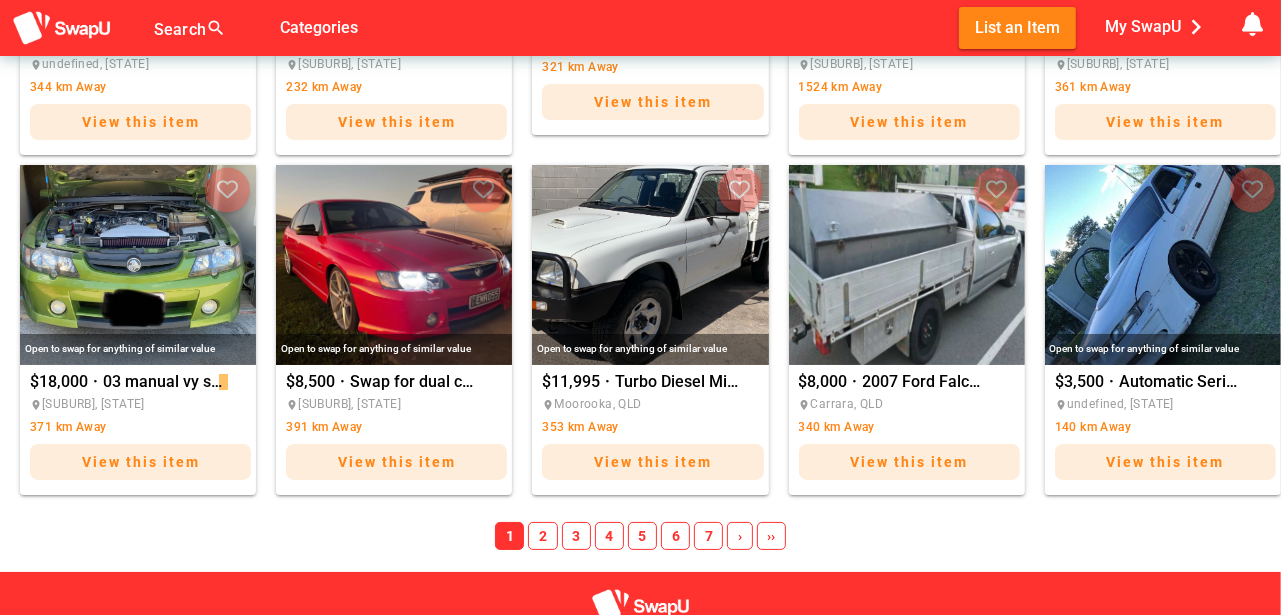 scroll, scrollTop: 1533, scrollLeft: 0, axis: vertical 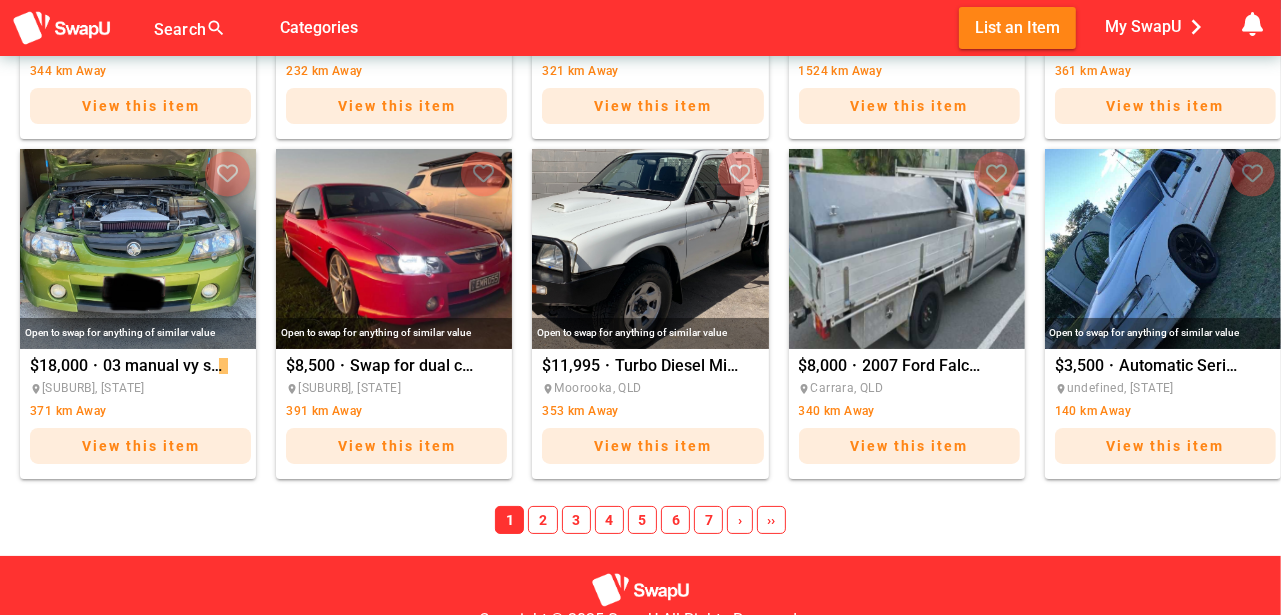 click on "2" at bounding box center [542, 520] 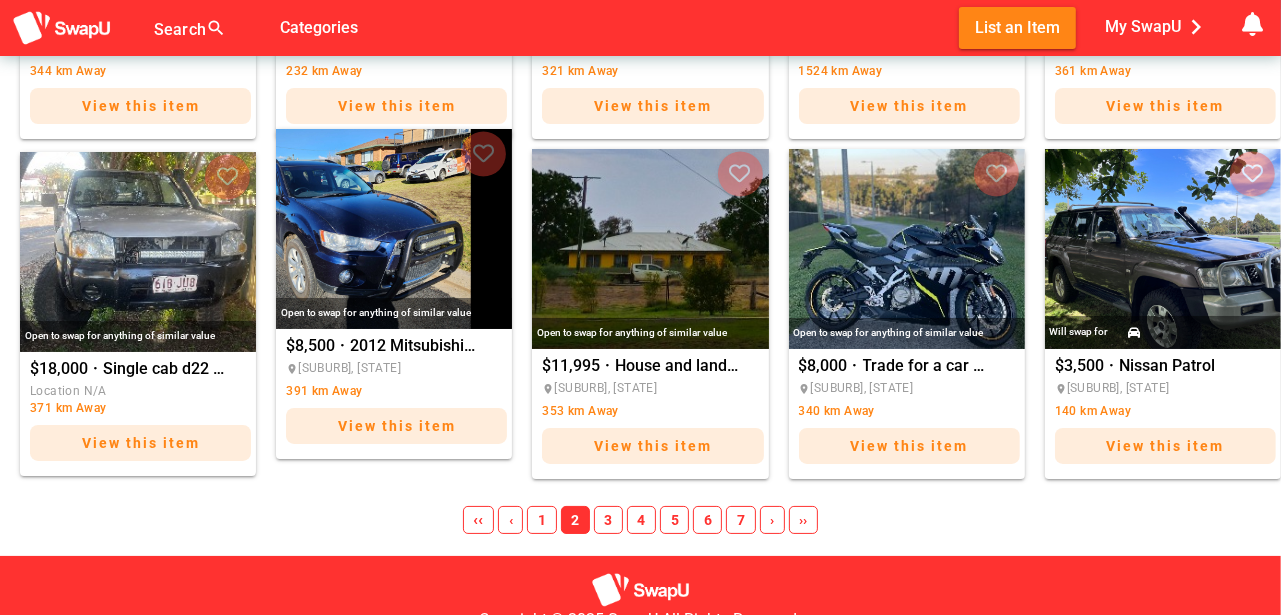 click at bounding box center (394, 229) 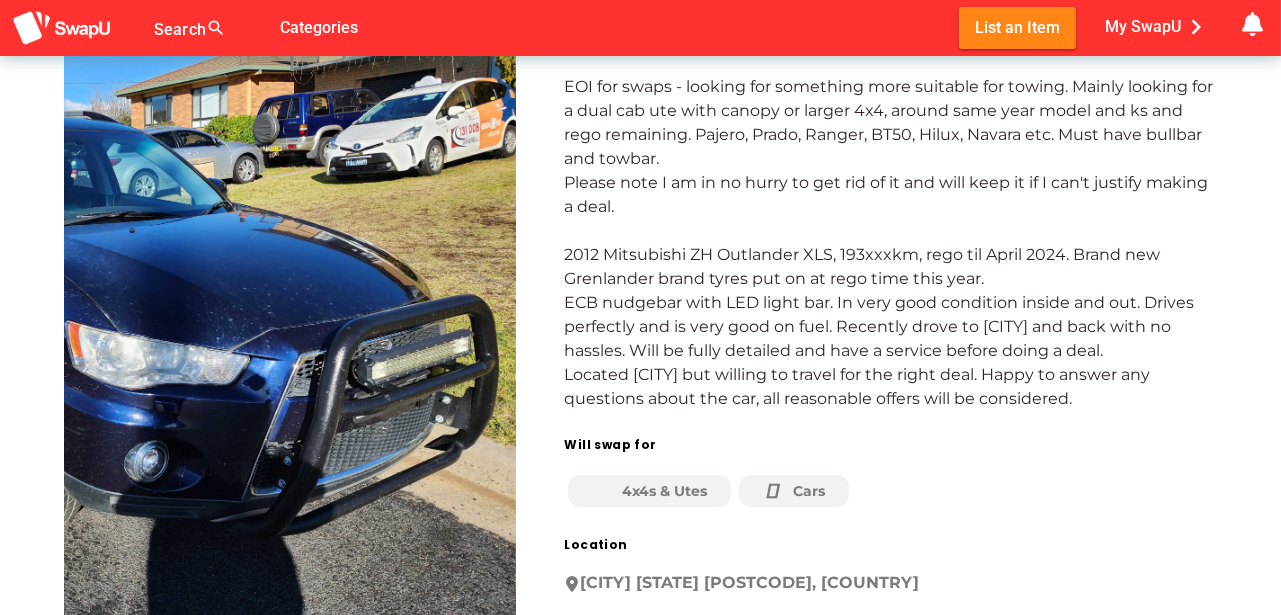 scroll, scrollTop: 0, scrollLeft: 0, axis: both 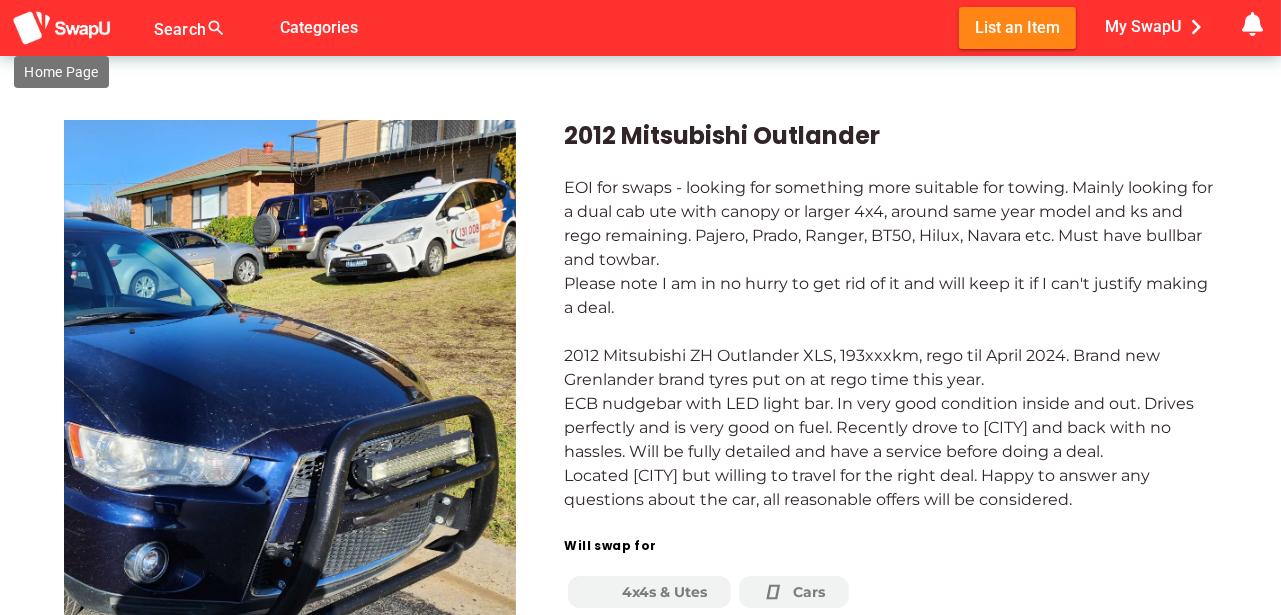 click at bounding box center [62, 28] 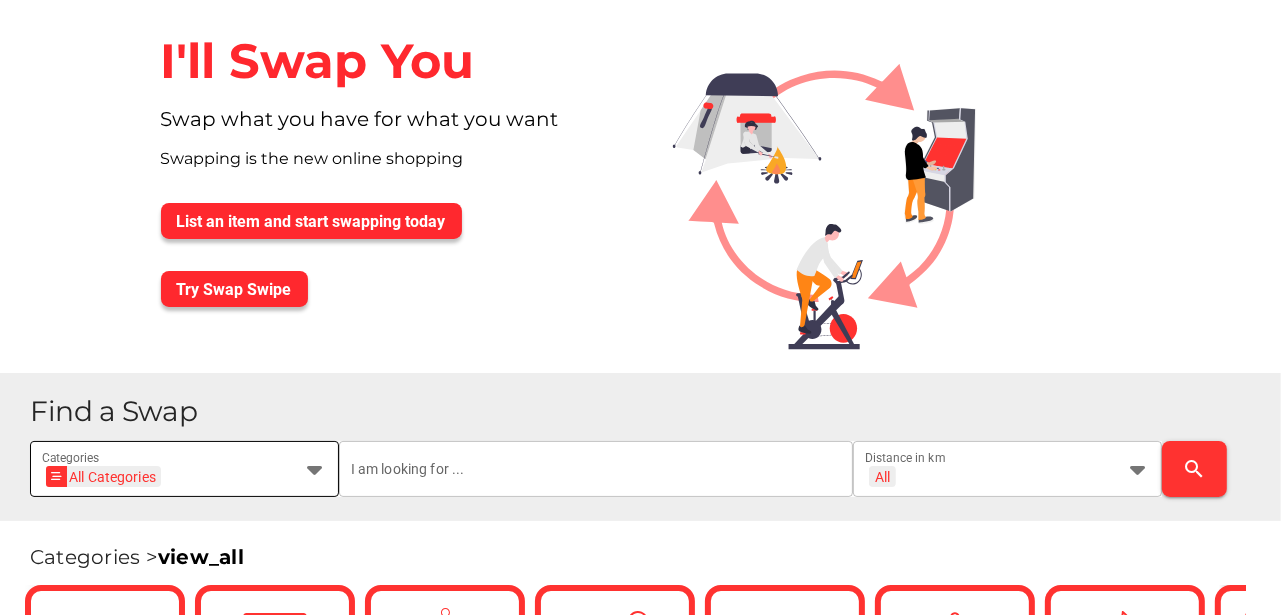 scroll, scrollTop: 33, scrollLeft: 0, axis: vertical 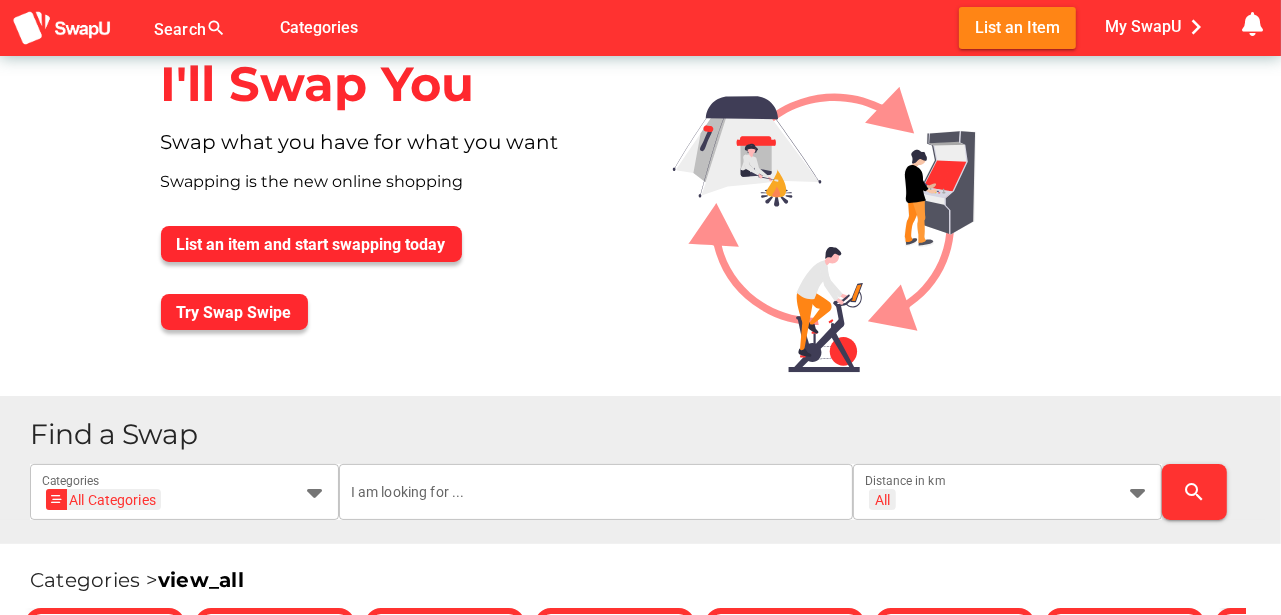 click on "Find a Swap" at bounding box center [647, 434] 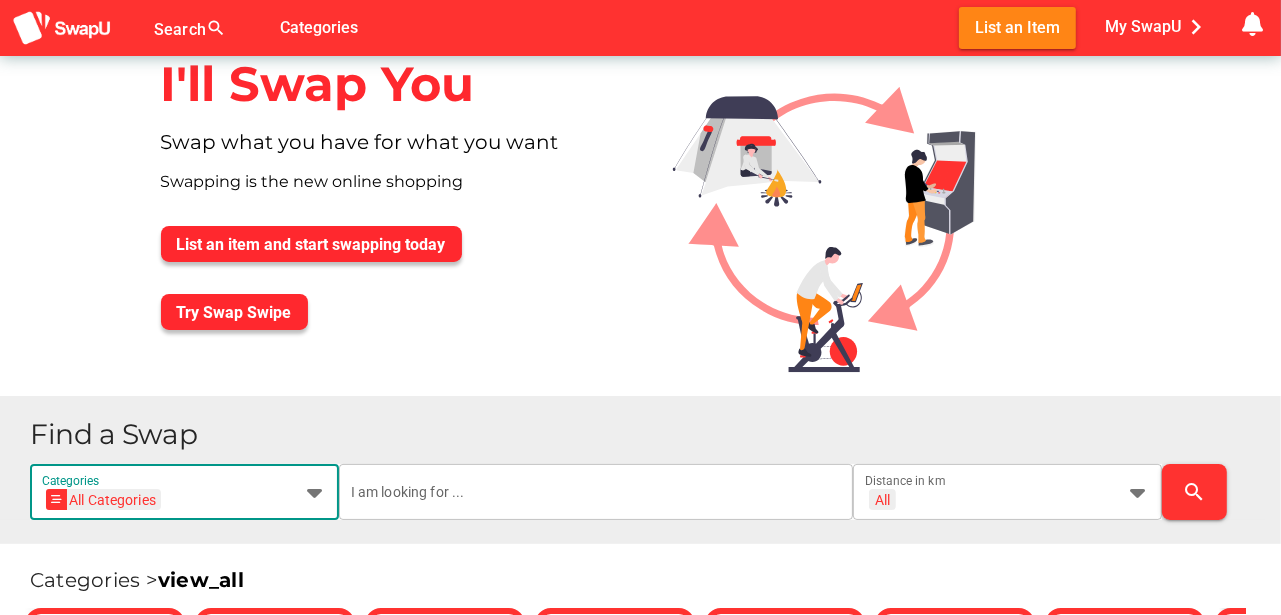 click at bounding box center [315, 492] 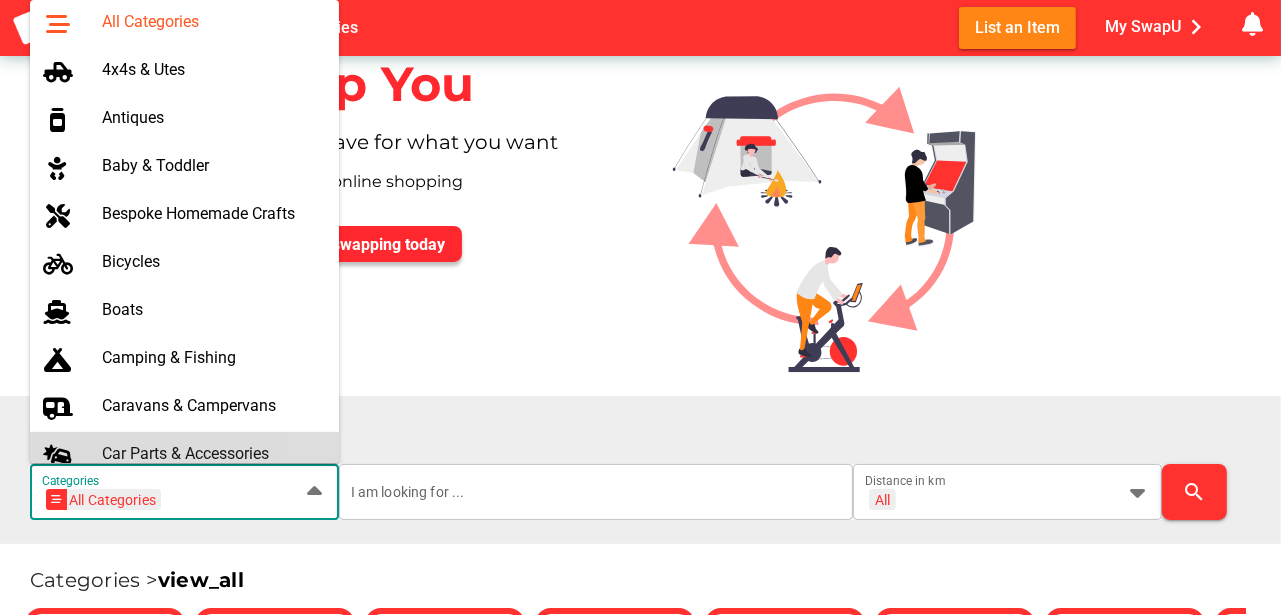 click on "Car Parts & Accessories" at bounding box center (212, 453) 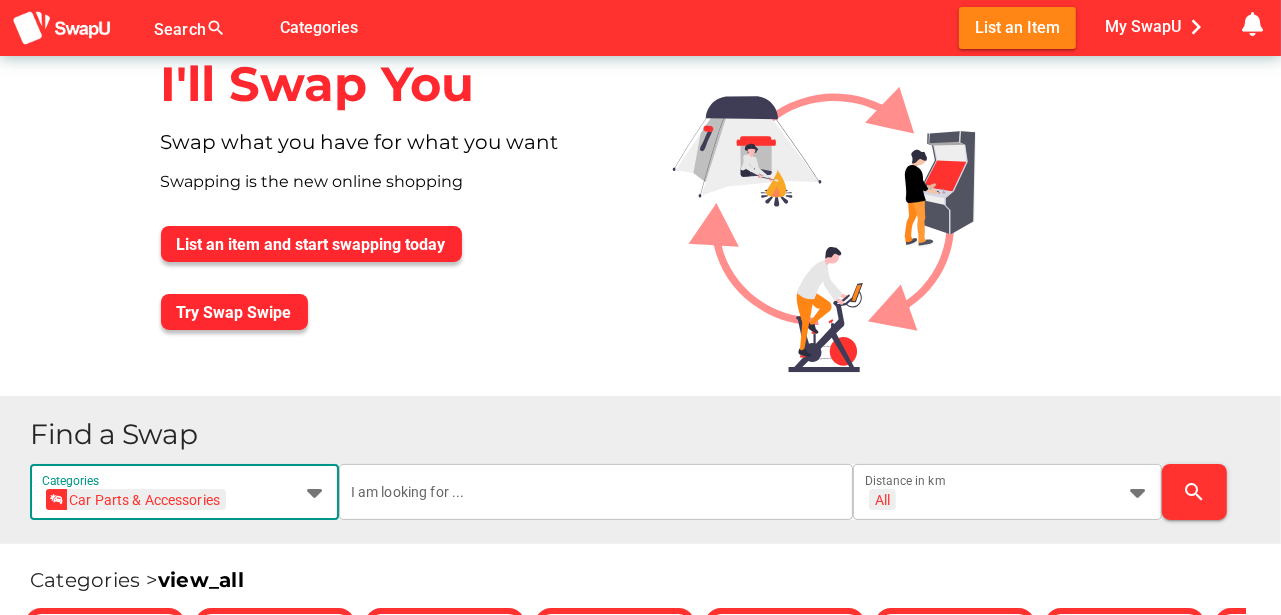 scroll, scrollTop: 16, scrollLeft: 0, axis: vertical 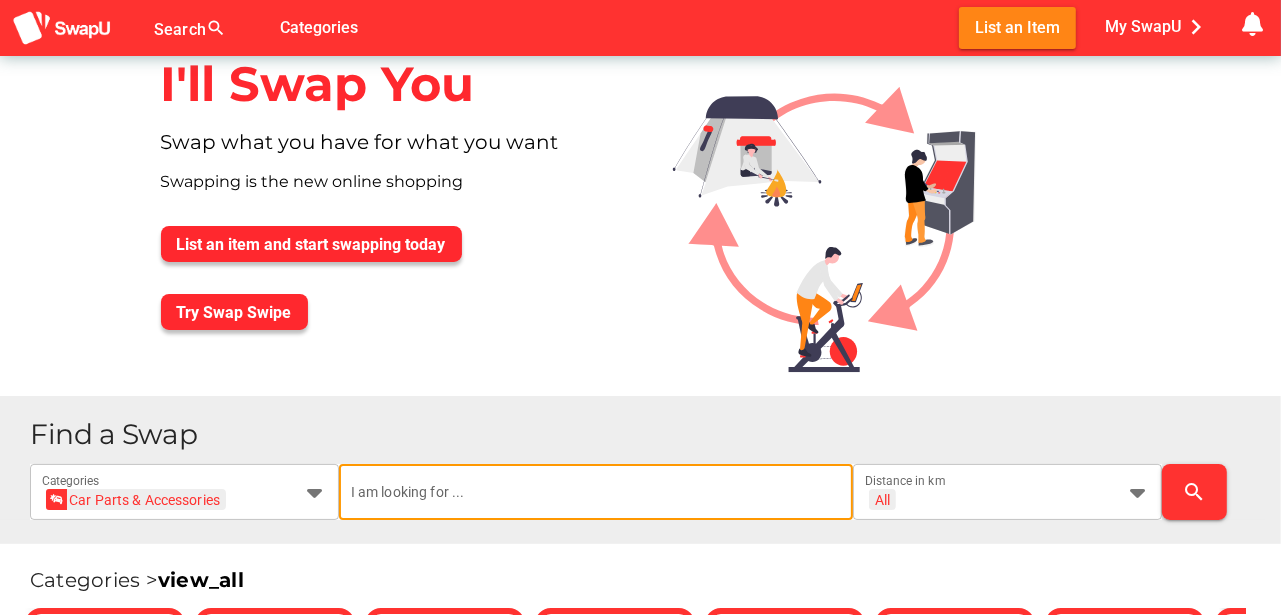 click at bounding box center [596, 492] 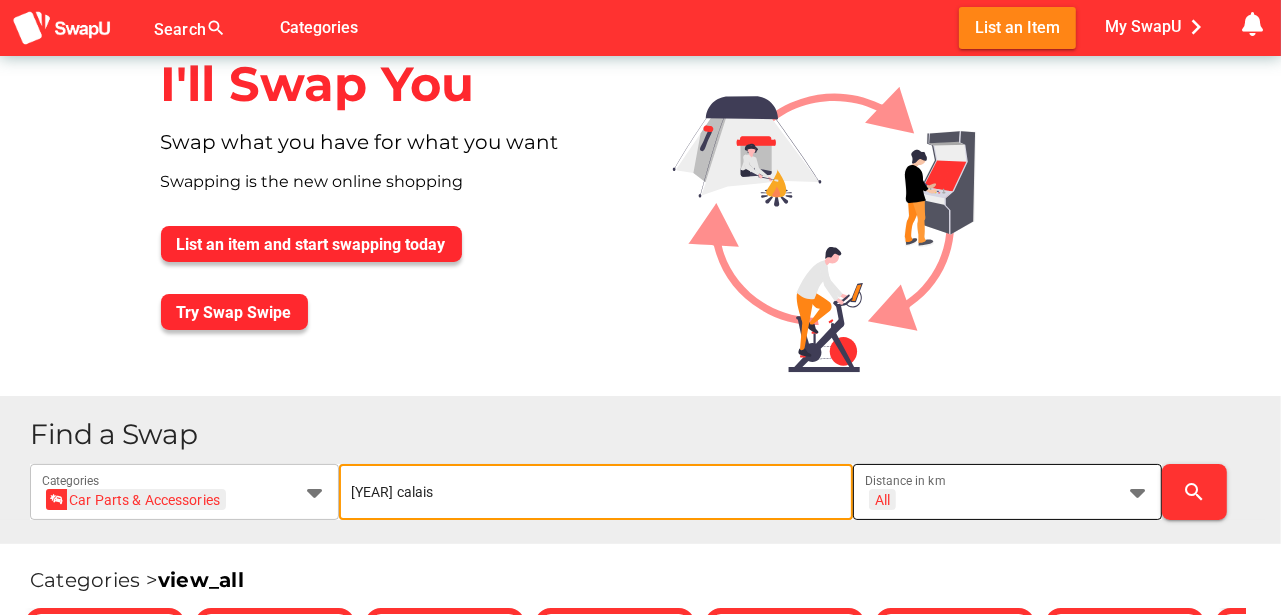 type on "2008 calais" 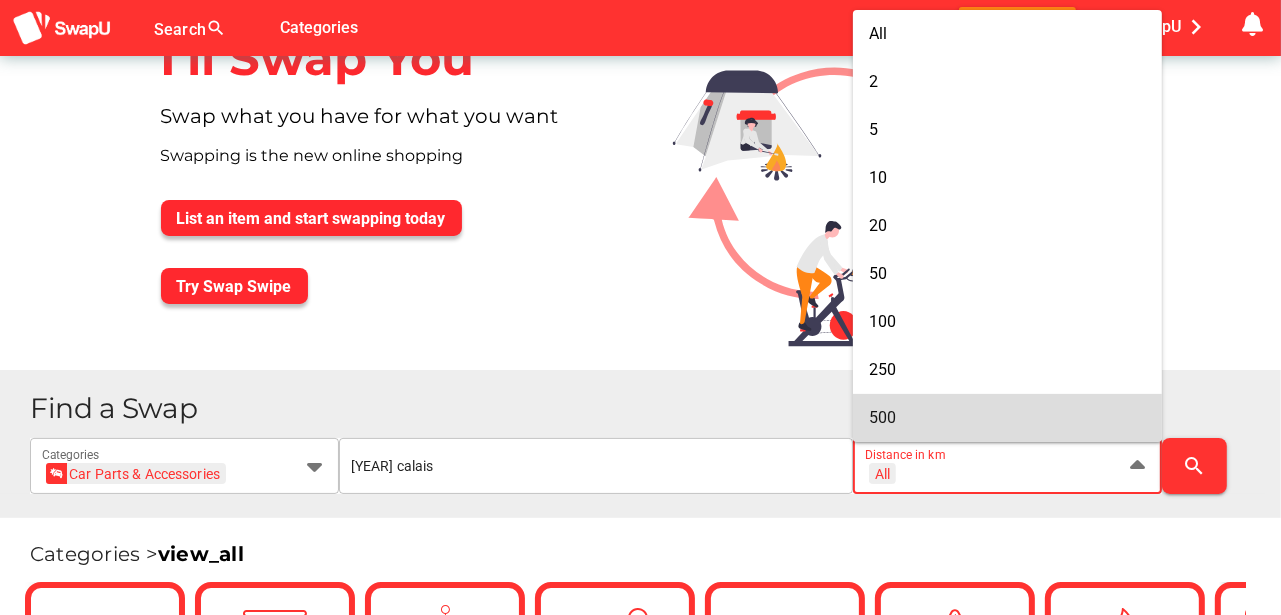 scroll, scrollTop: 100, scrollLeft: 0, axis: vertical 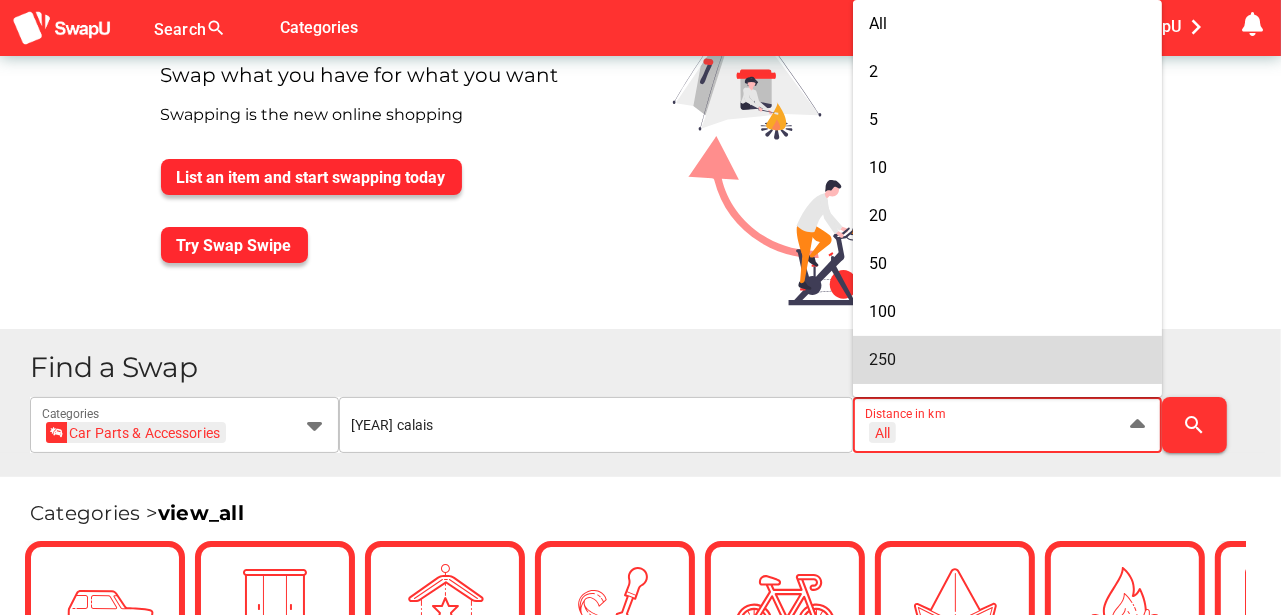 drag, startPoint x: 904, startPoint y: 360, endPoint x: 1157, endPoint y: 407, distance: 257.32858 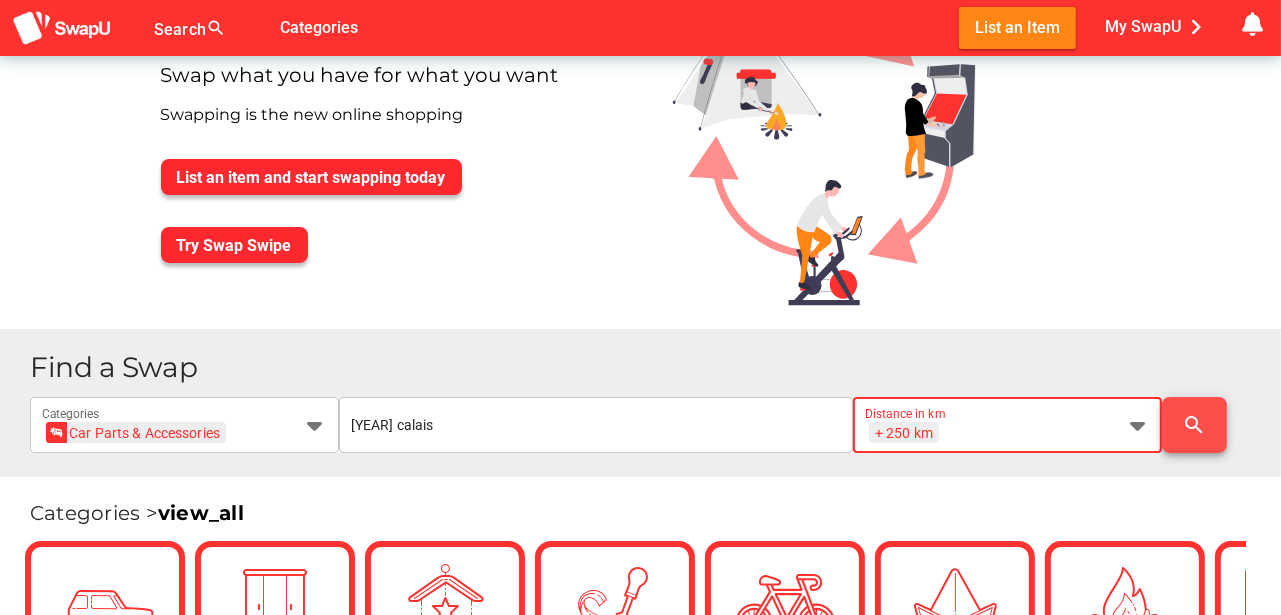 click on "search" at bounding box center (1195, 425) 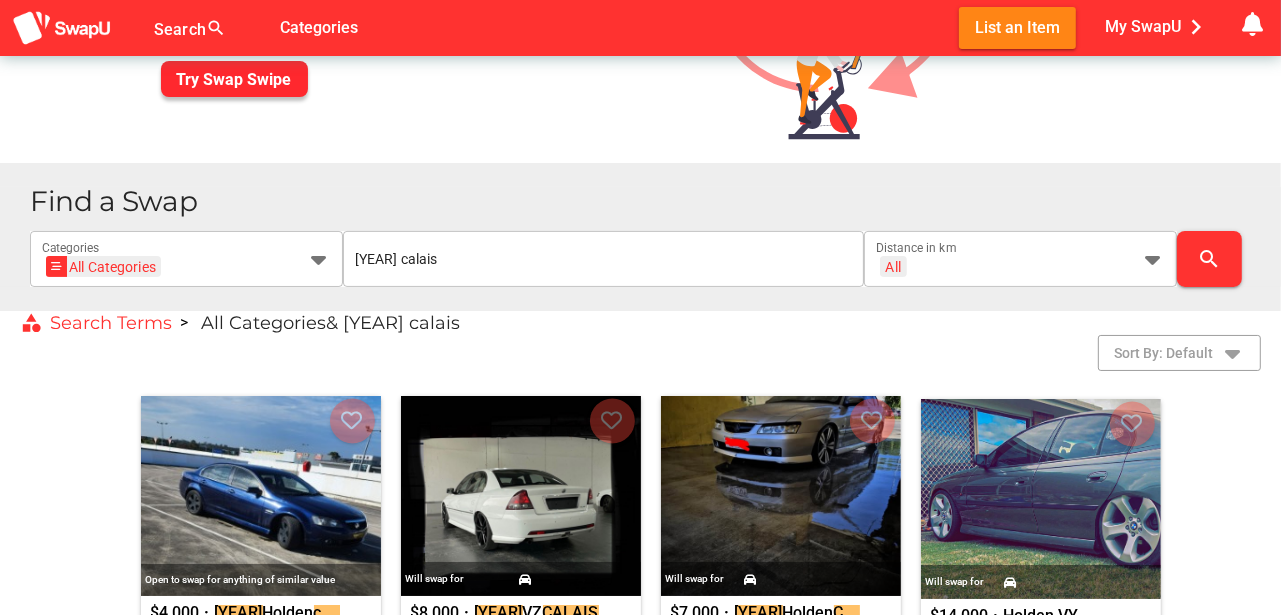 scroll, scrollTop: 133, scrollLeft: 0, axis: vertical 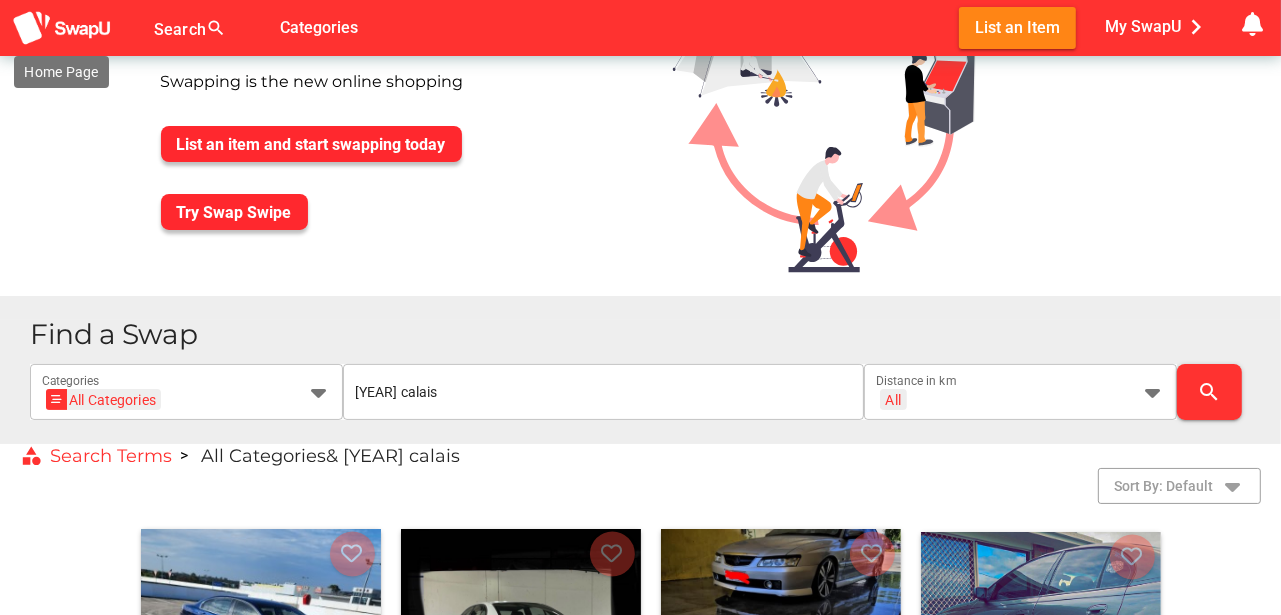 click at bounding box center [62, 28] 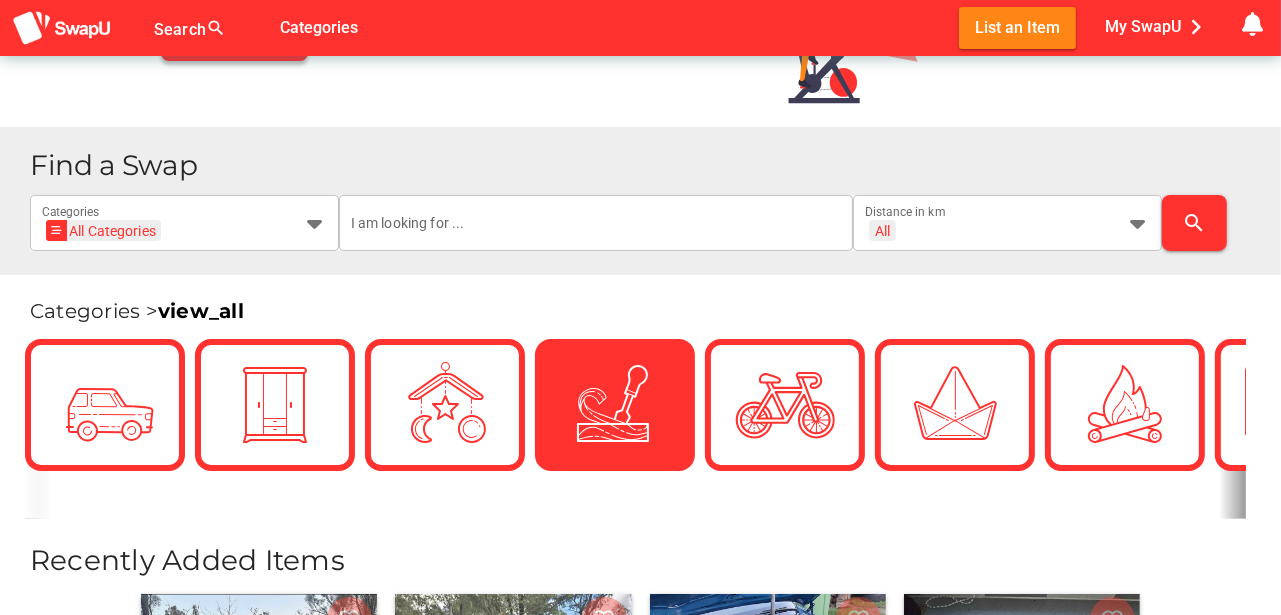 scroll, scrollTop: 400, scrollLeft: 0, axis: vertical 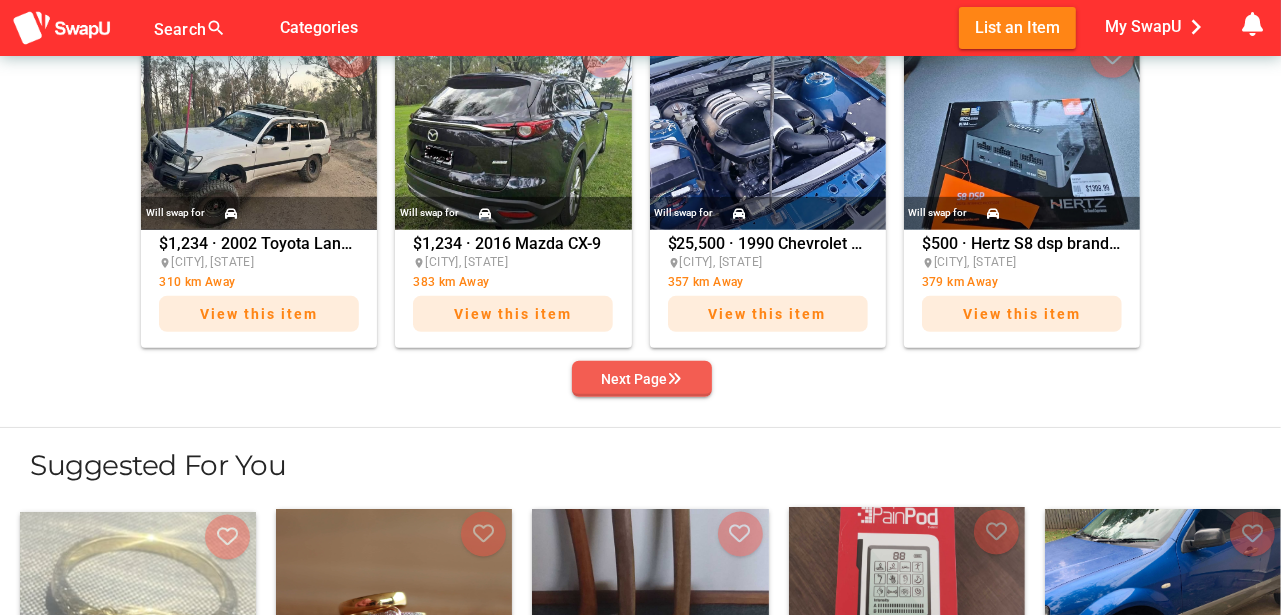 click on "Next Page" at bounding box center (642, 379) 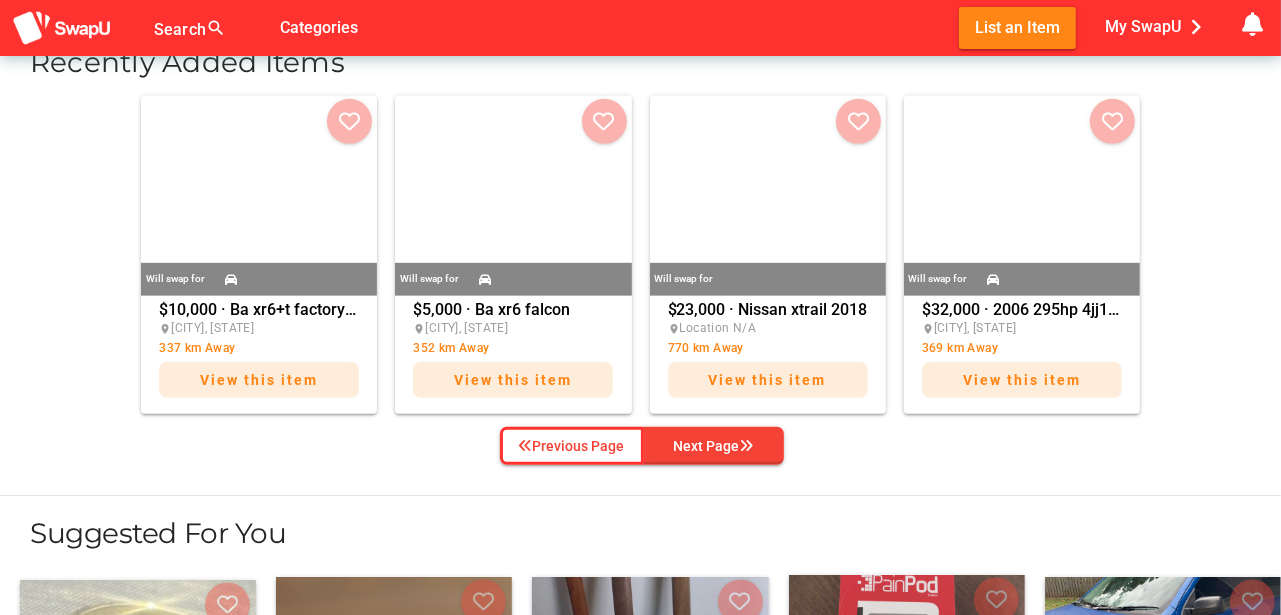 scroll, scrollTop: 766, scrollLeft: 0, axis: vertical 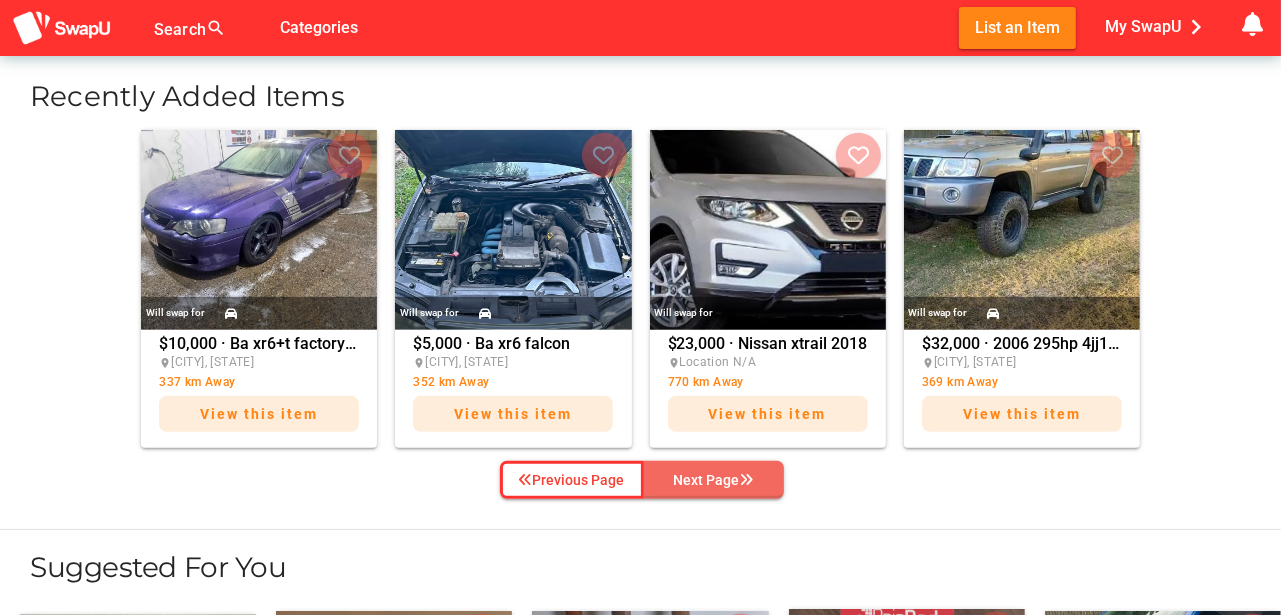 drag, startPoint x: 720, startPoint y: 470, endPoint x: 766, endPoint y: 464, distance: 46.389652 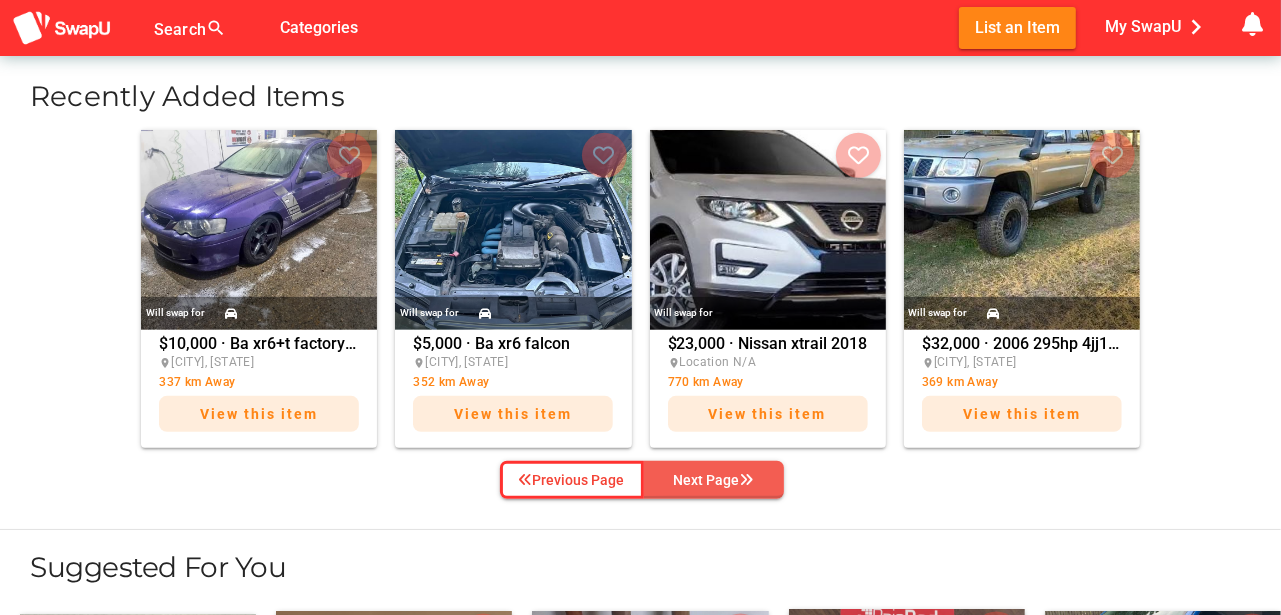click on "Next Page" at bounding box center (714, 480) 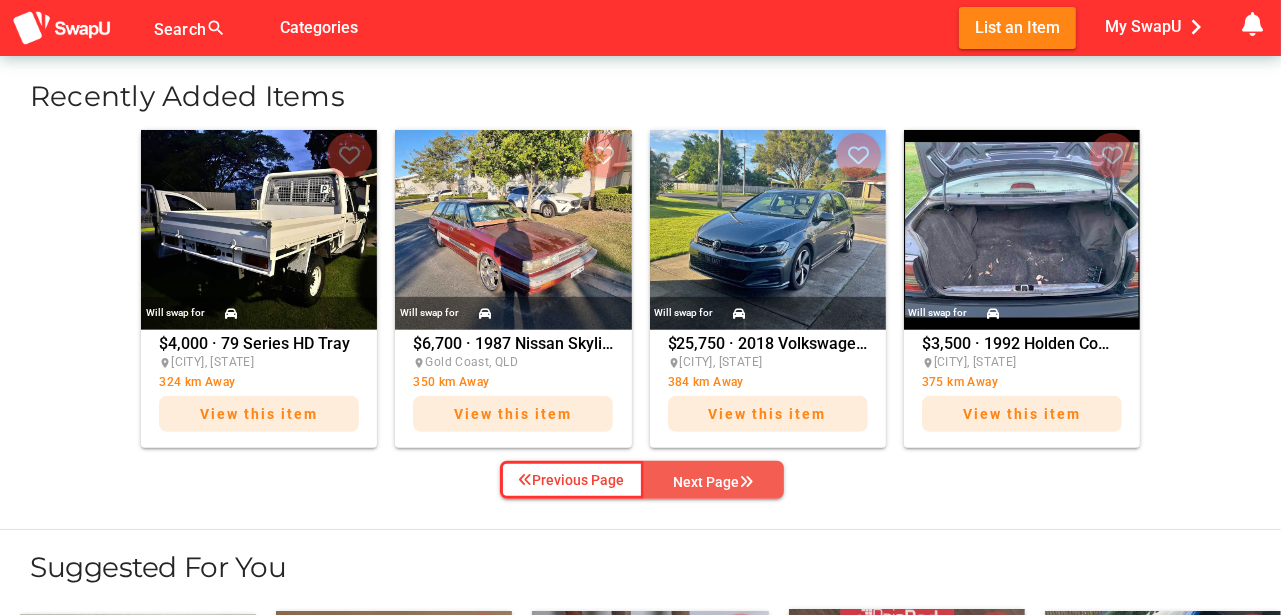 click on "Next Page" at bounding box center (714, 482) 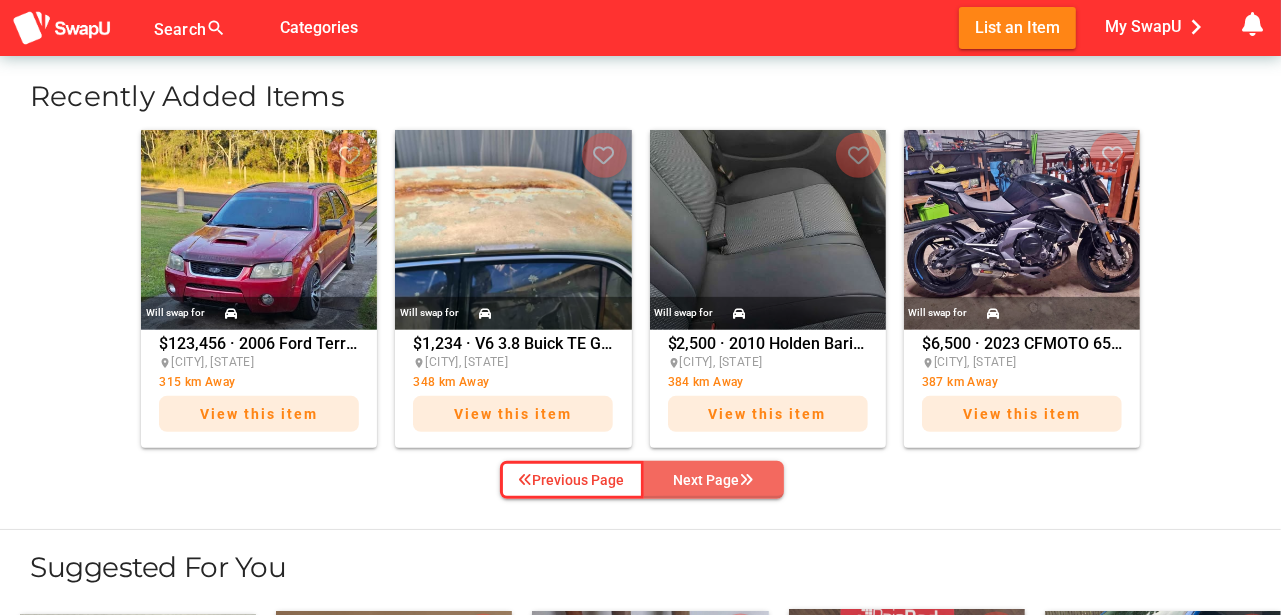 click on "Next Page" at bounding box center [714, 480] 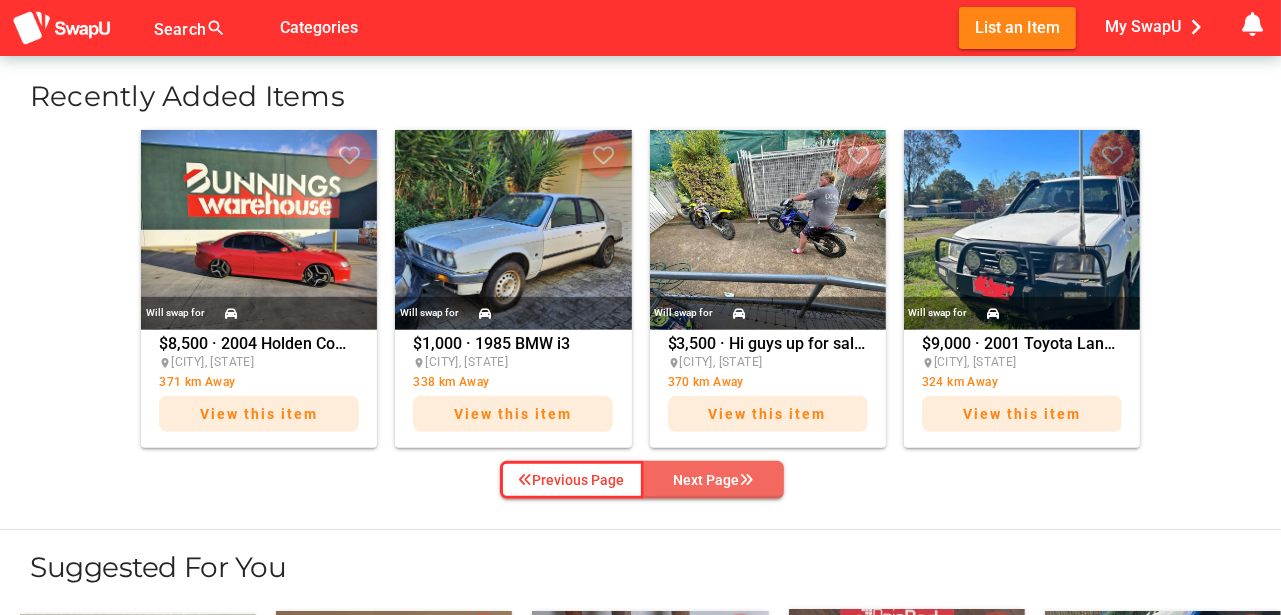 click on "Next Page" at bounding box center (714, 480) 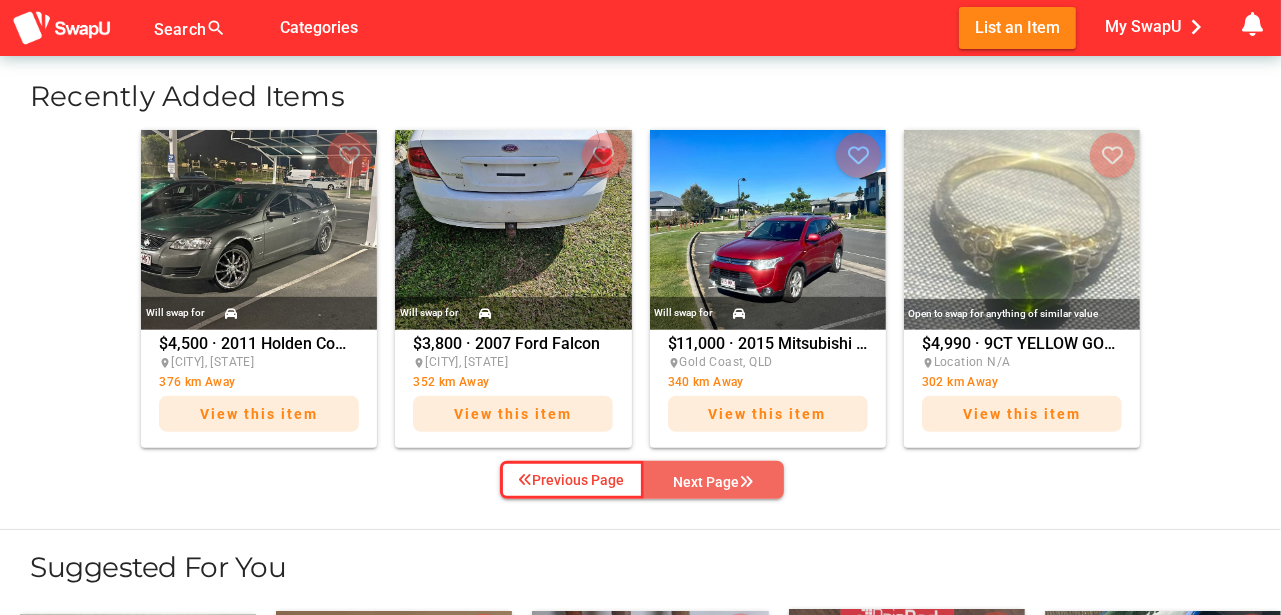 drag, startPoint x: 716, startPoint y: 478, endPoint x: 918, endPoint y: 478, distance: 202 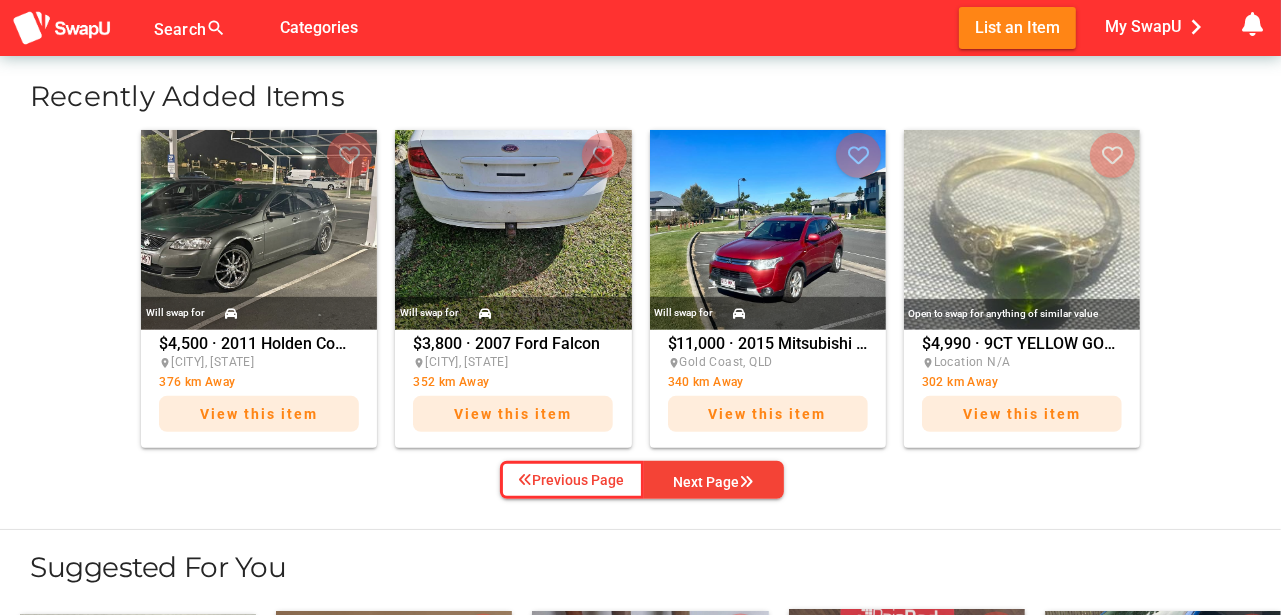 click on "Next Page" at bounding box center (714, 482) 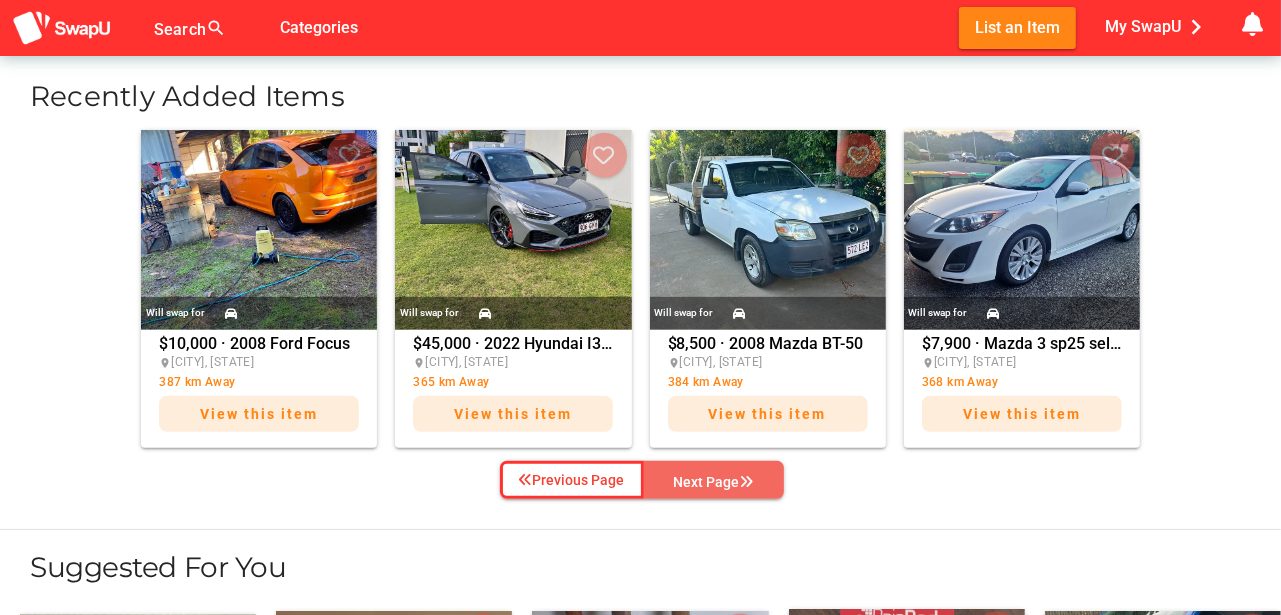 click on "Next Page" at bounding box center [714, 482] 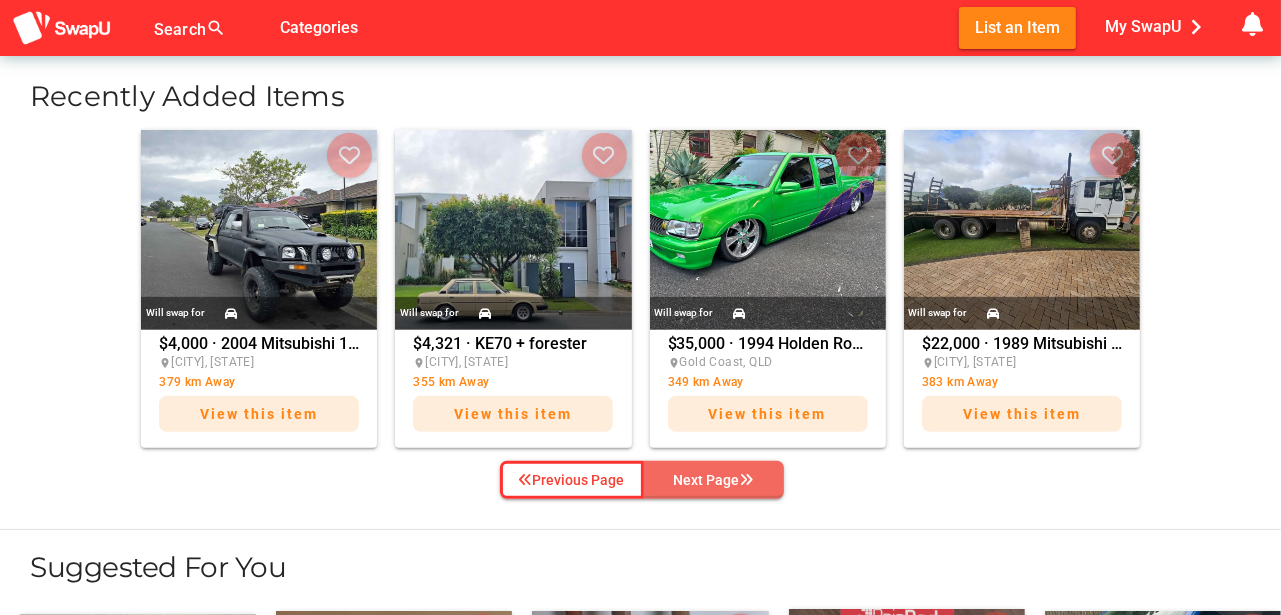drag, startPoint x: 706, startPoint y: 476, endPoint x: 755, endPoint y: 471, distance: 49.25444 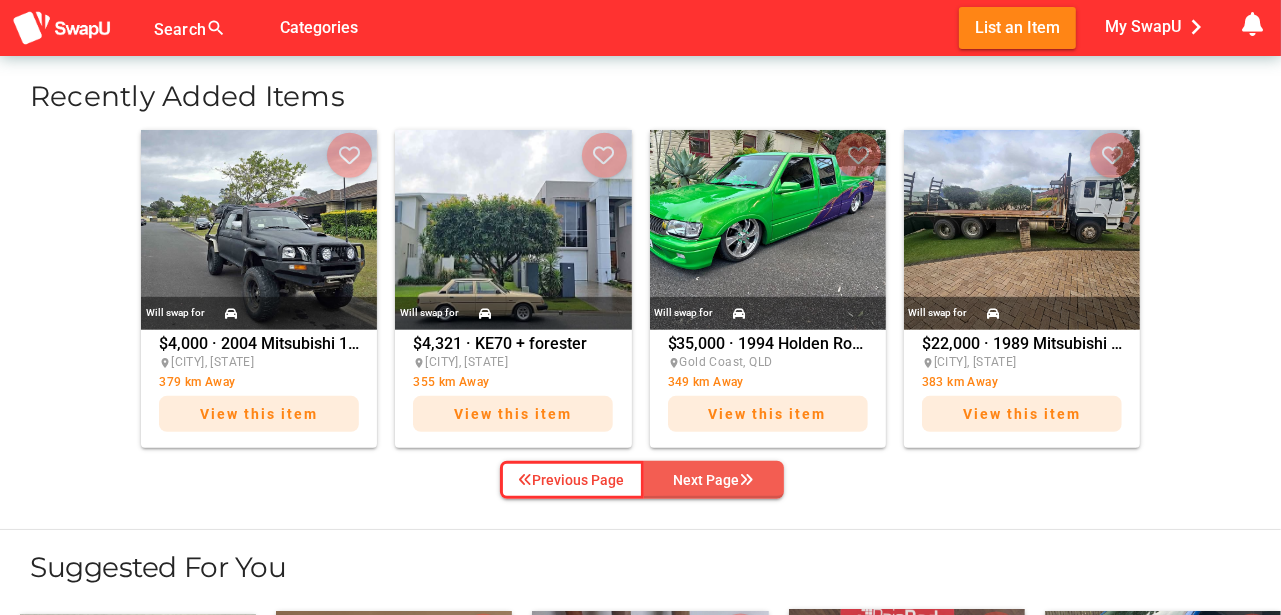 click on "Next Page" at bounding box center (714, 480) 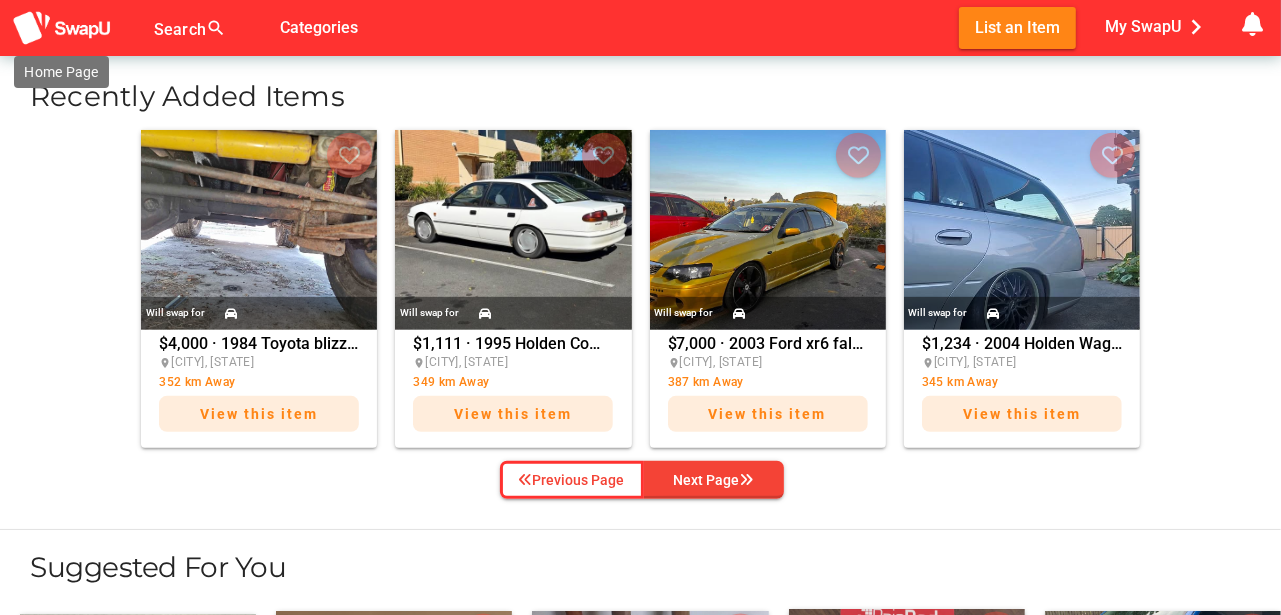 click at bounding box center [62, 28] 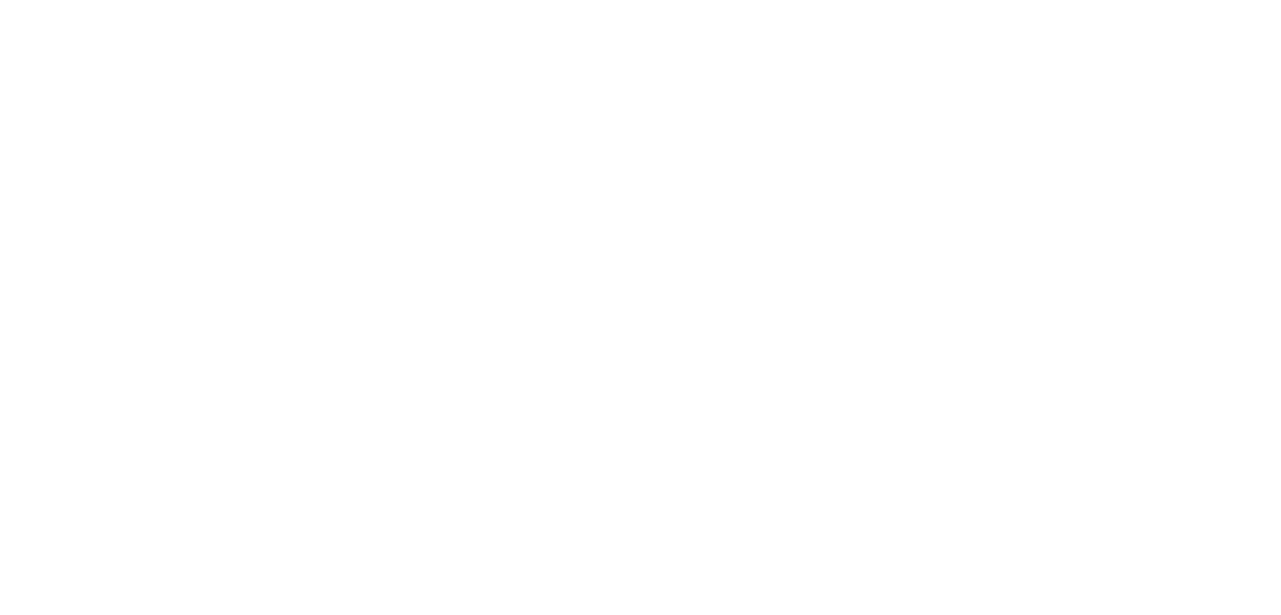 scroll, scrollTop: 0, scrollLeft: 0, axis: both 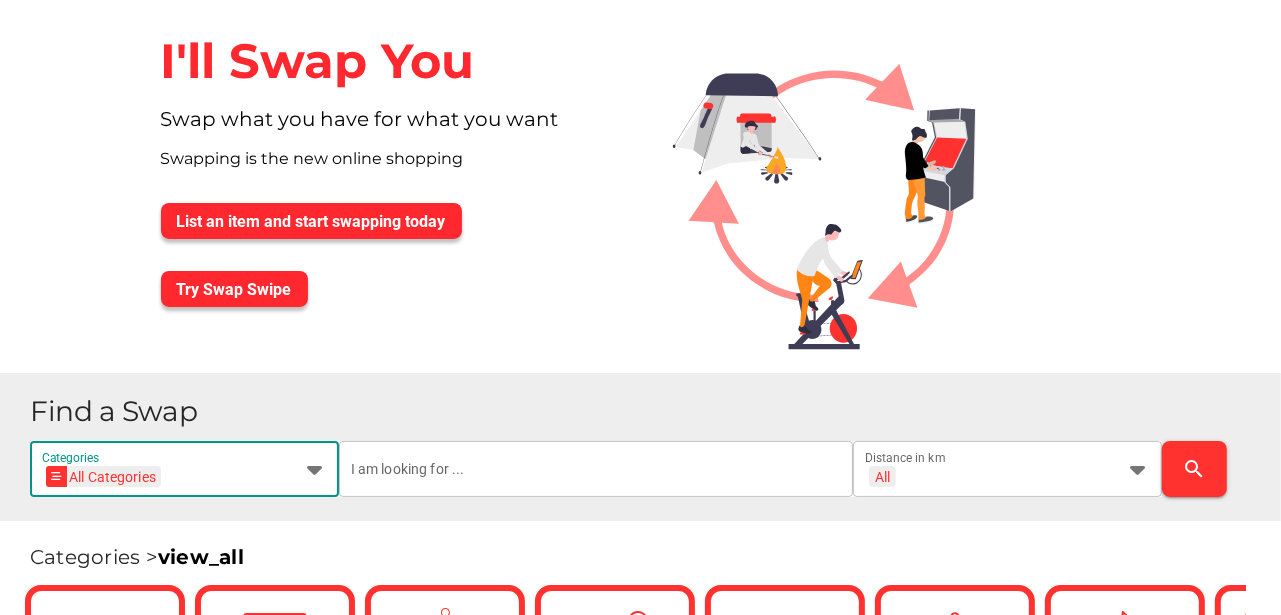 click at bounding box center (315, 469) 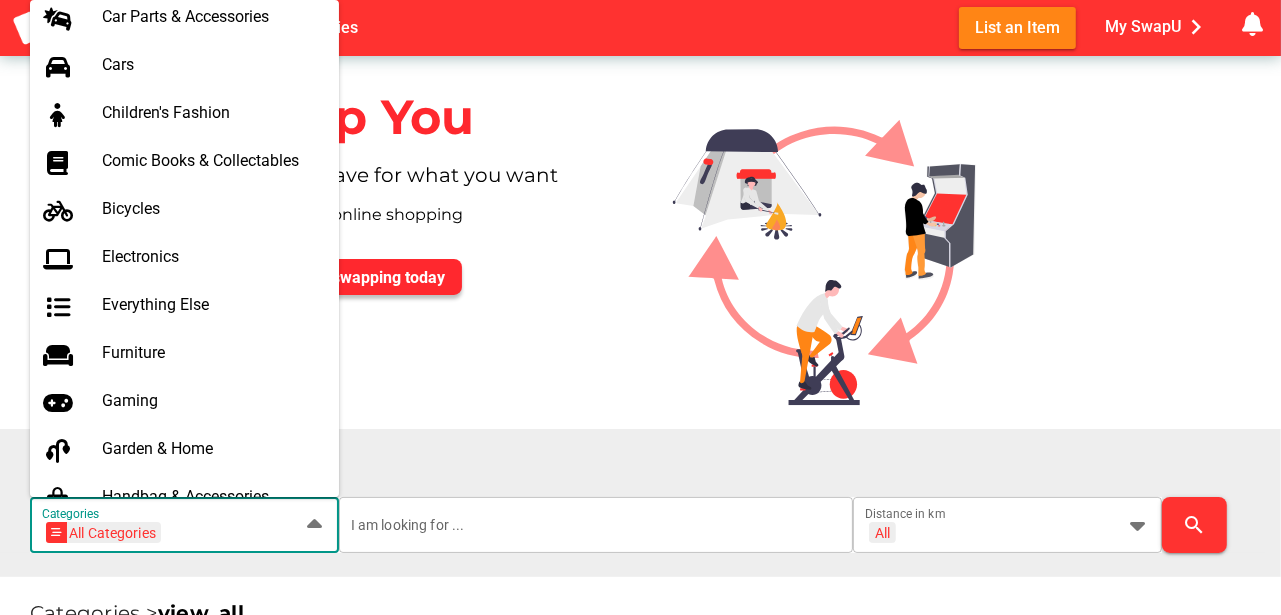scroll, scrollTop: 466, scrollLeft: 0, axis: vertical 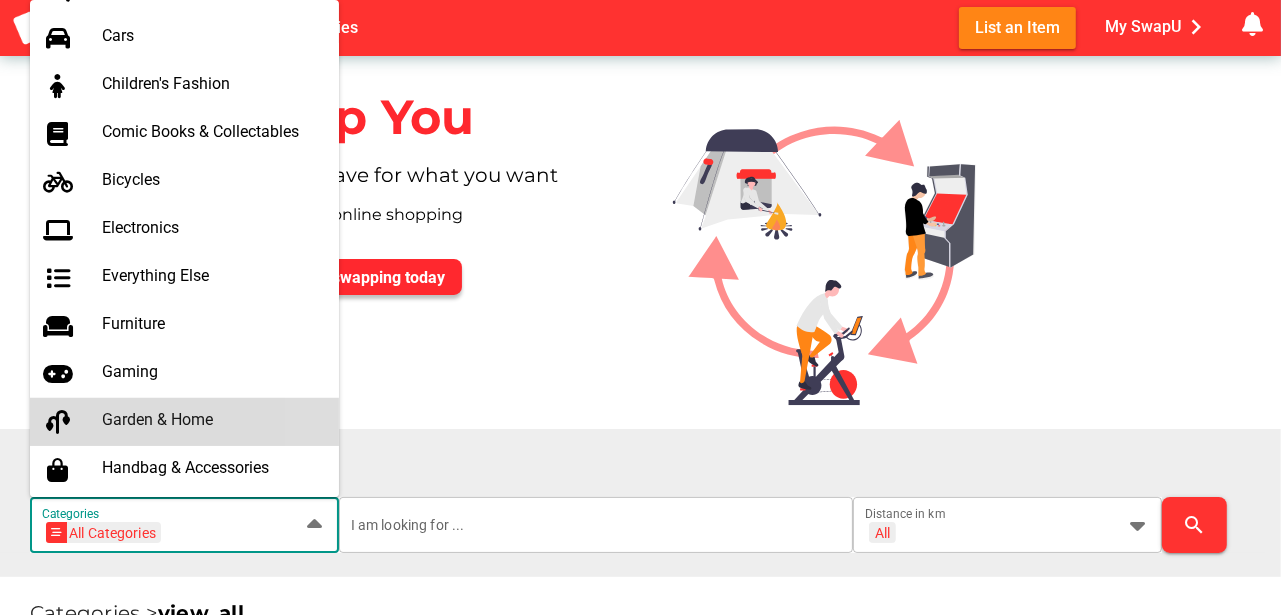 click on "Garden & Home" at bounding box center [212, 419] 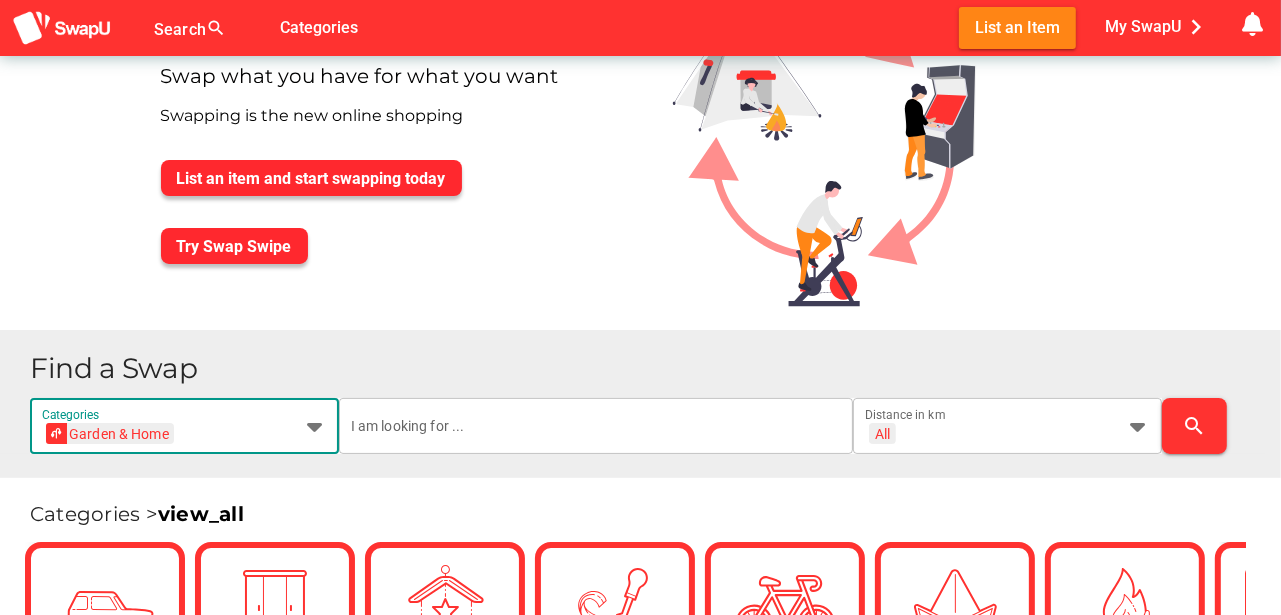 scroll, scrollTop: 100, scrollLeft: 0, axis: vertical 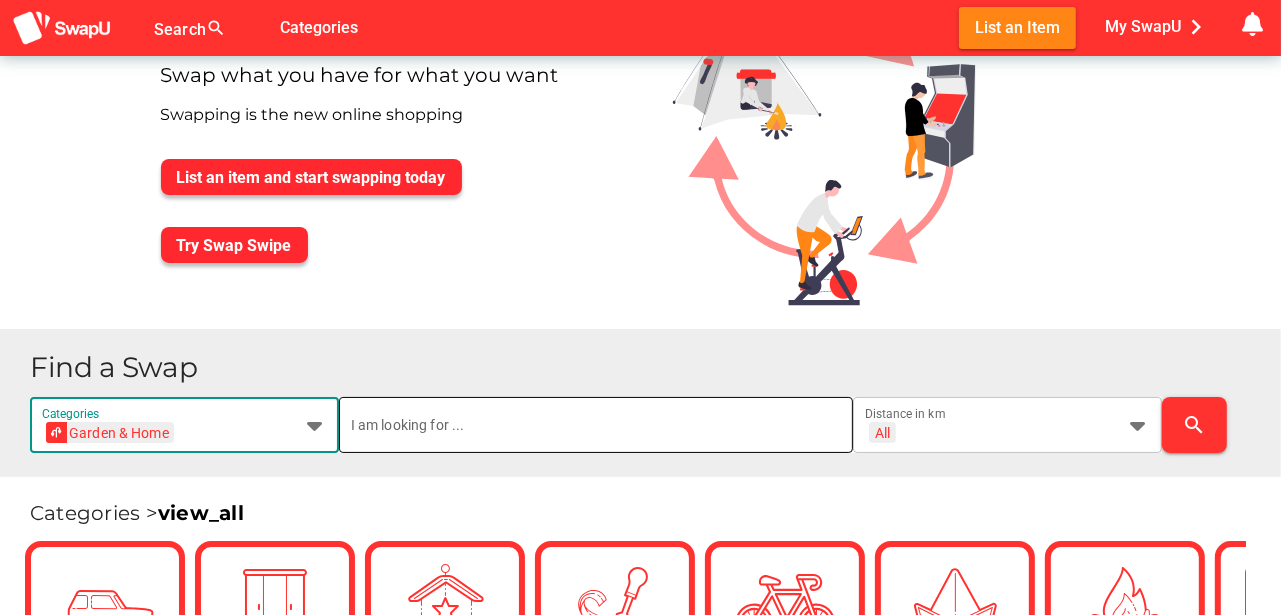 click at bounding box center [596, 425] 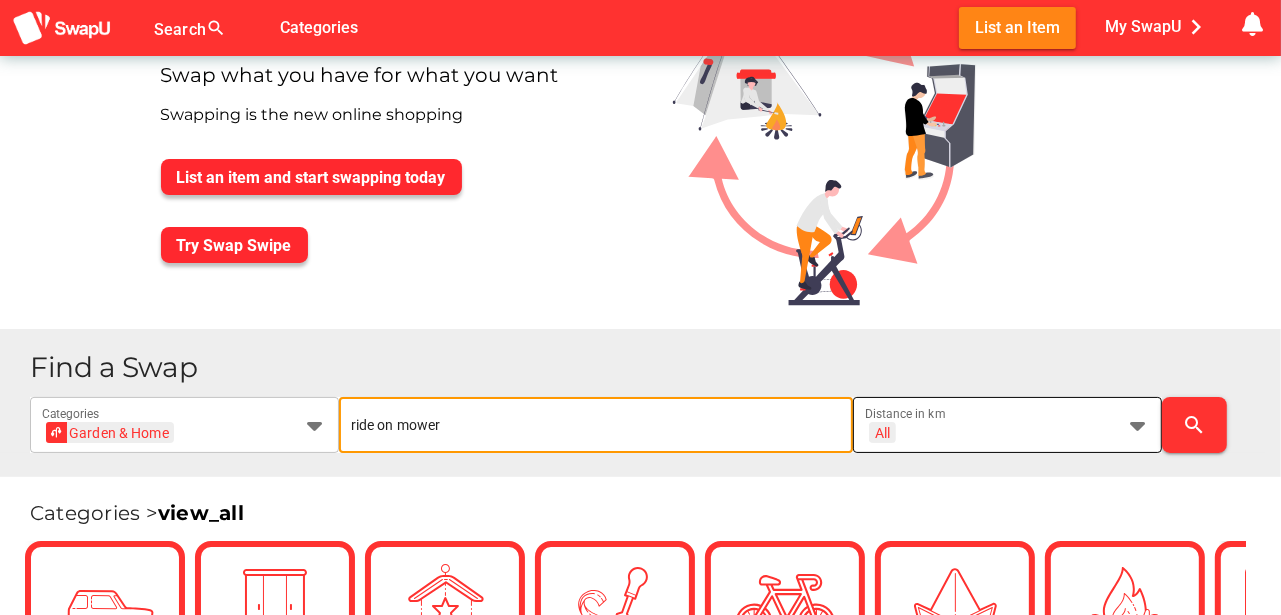 type on "ride on mower" 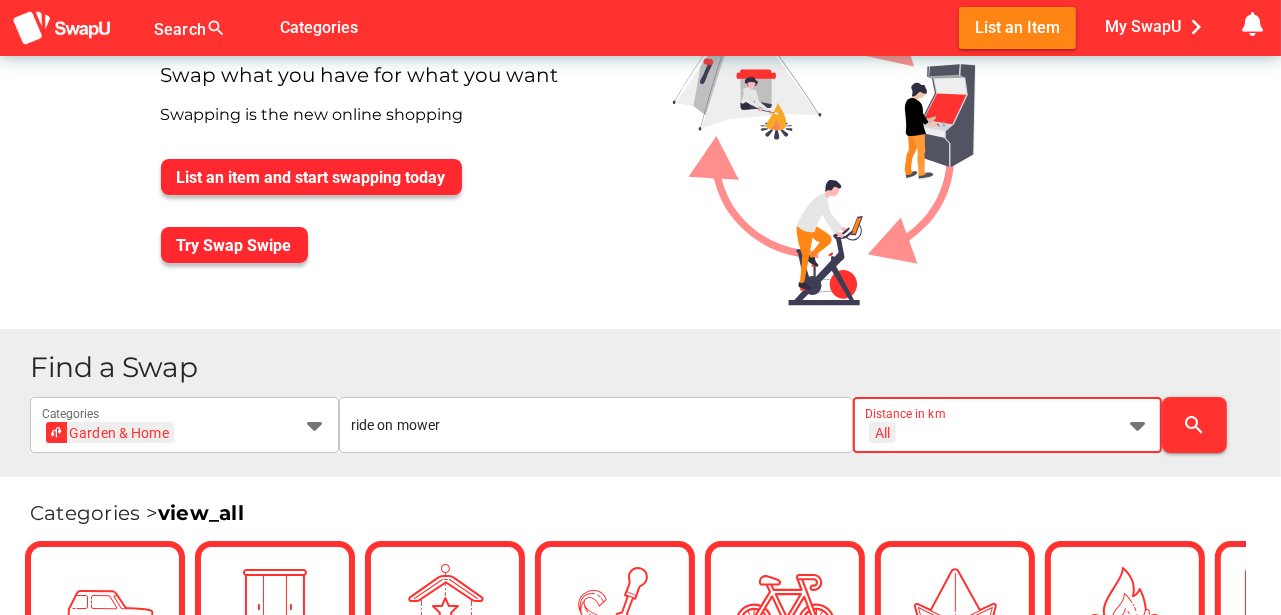 click at bounding box center (1138, 425) 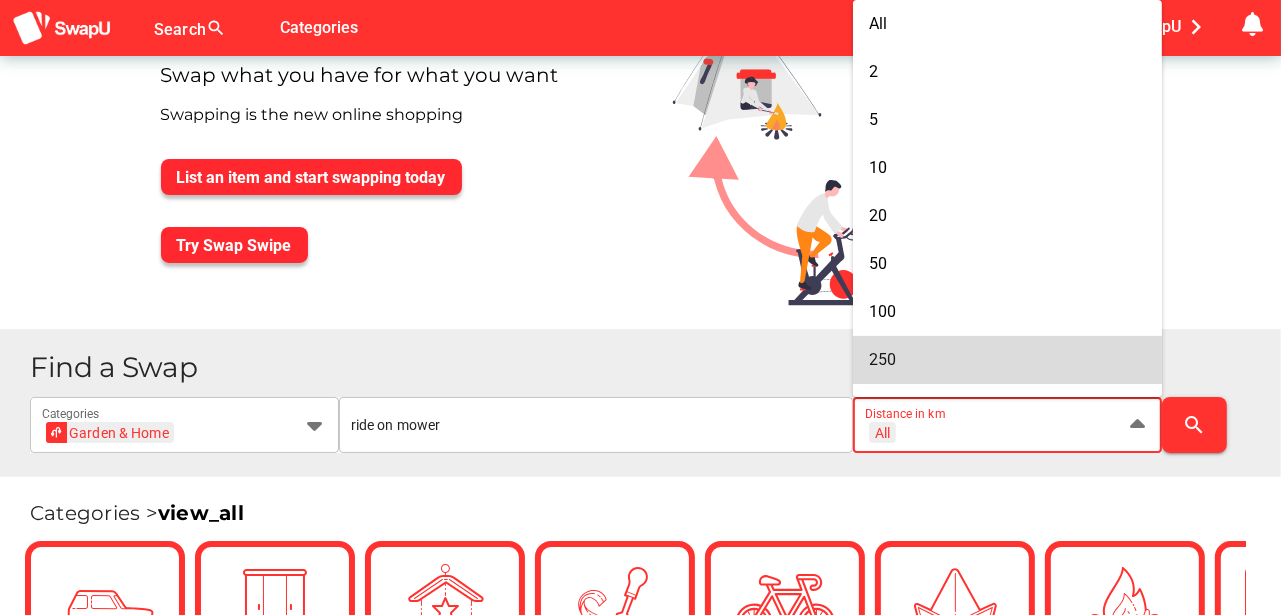 drag, startPoint x: 891, startPoint y: 362, endPoint x: 984, endPoint y: 392, distance: 97.71899 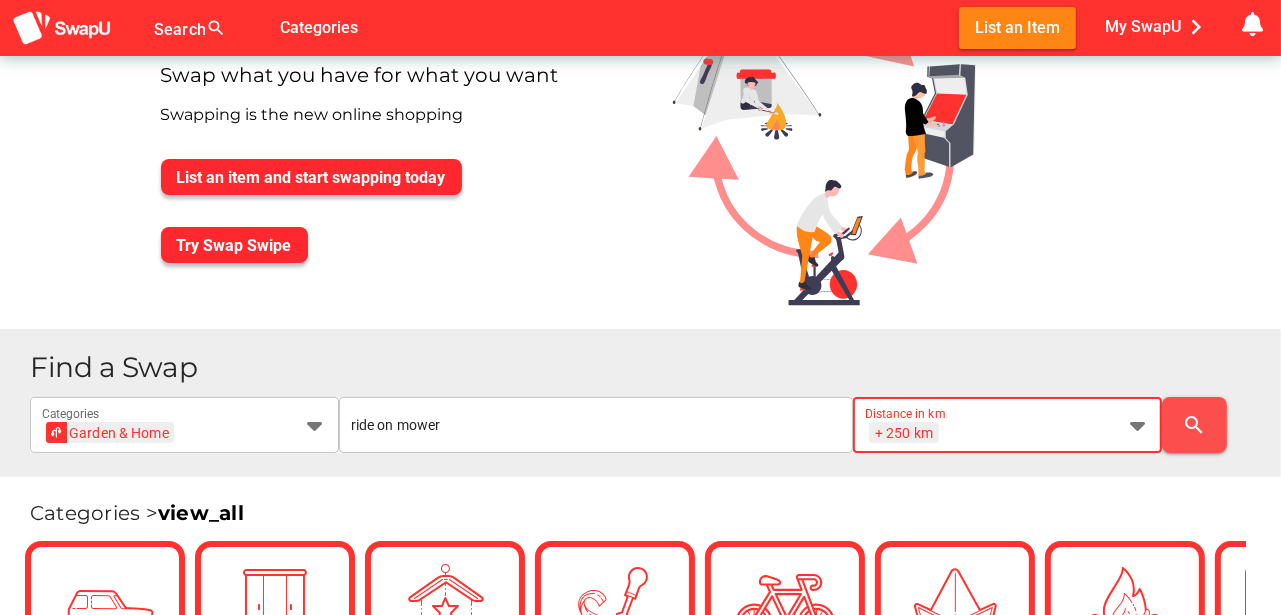 click on "search" at bounding box center (1195, 425) 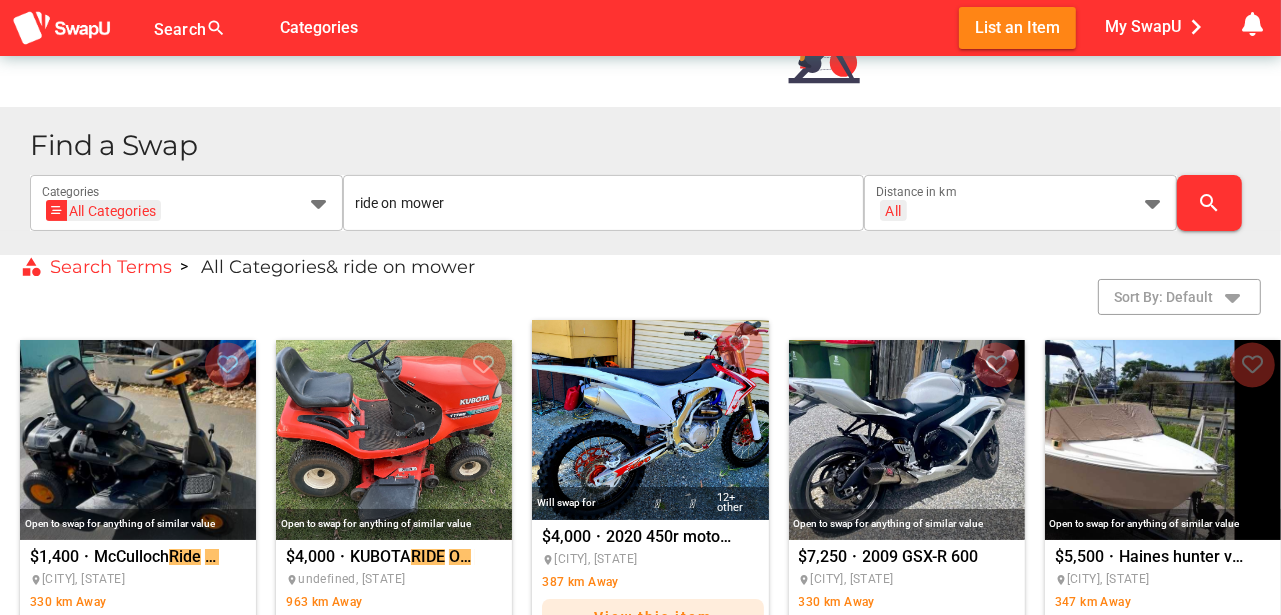 scroll, scrollTop: 266, scrollLeft: 0, axis: vertical 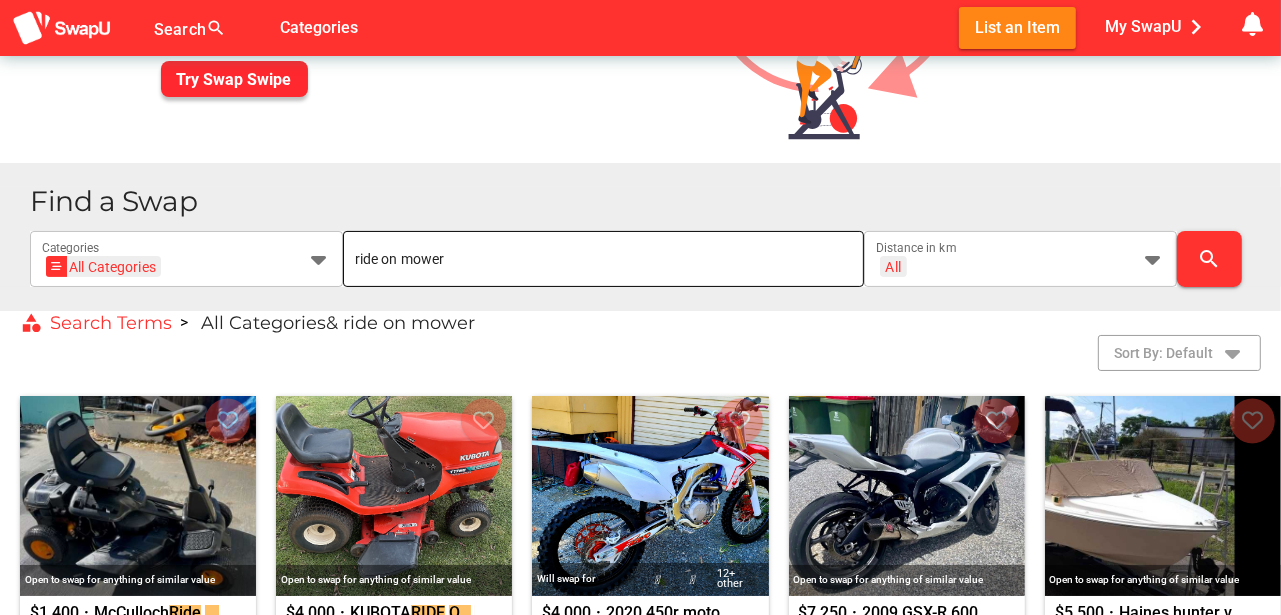 click on "ride on mower" at bounding box center [603, 259] 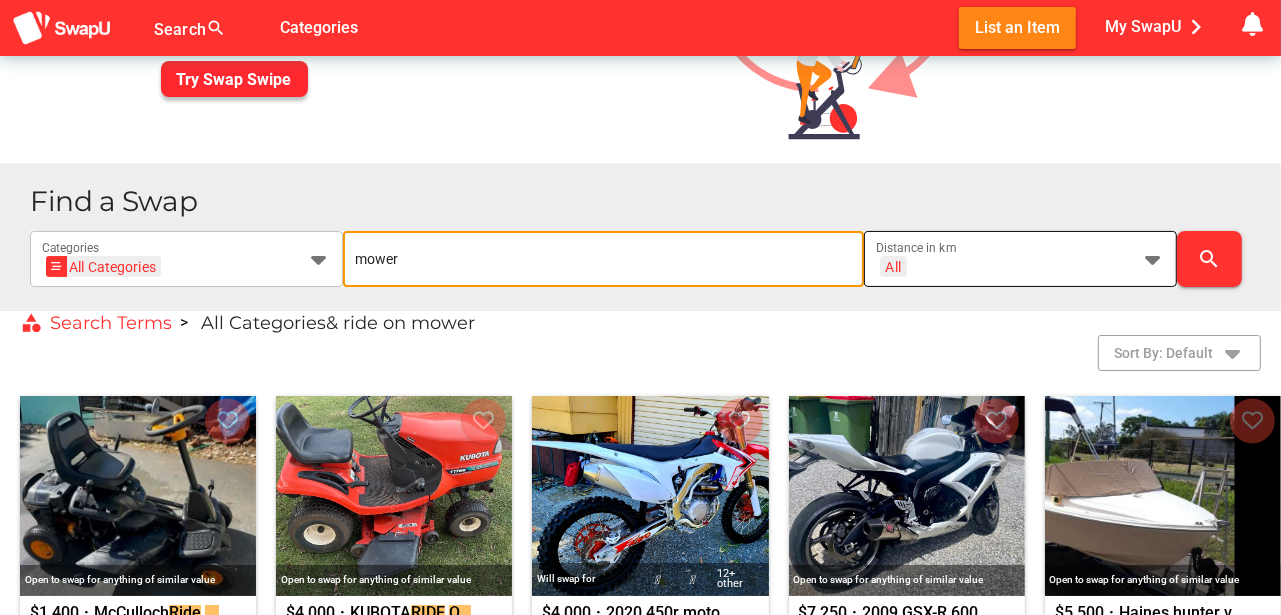 type on "mower" 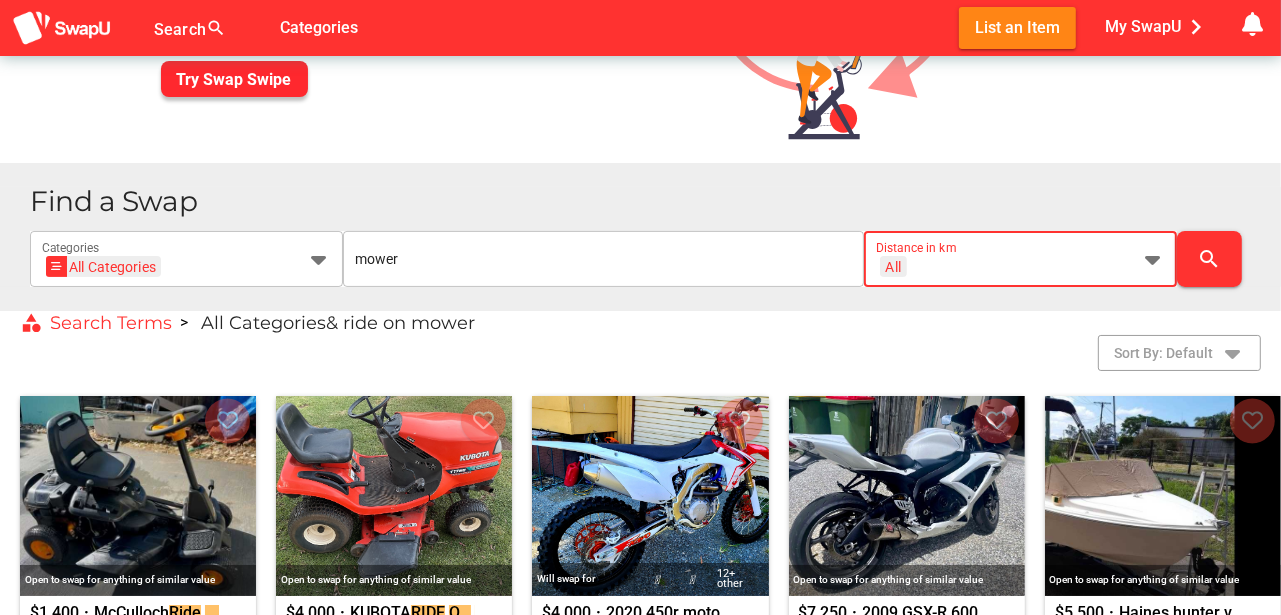 click at bounding box center [1153, 259] 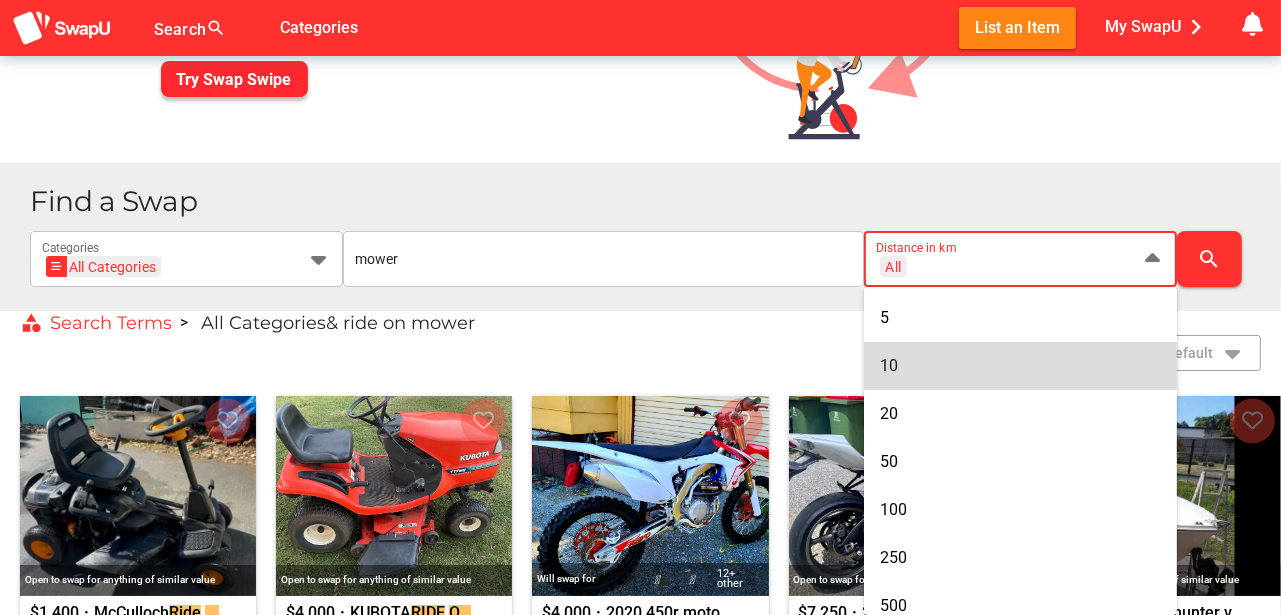 scroll, scrollTop: 104, scrollLeft: 0, axis: vertical 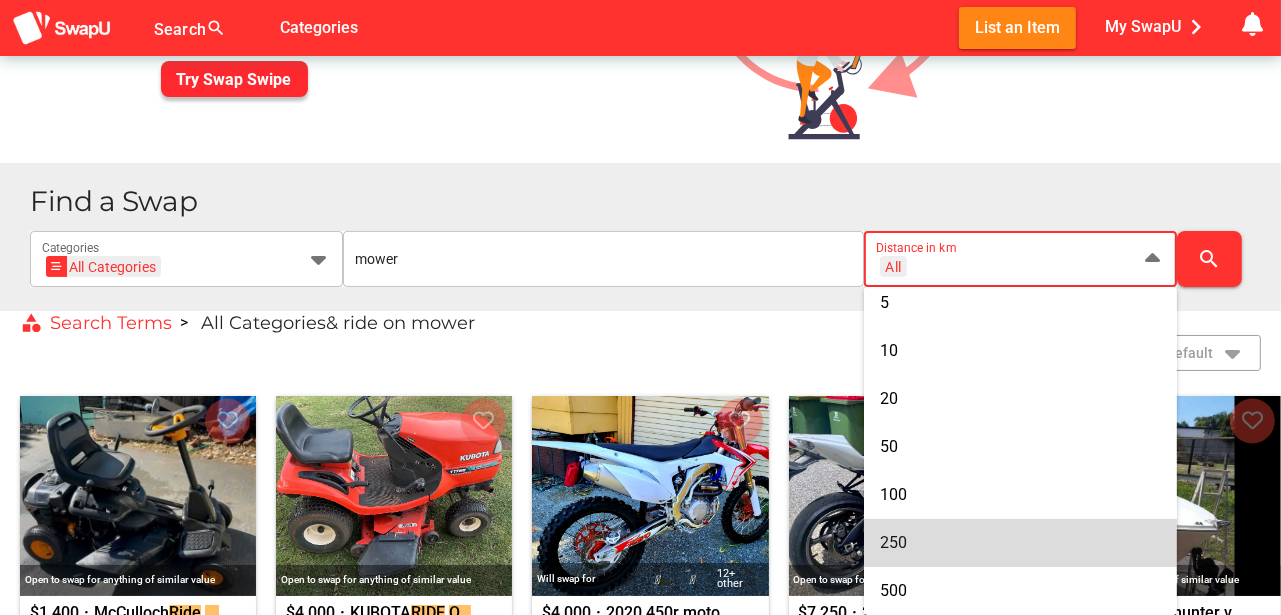 drag, startPoint x: 895, startPoint y: 532, endPoint x: 948, endPoint y: 503, distance: 60.41523 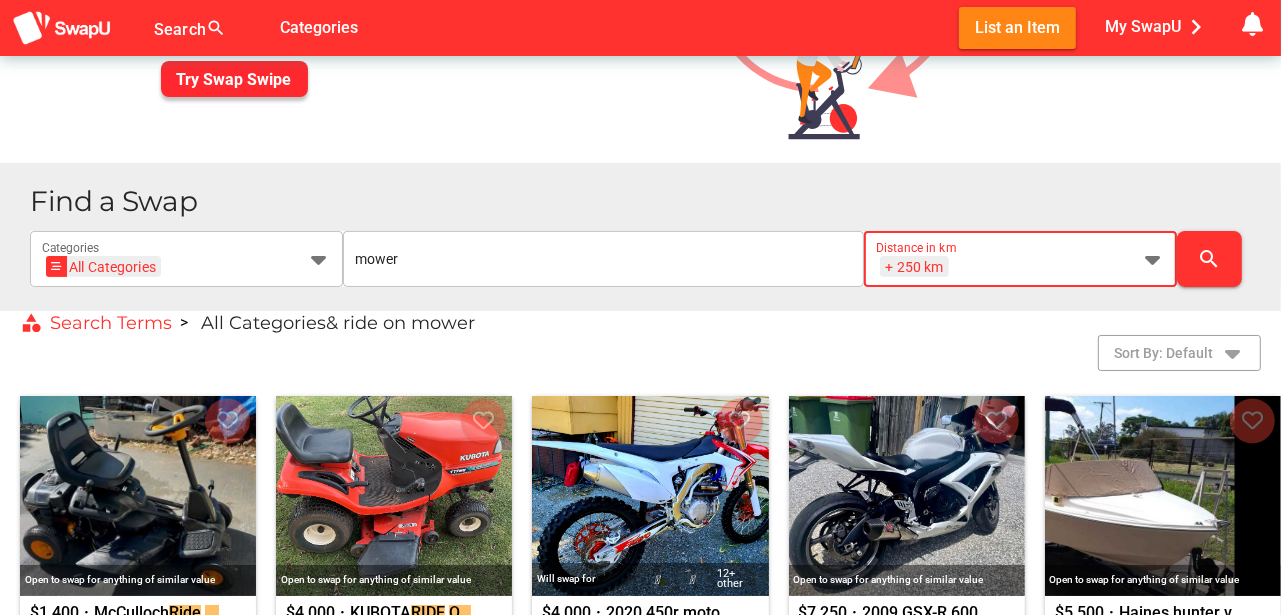 scroll, scrollTop: 0, scrollLeft: 26, axis: horizontal 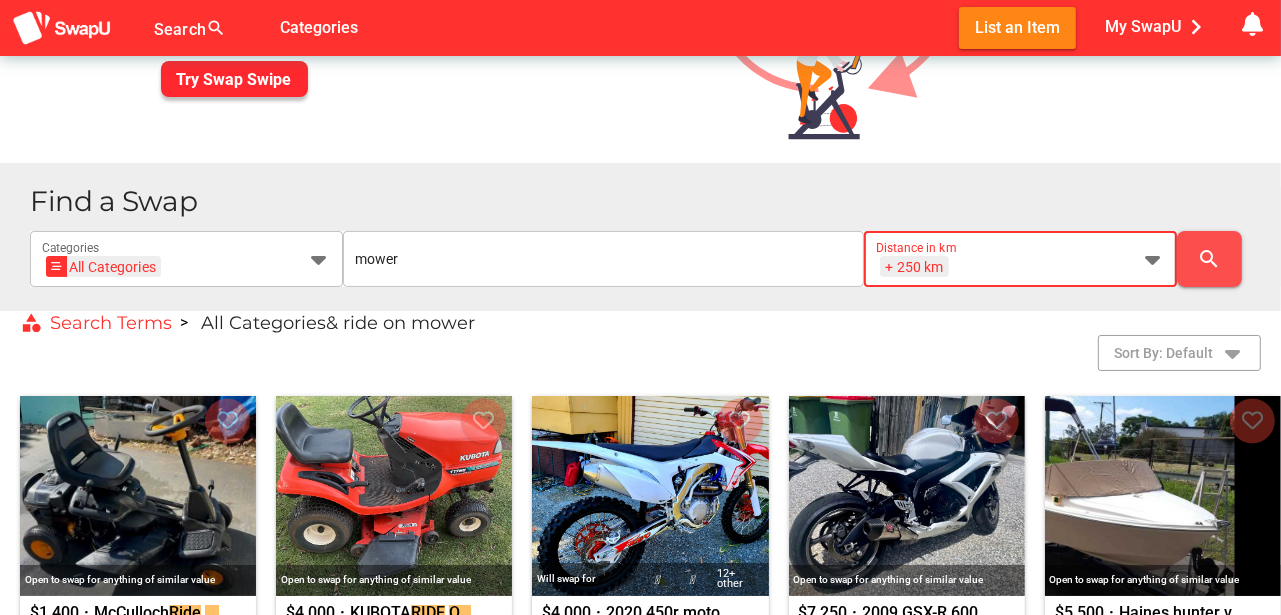 click on "search" at bounding box center [1209, 259] 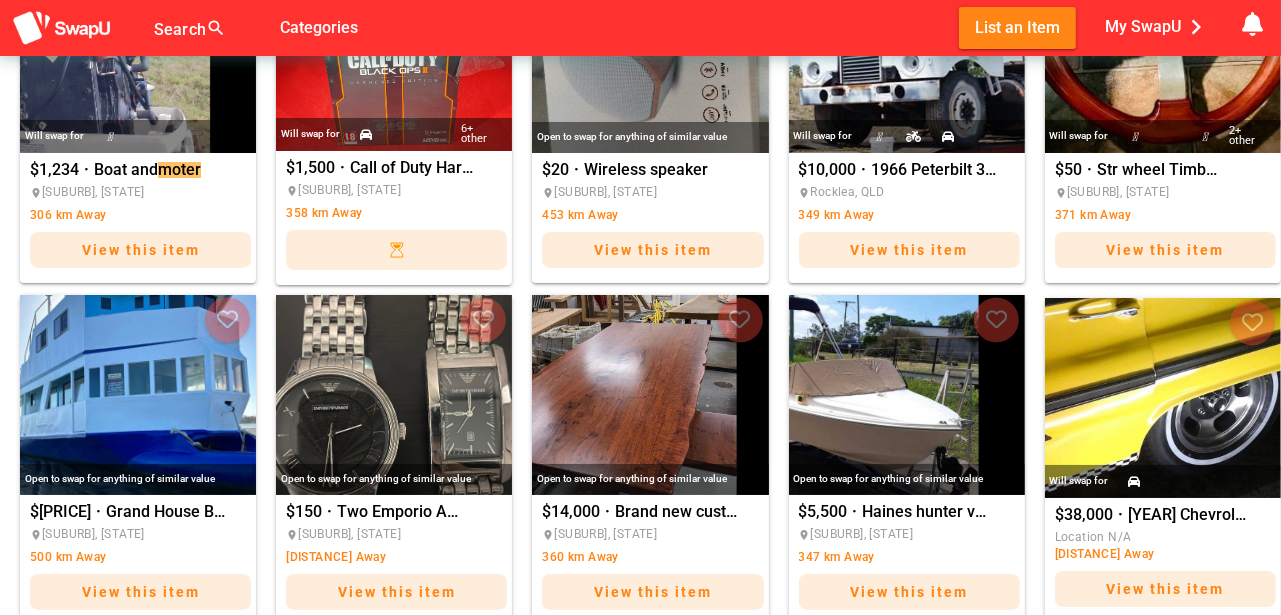 scroll, scrollTop: 1066, scrollLeft: 0, axis: vertical 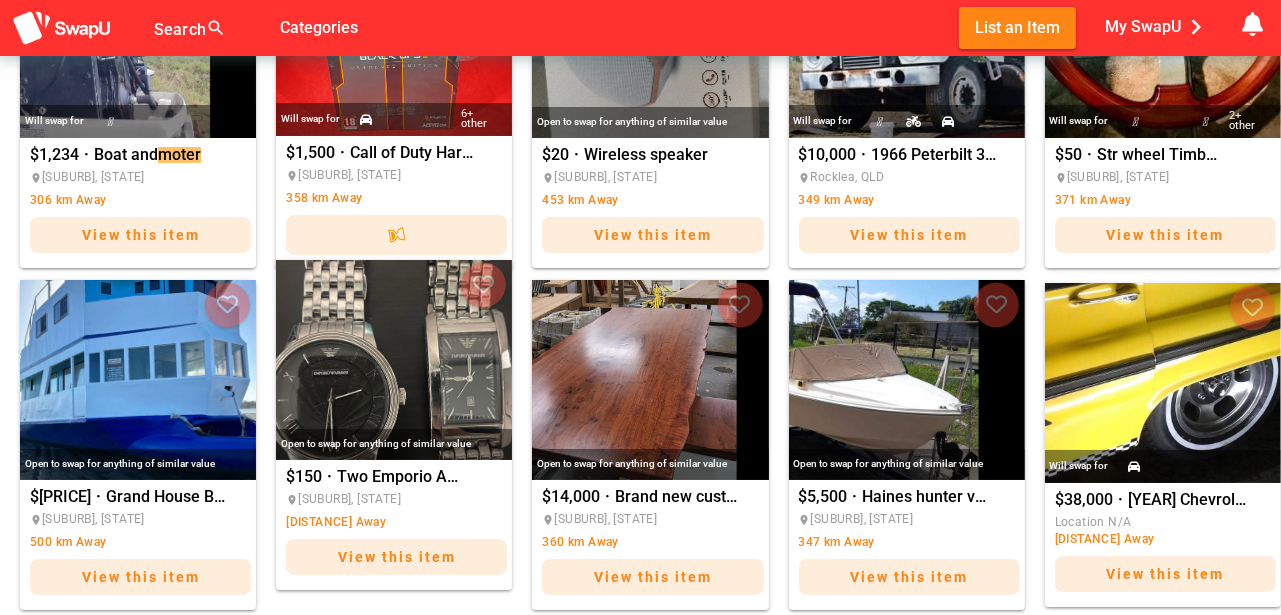 click at bounding box center (394, 360) 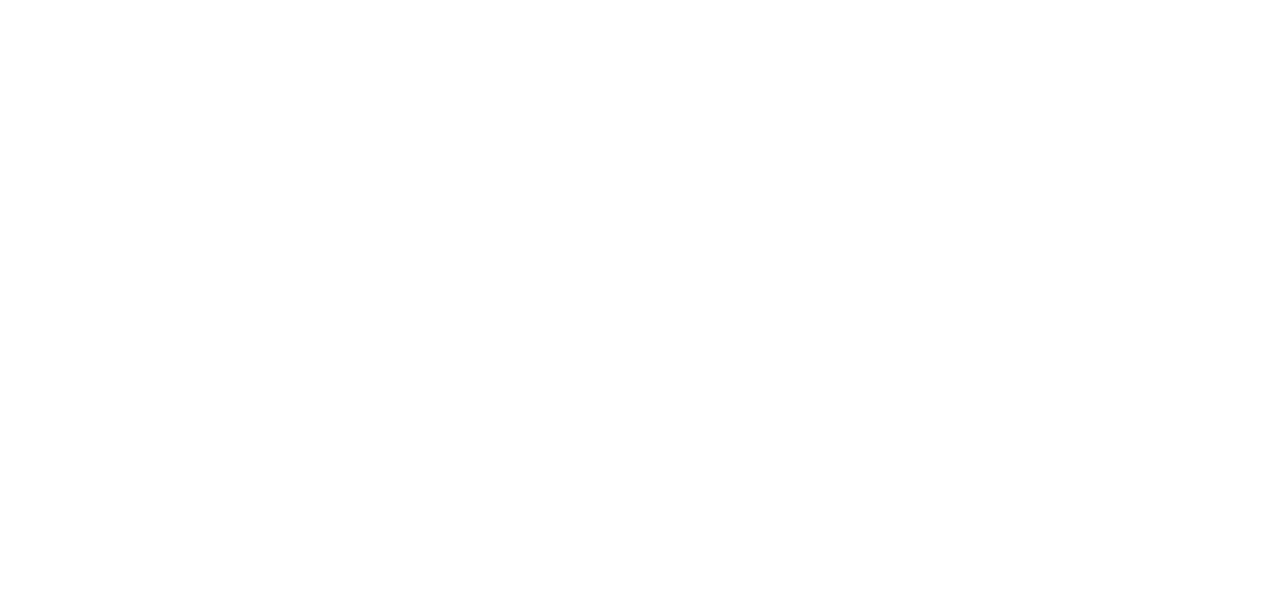 scroll, scrollTop: 0, scrollLeft: 0, axis: both 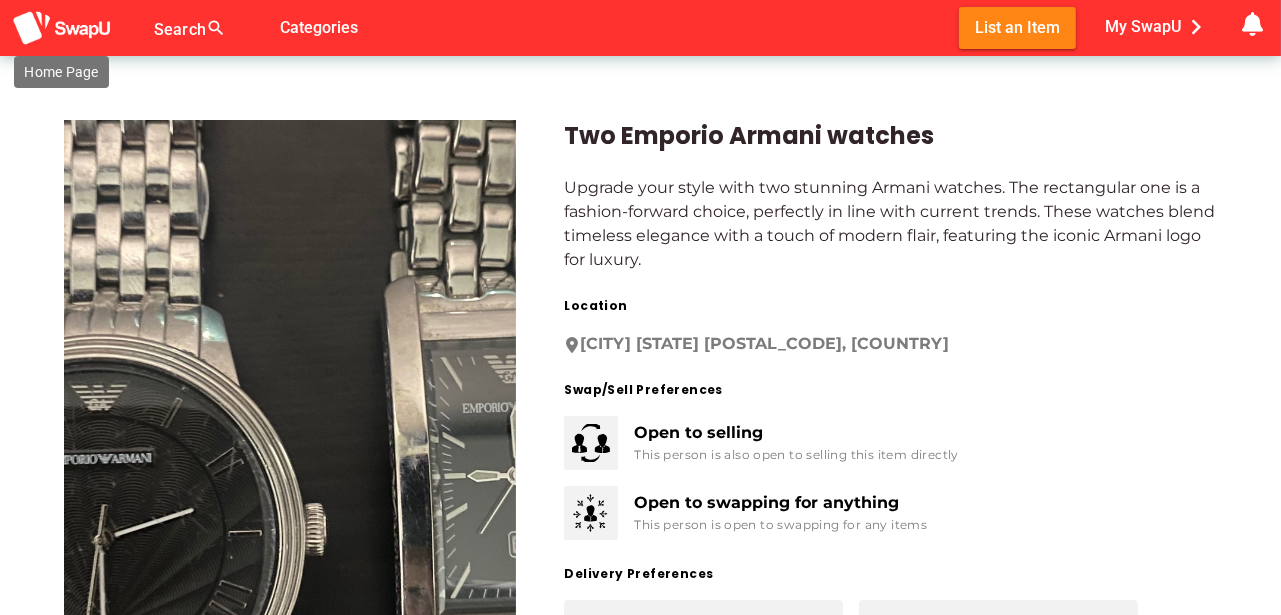 click at bounding box center (62, 28) 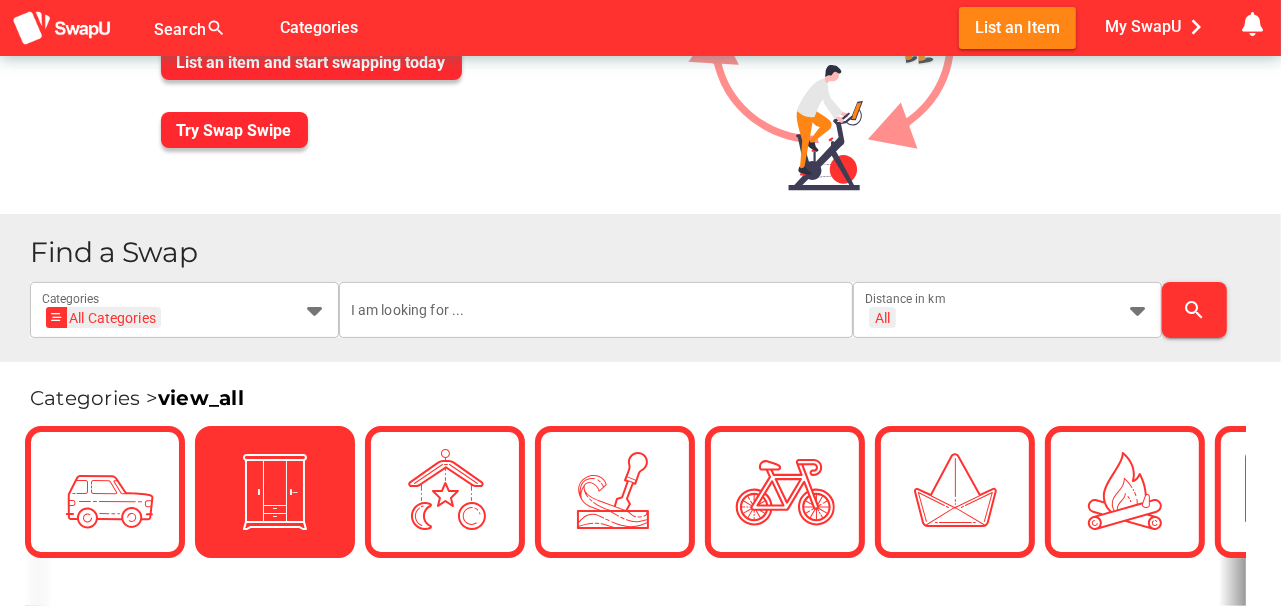 scroll, scrollTop: 433, scrollLeft: 0, axis: vertical 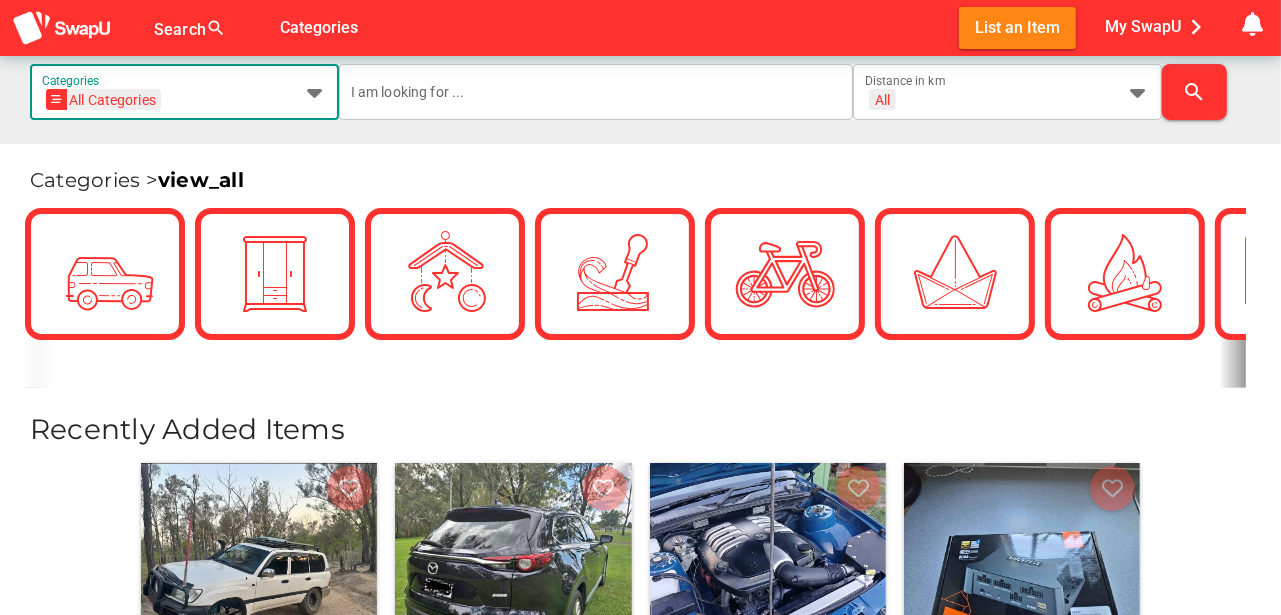 click at bounding box center [315, 92] 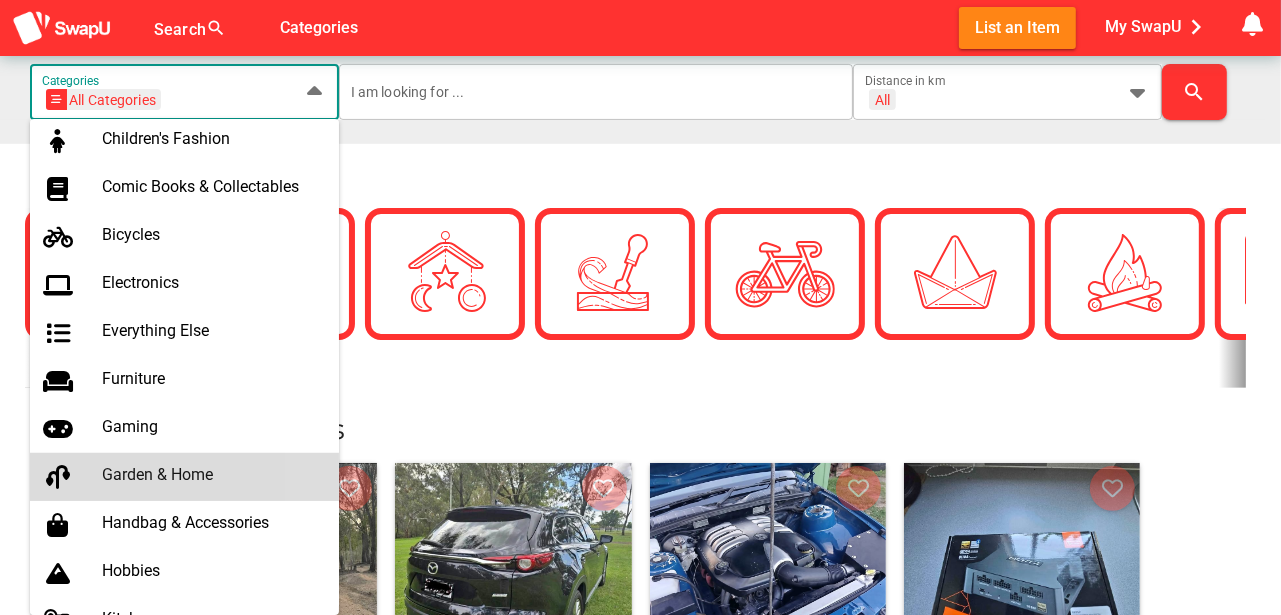 scroll, scrollTop: 533, scrollLeft: 0, axis: vertical 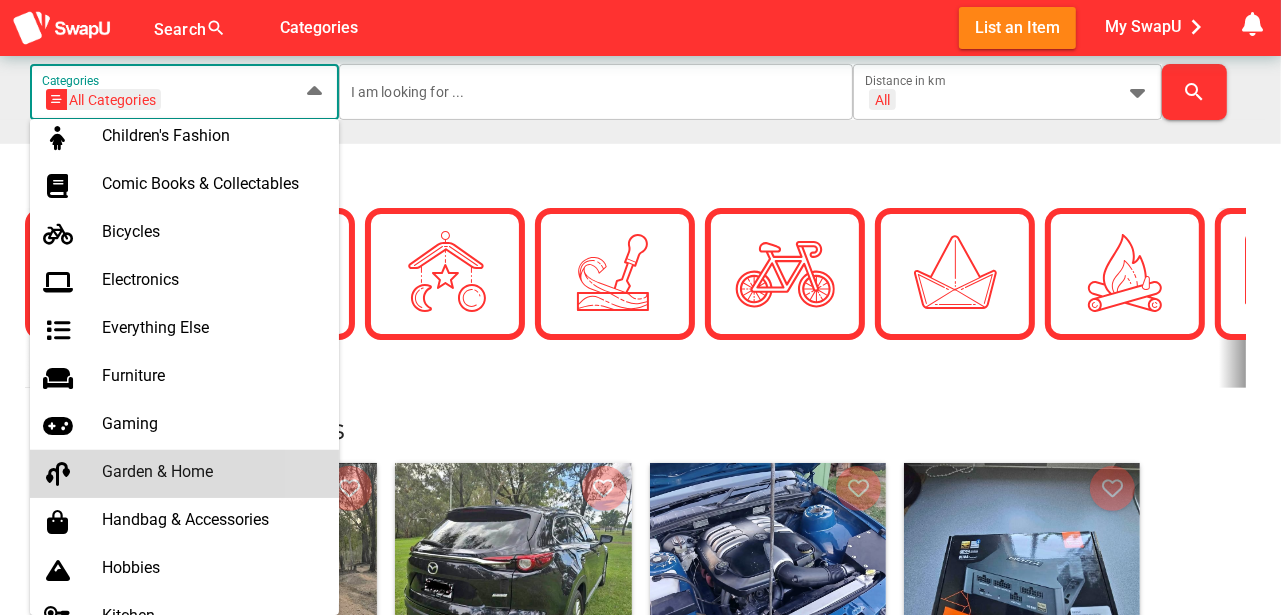 click on "Garden & Home" at bounding box center [212, 472] 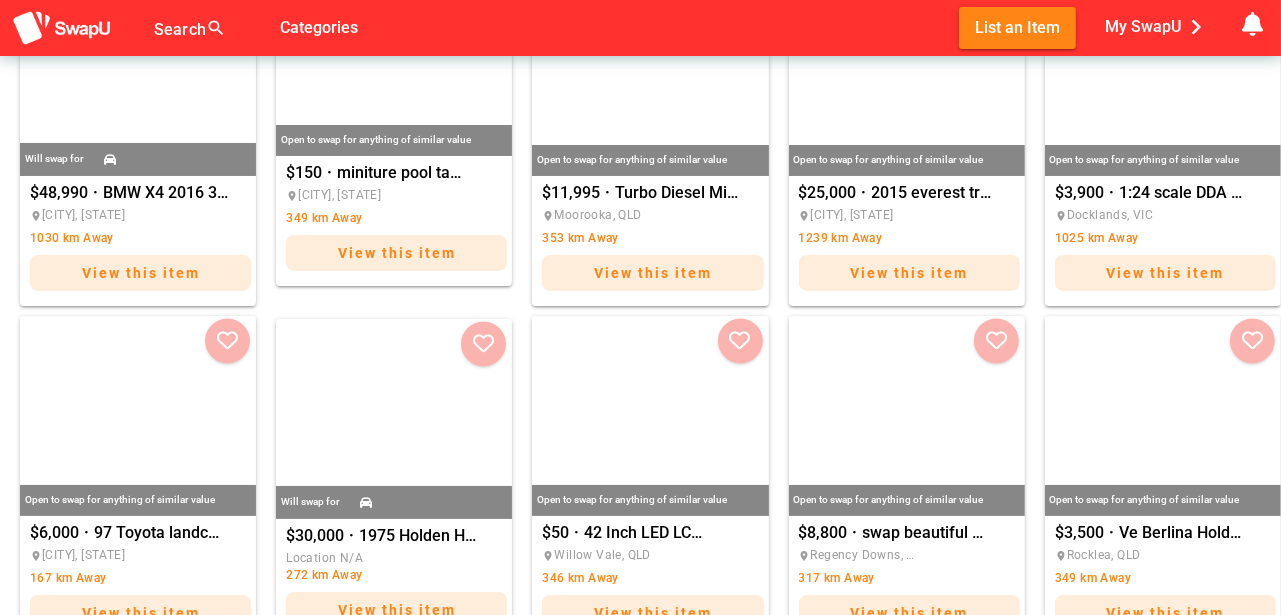 scroll, scrollTop: 2100, scrollLeft: 0, axis: vertical 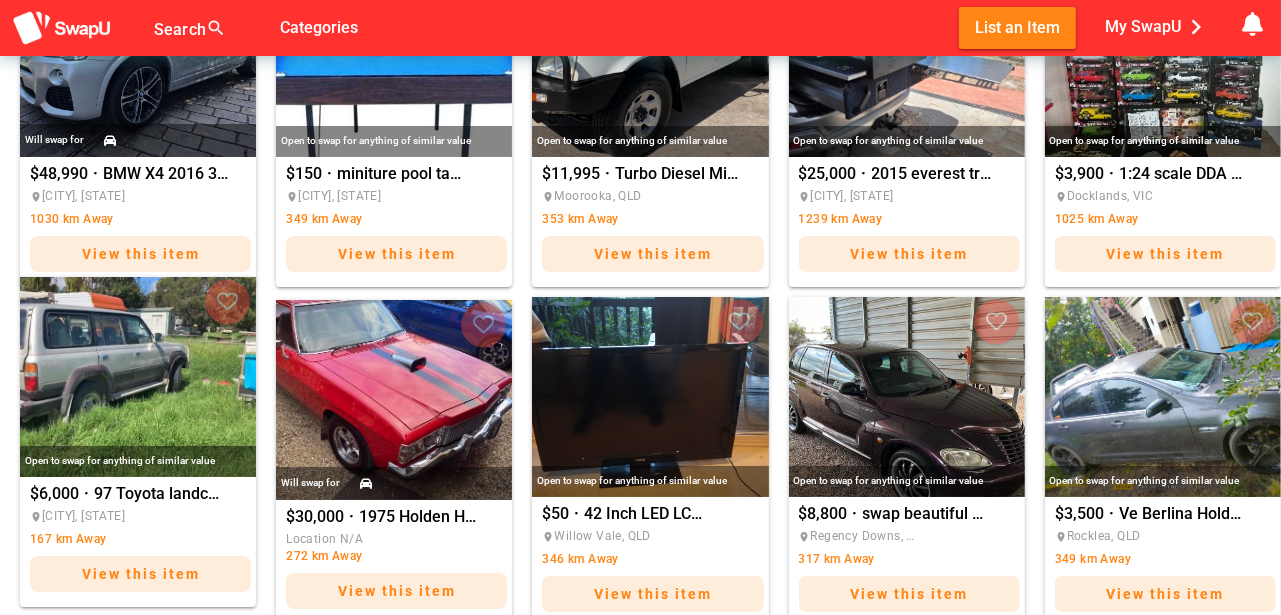 click at bounding box center (138, 377) 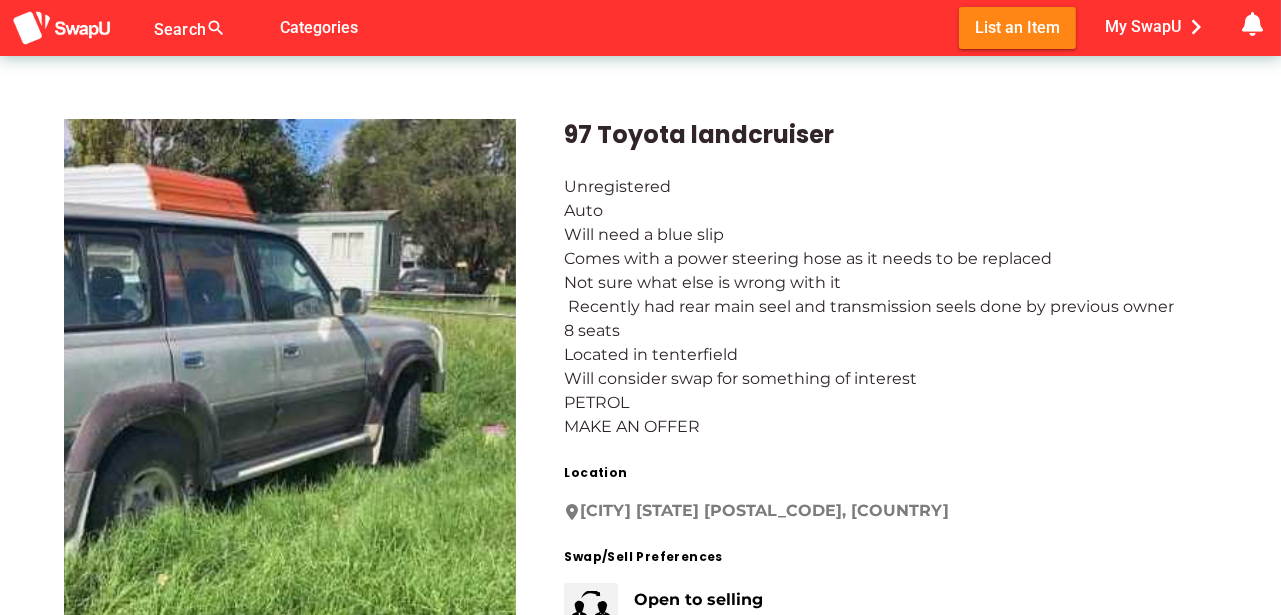 scroll, scrollTop: 0, scrollLeft: 0, axis: both 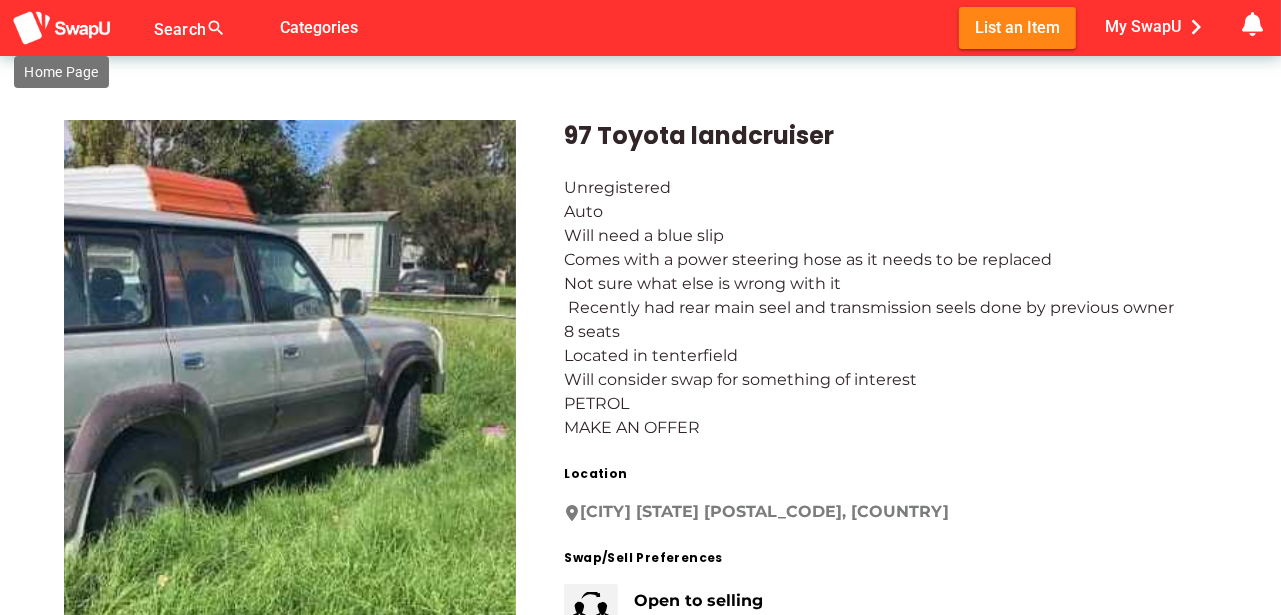 click at bounding box center [62, 28] 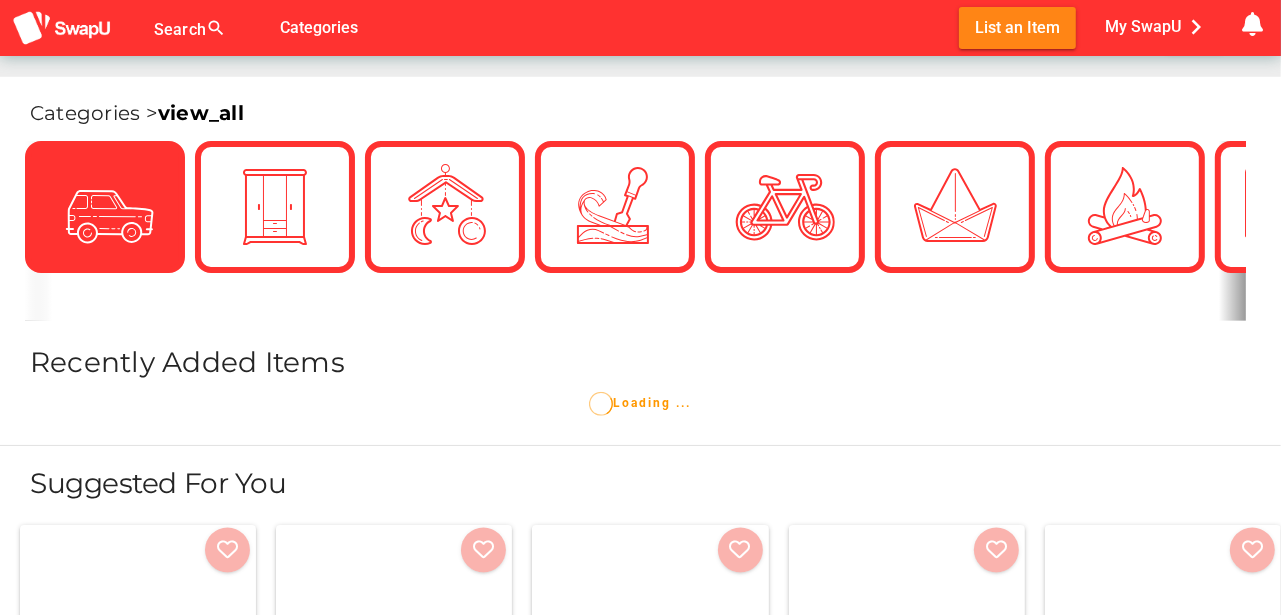 scroll, scrollTop: 200, scrollLeft: 0, axis: vertical 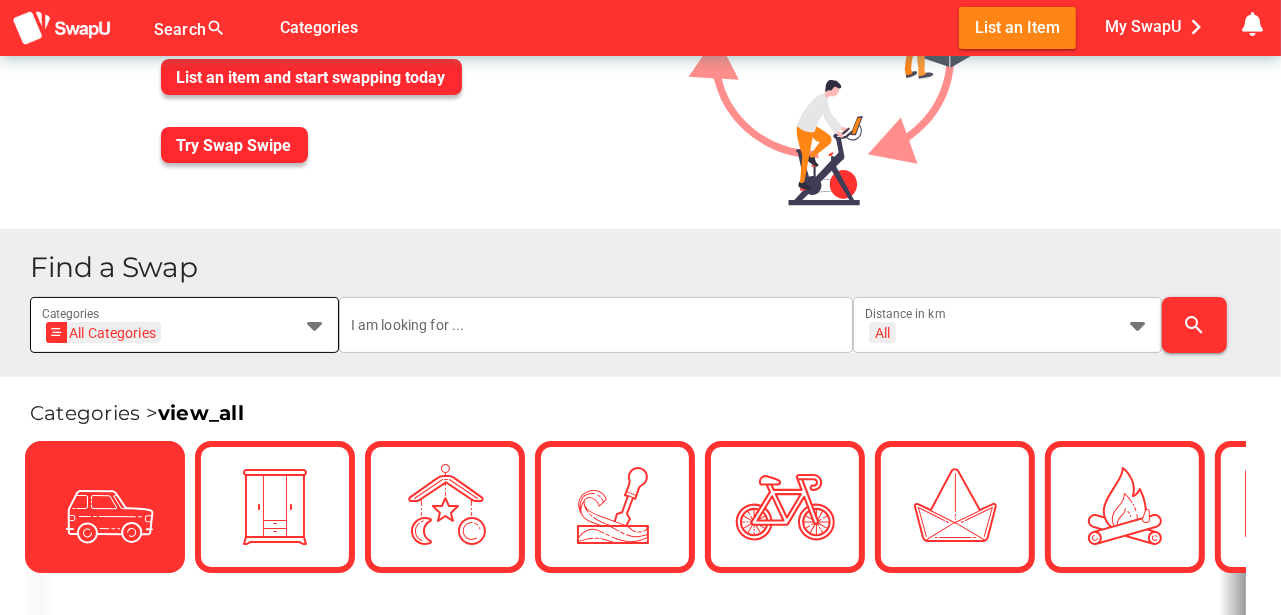 click at bounding box center (315, 325) 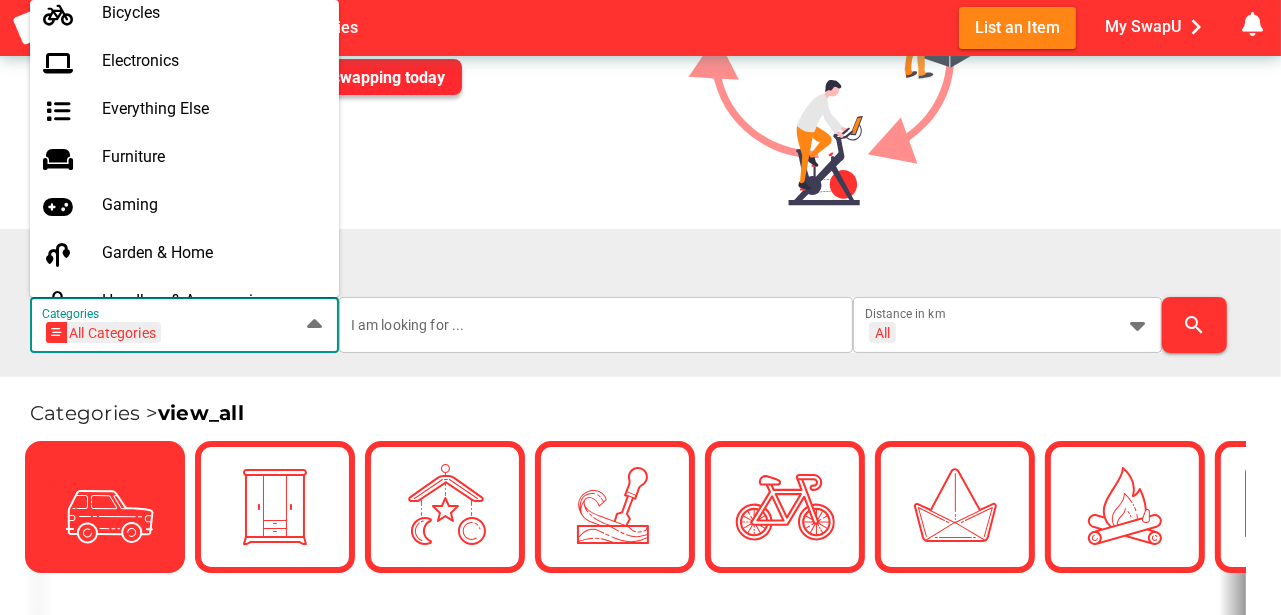 scroll, scrollTop: 633, scrollLeft: 0, axis: vertical 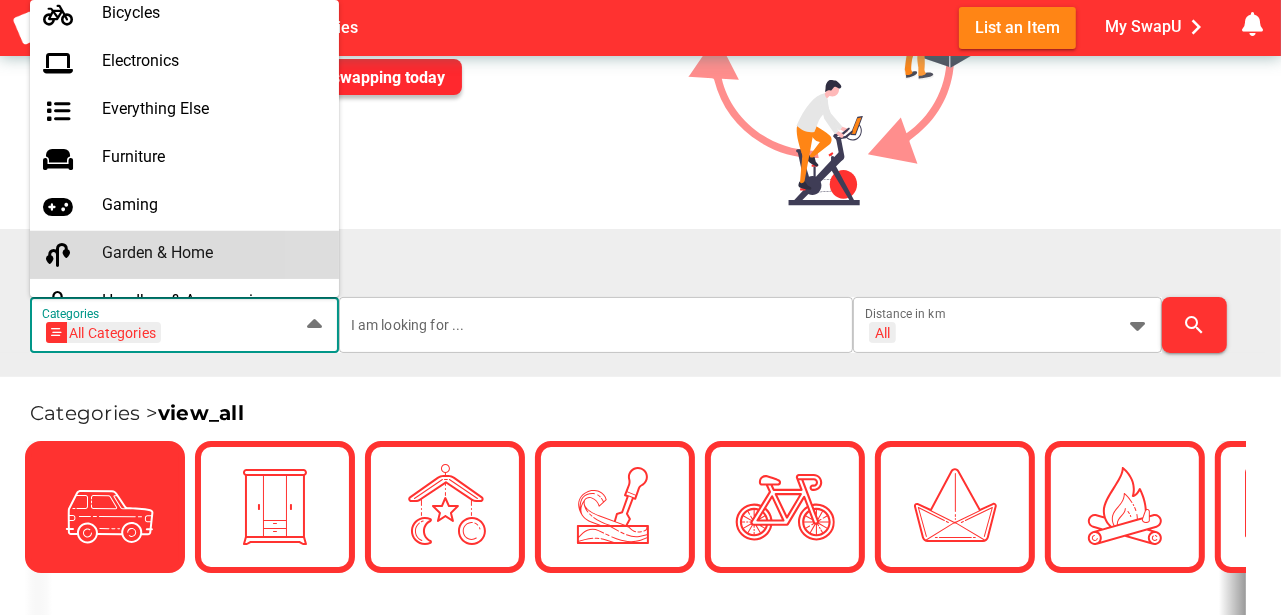 click on "Garden & Home" at bounding box center (212, 252) 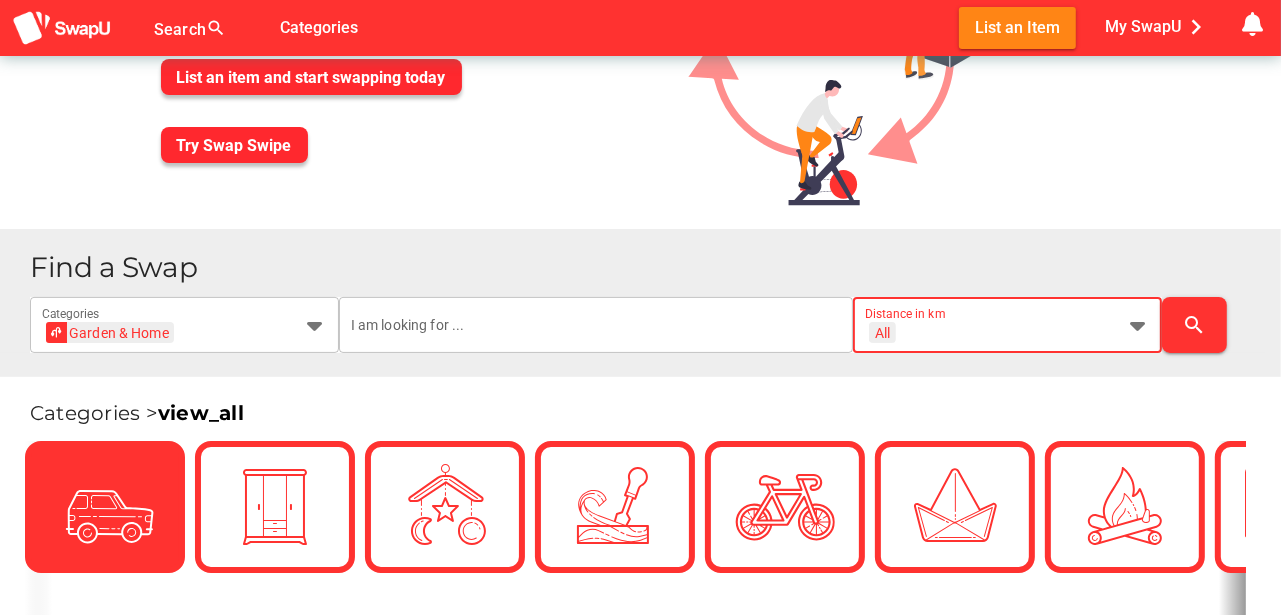 click at bounding box center [1138, 325] 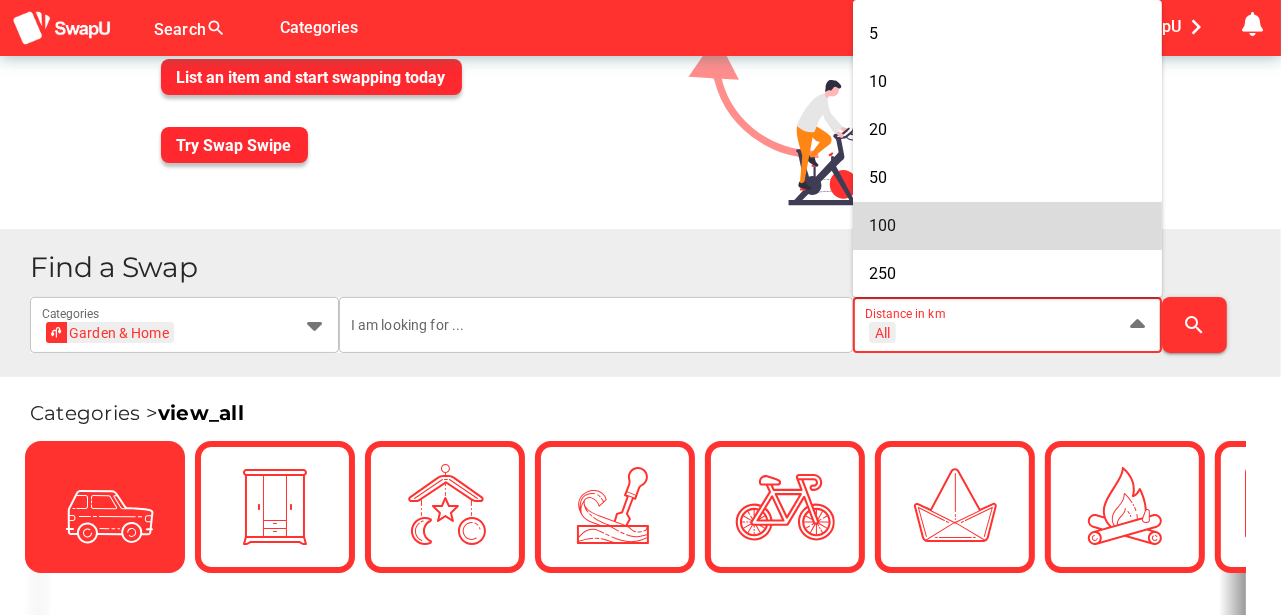scroll, scrollTop: 135, scrollLeft: 0, axis: vertical 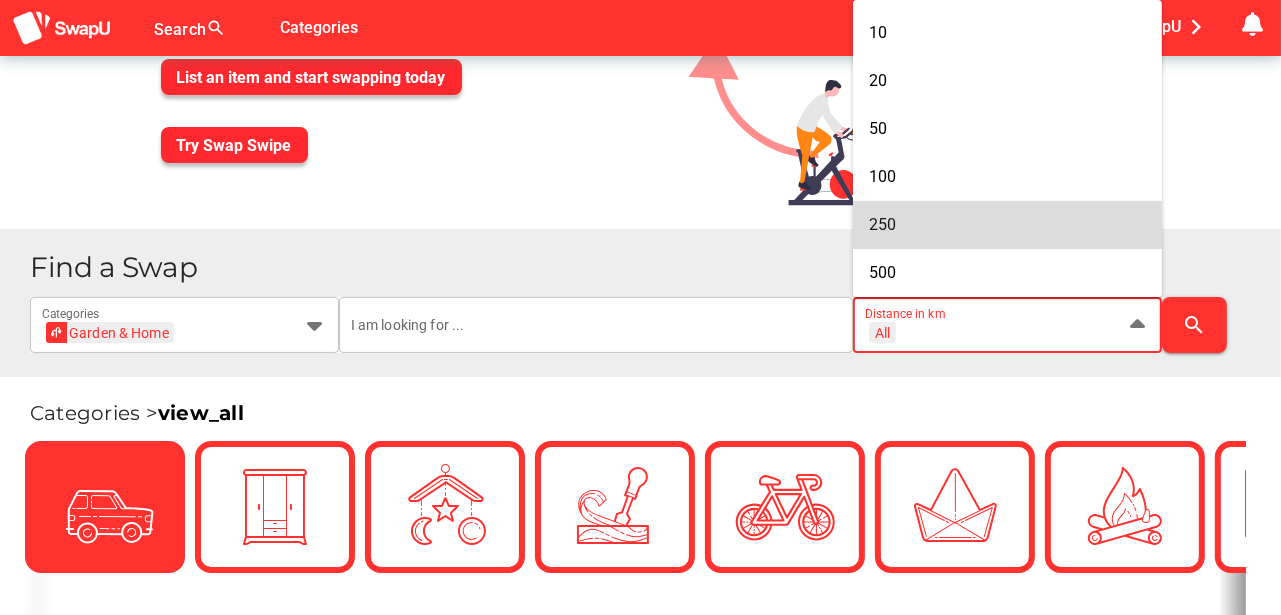 click on "250" at bounding box center [882, 224] 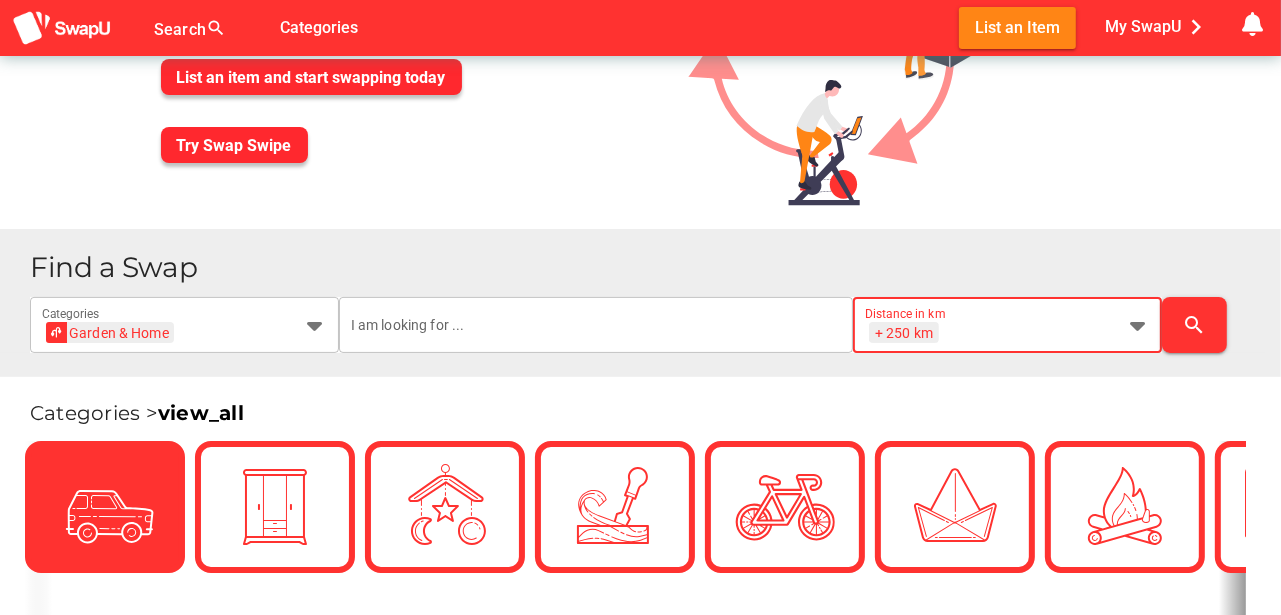scroll, scrollTop: 0, scrollLeft: 26, axis: horizontal 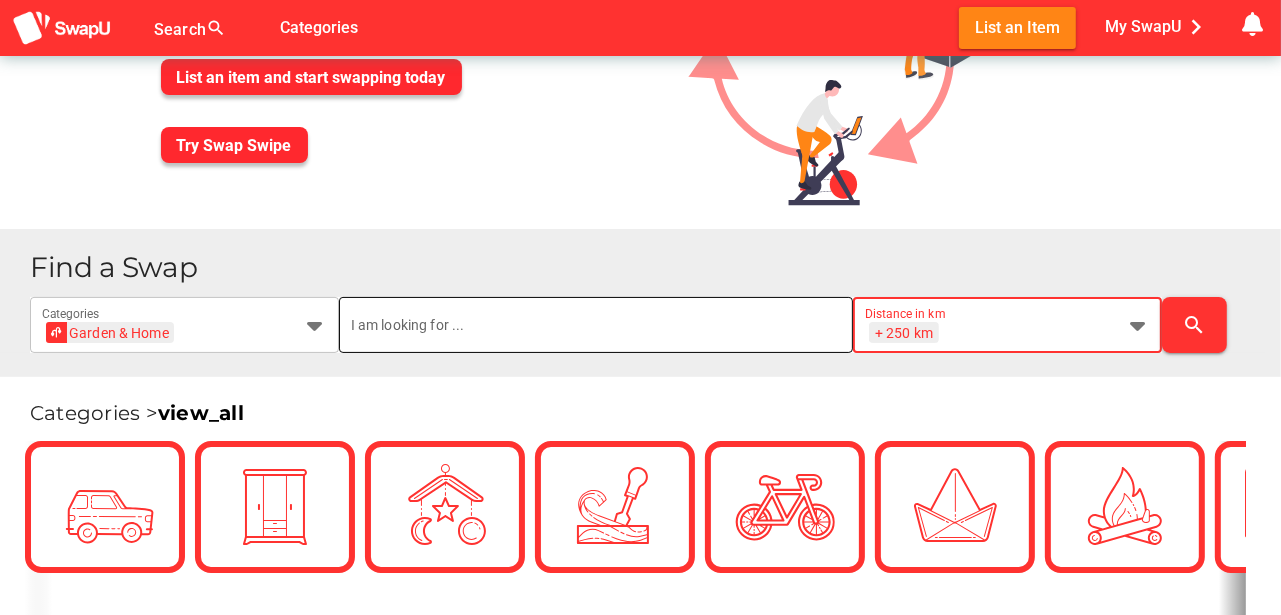 click at bounding box center (596, 325) 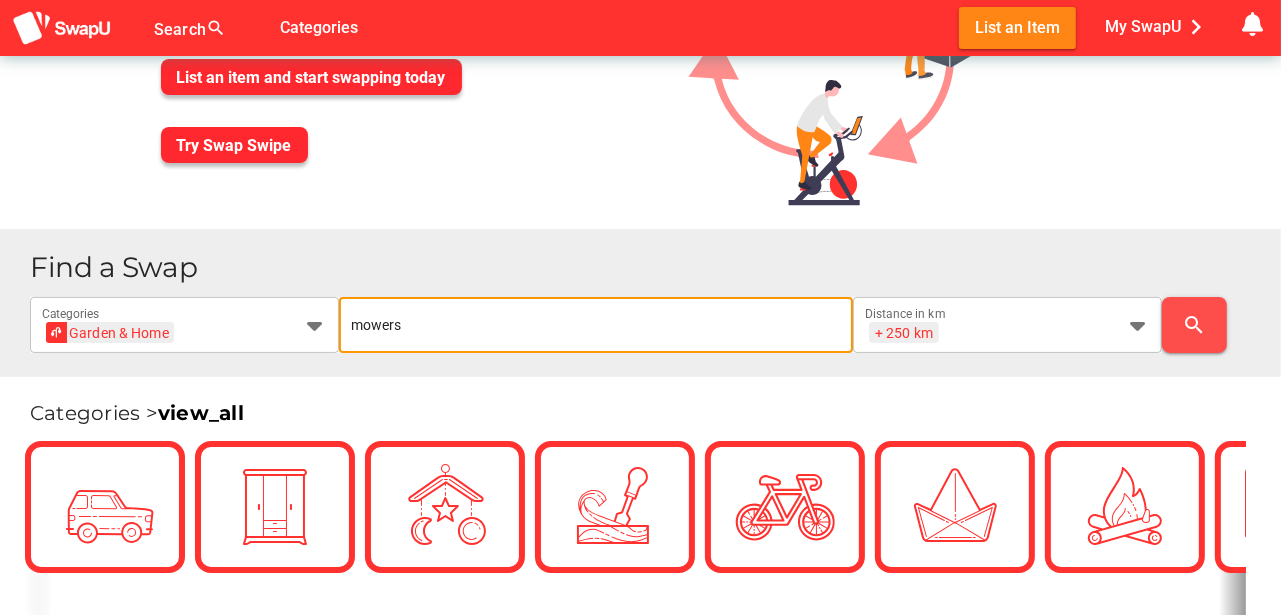 type on "mowers" 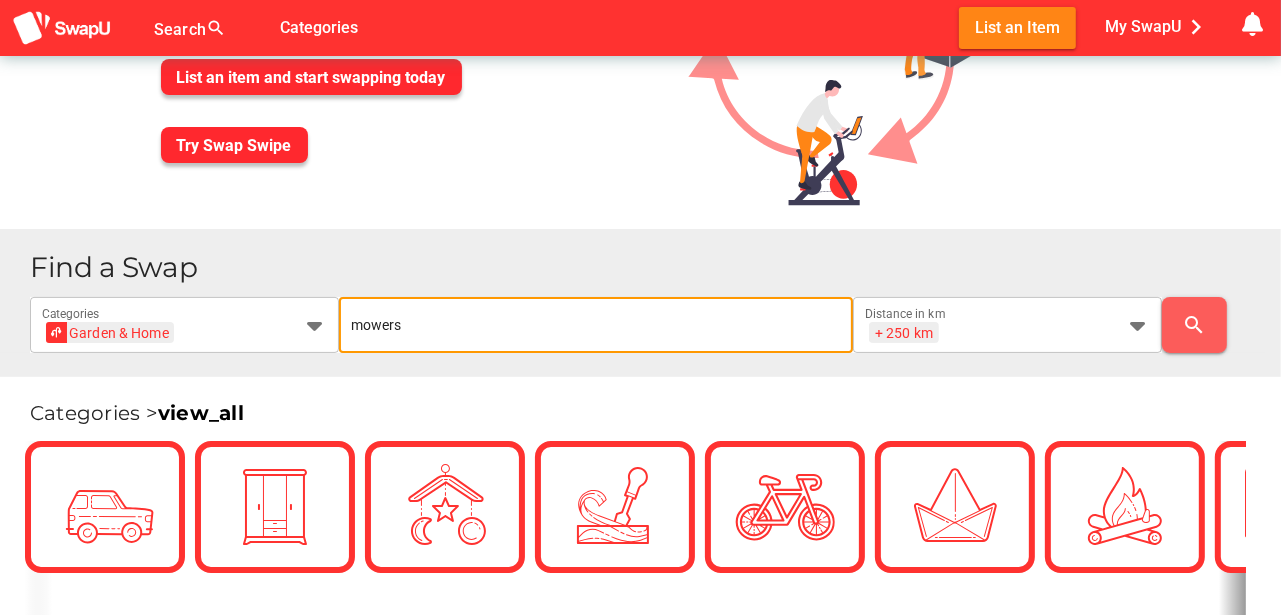 click on "search" at bounding box center (1195, 325) 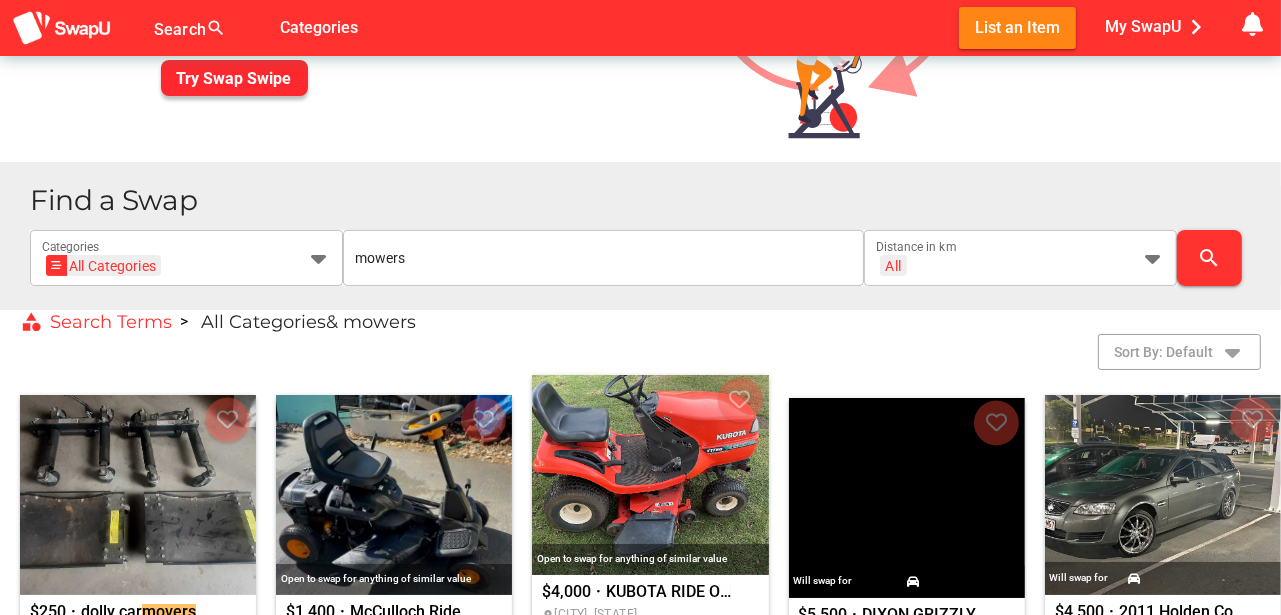 scroll, scrollTop: 233, scrollLeft: 0, axis: vertical 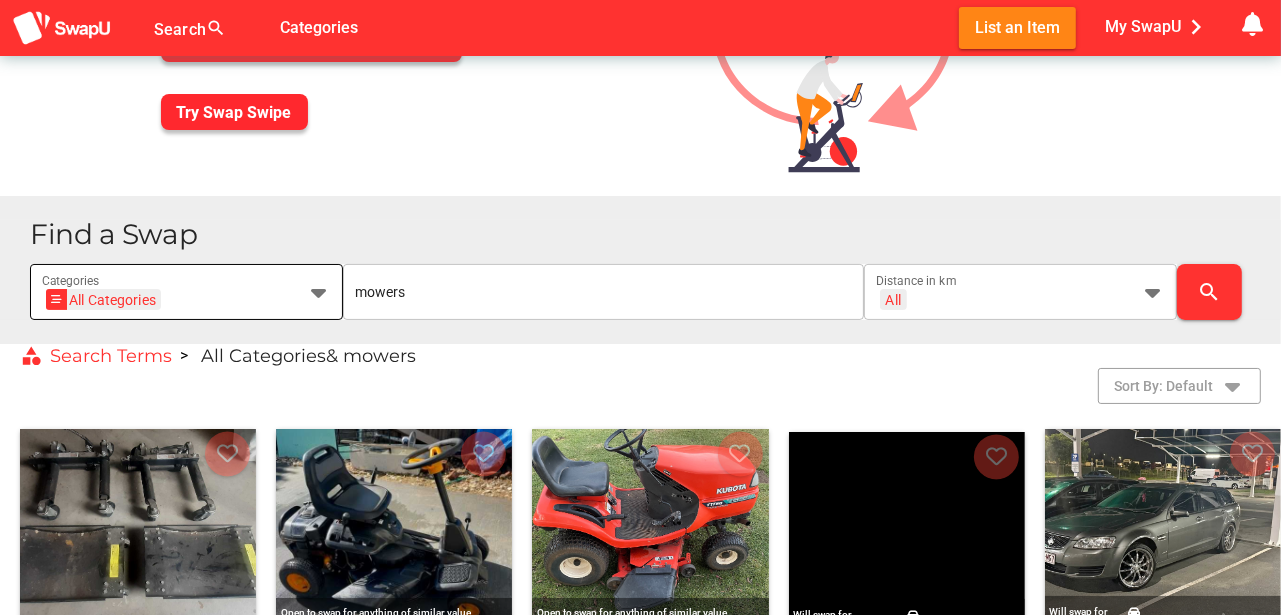 click at bounding box center (319, 292) 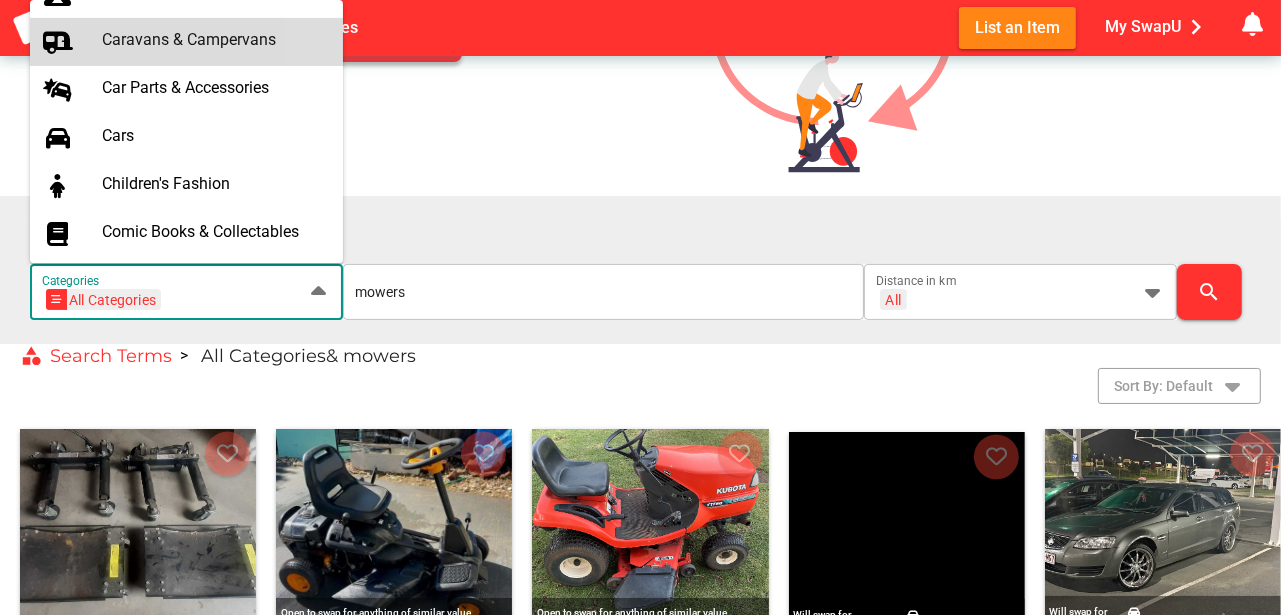 scroll, scrollTop: 366, scrollLeft: 0, axis: vertical 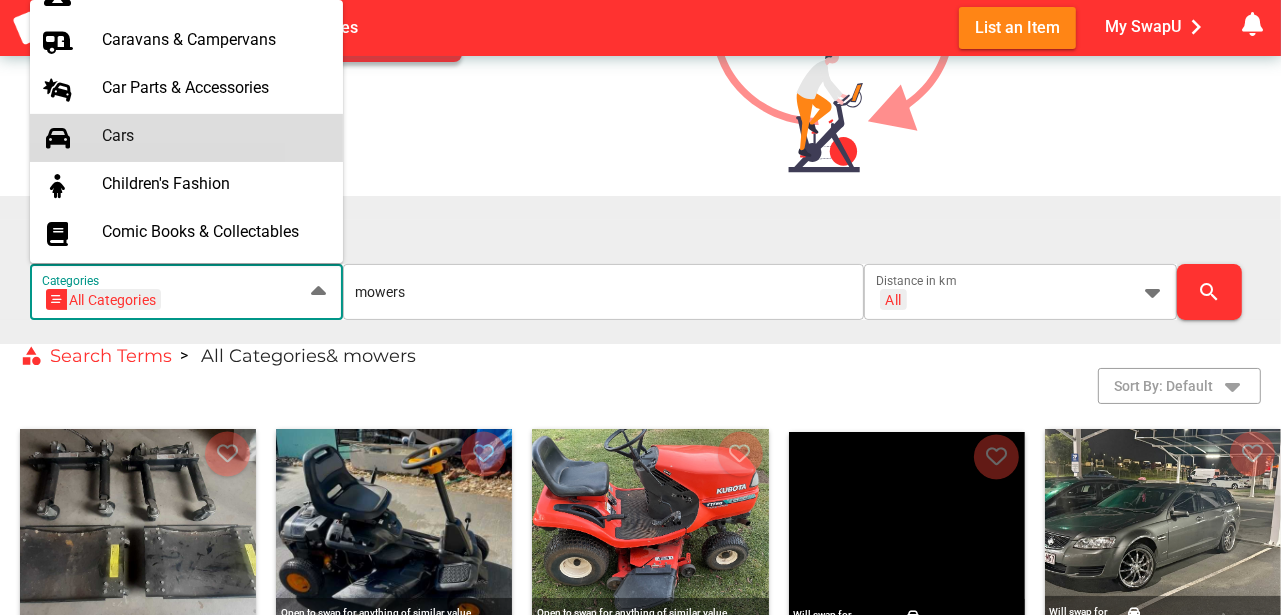 click on "Cars" at bounding box center [214, 135] 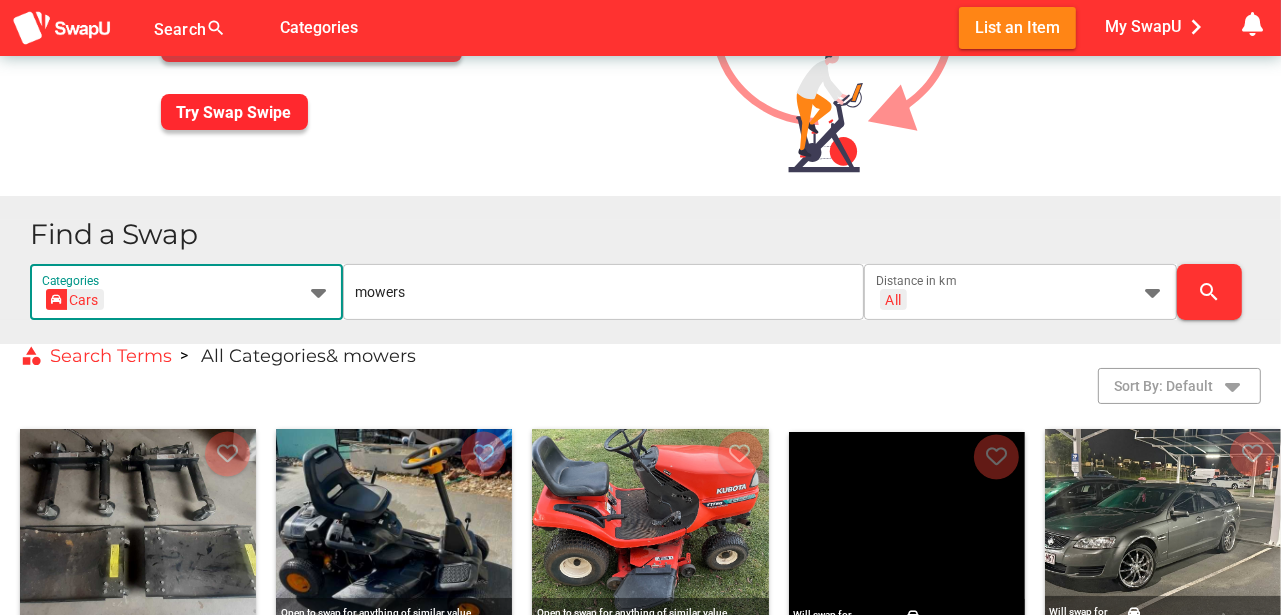 scroll, scrollTop: 0, scrollLeft: 28, axis: horizontal 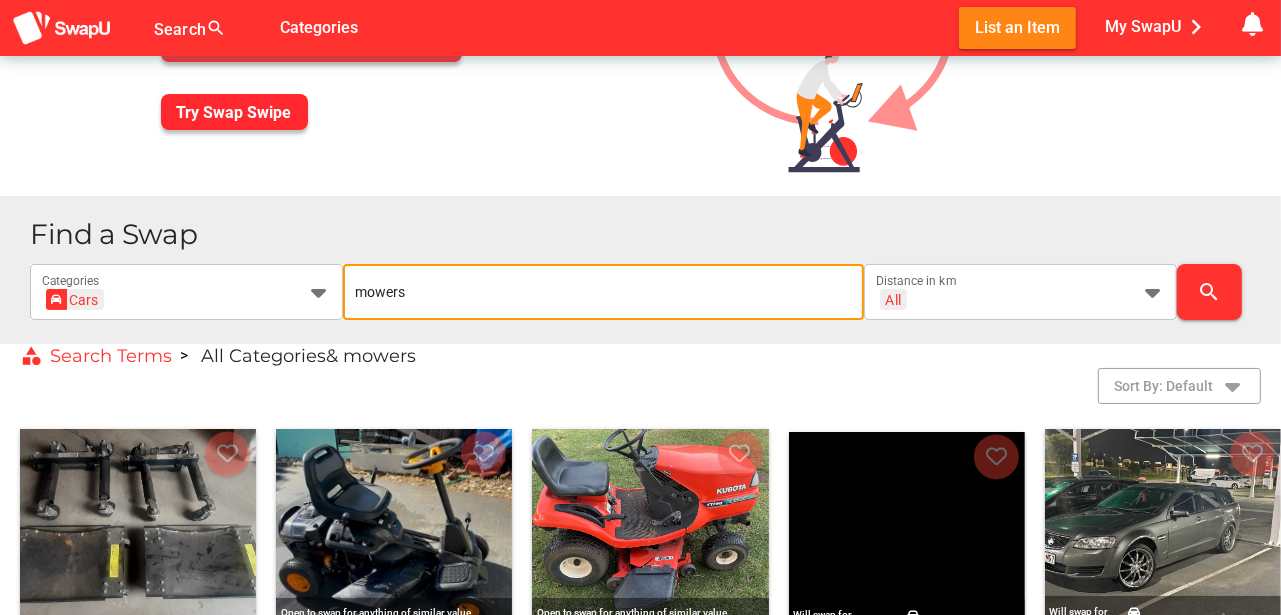 click on "mowers" at bounding box center (603, 292) 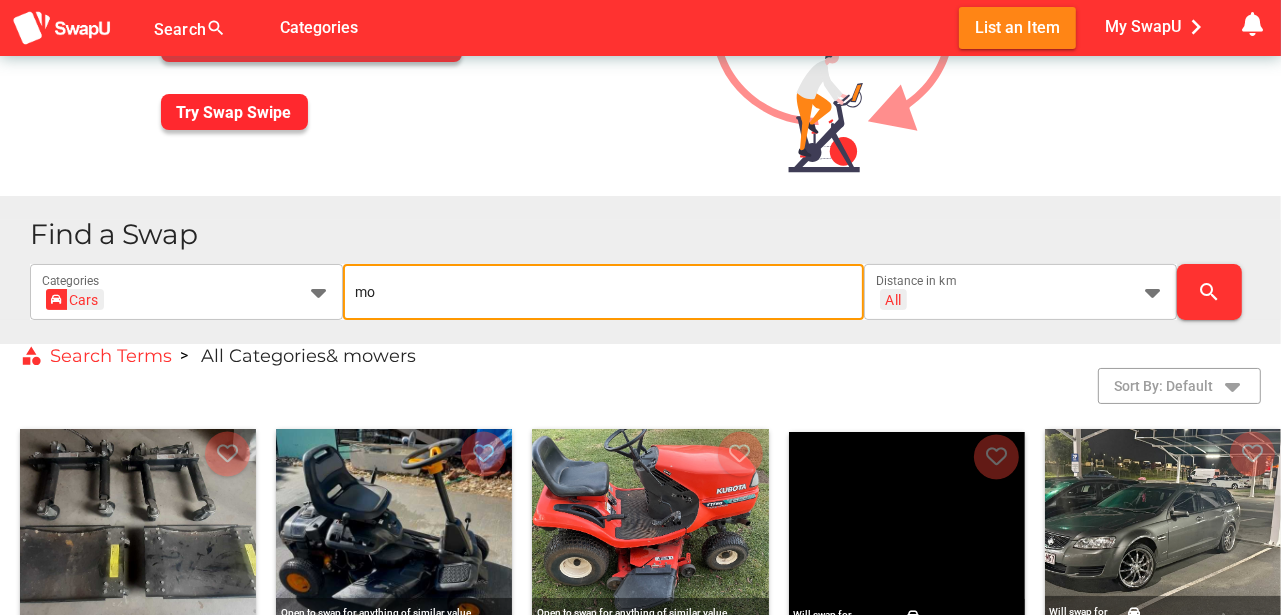 type on "m" 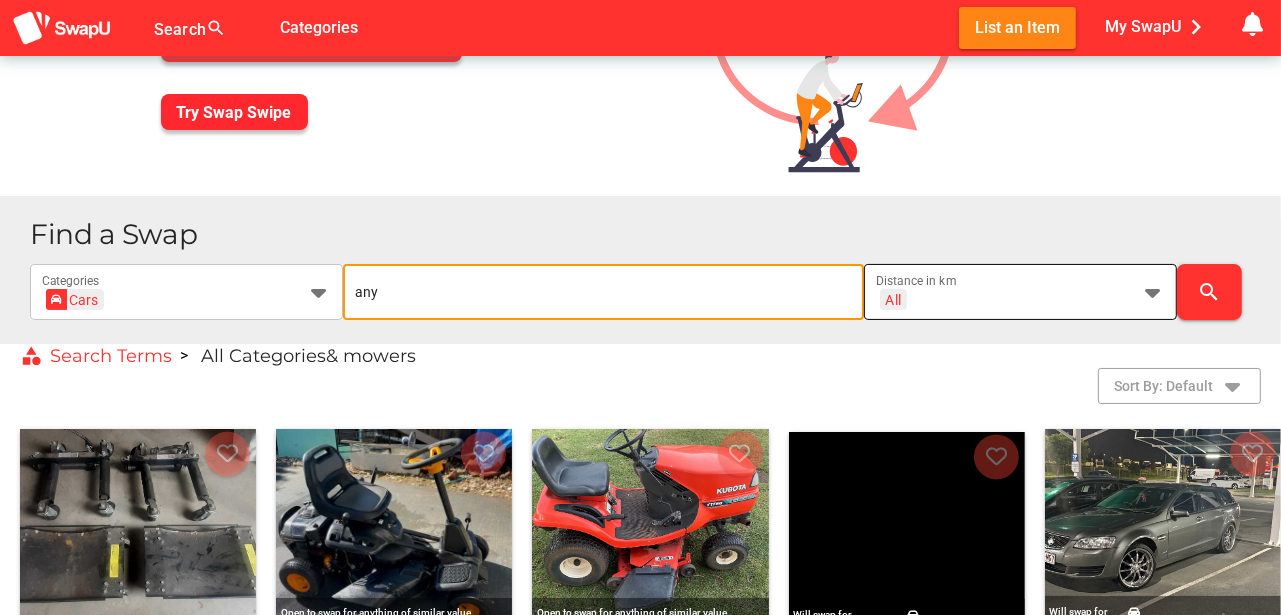 type on "any" 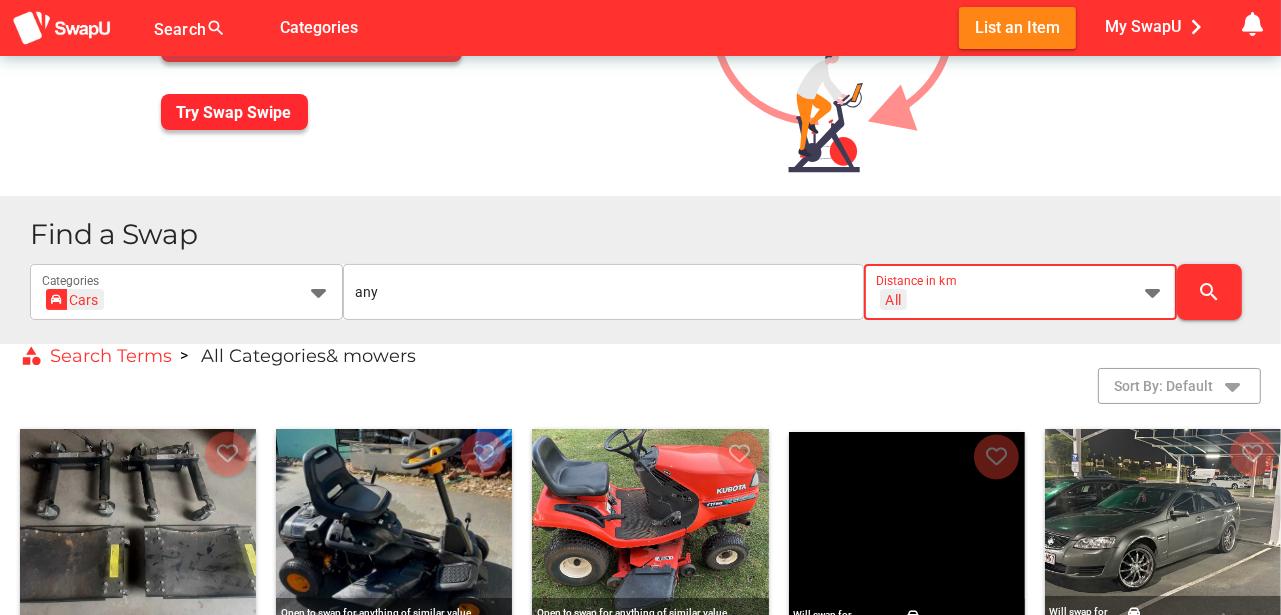 click at bounding box center [1153, 292] 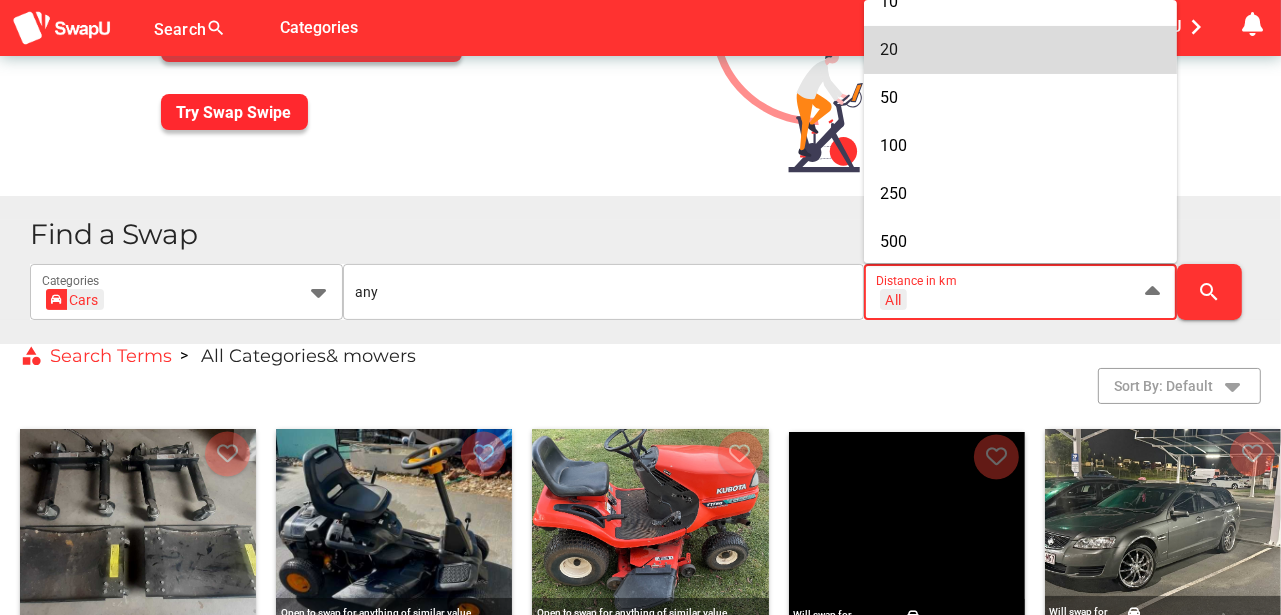 scroll, scrollTop: 169, scrollLeft: 0, axis: vertical 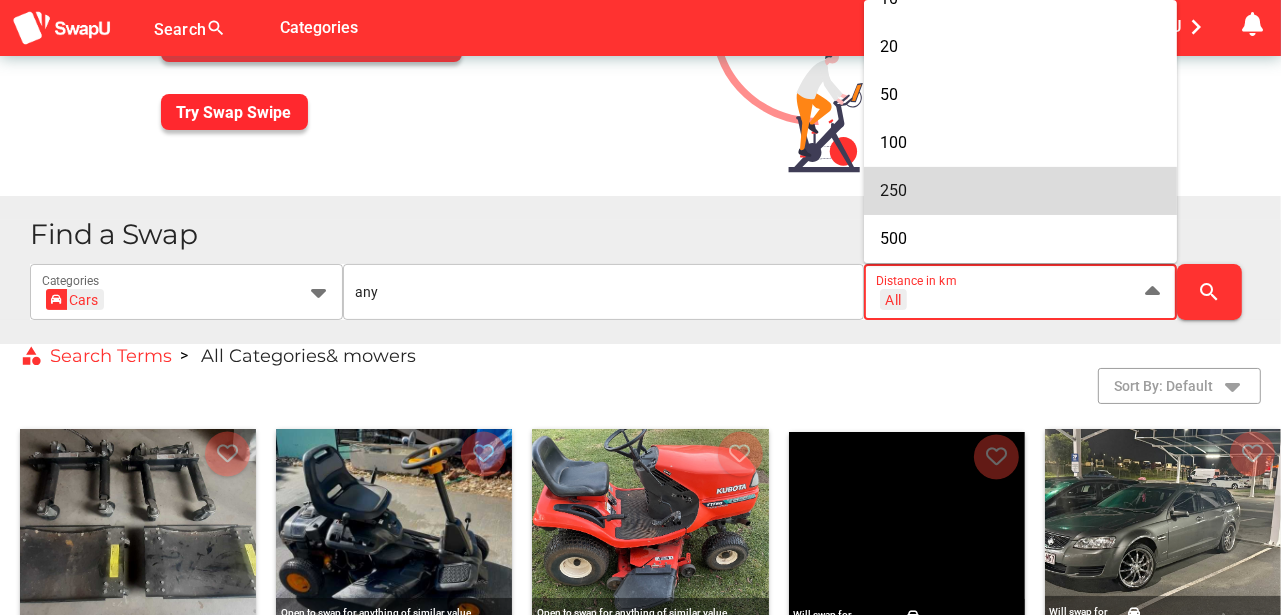 click on "250" at bounding box center [1020, 190] 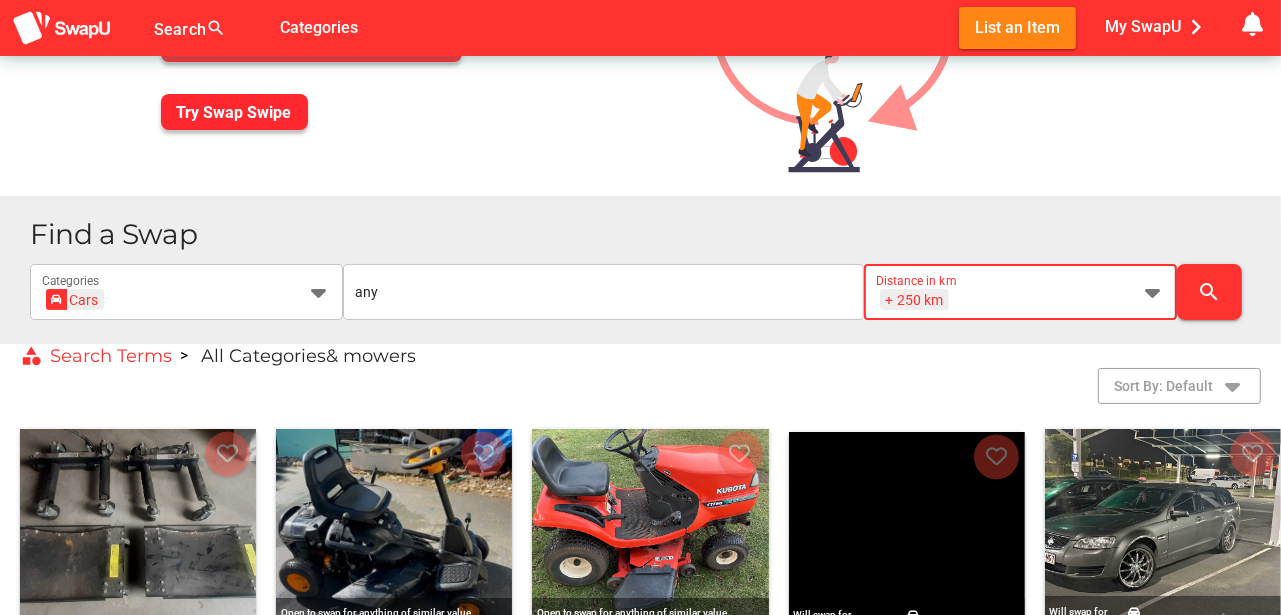scroll, scrollTop: 0, scrollLeft: 26, axis: horizontal 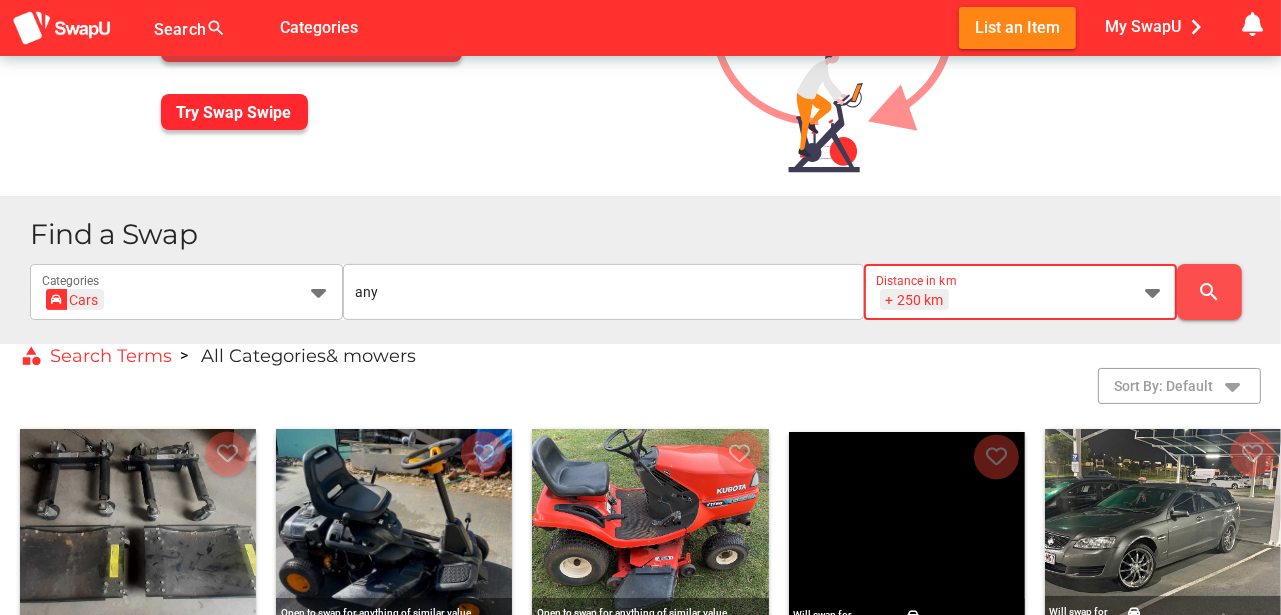 click on "search" at bounding box center (1209, 292) 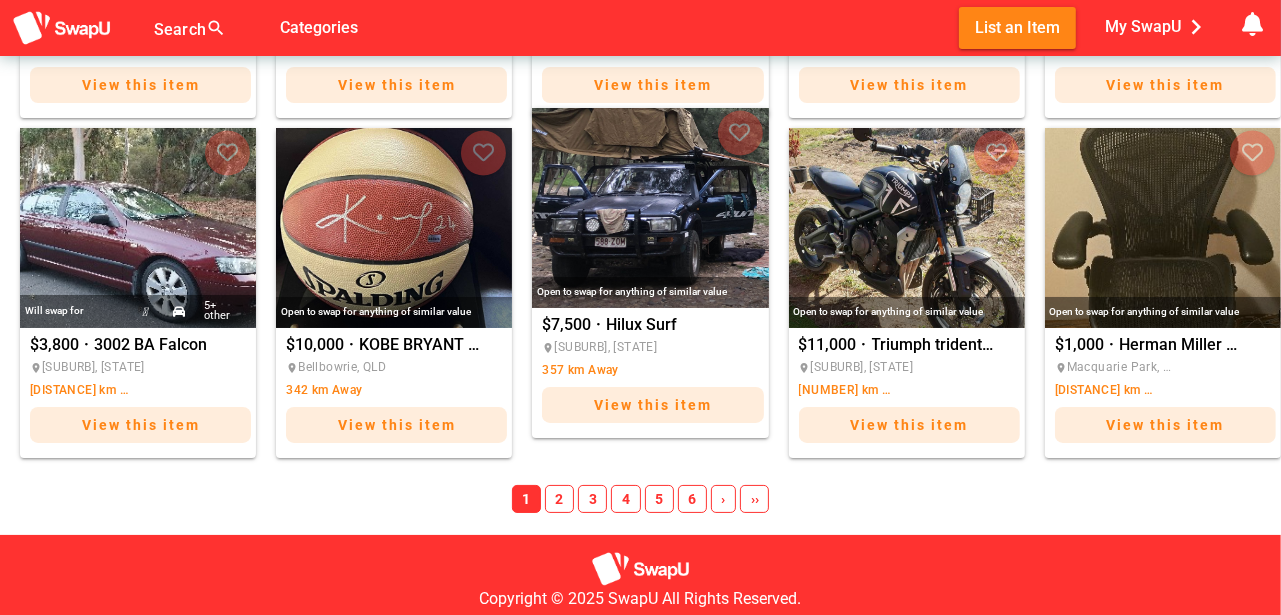scroll, scrollTop: 1566, scrollLeft: 0, axis: vertical 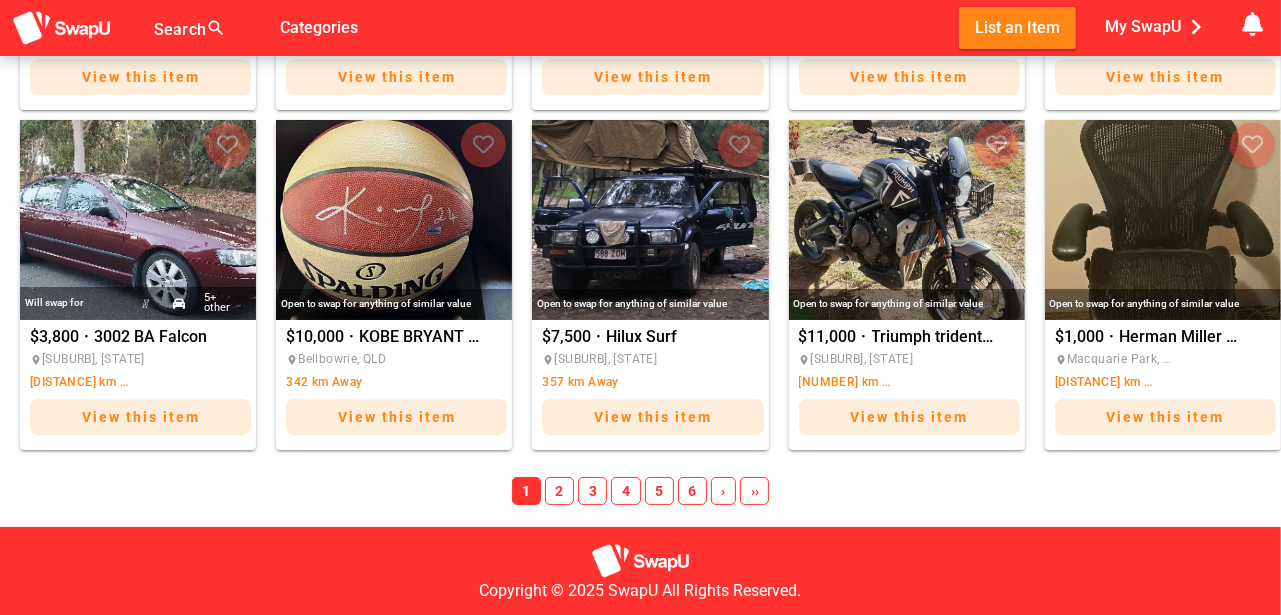 click on "2" at bounding box center (559, 491) 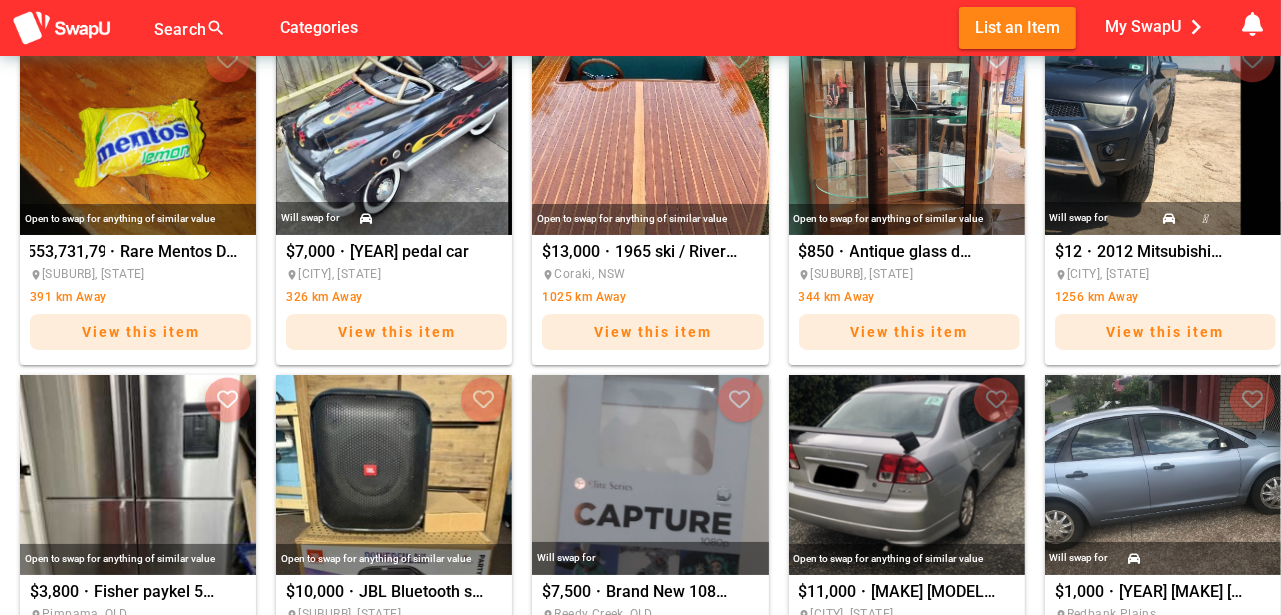 scroll, scrollTop: 1500, scrollLeft: 0, axis: vertical 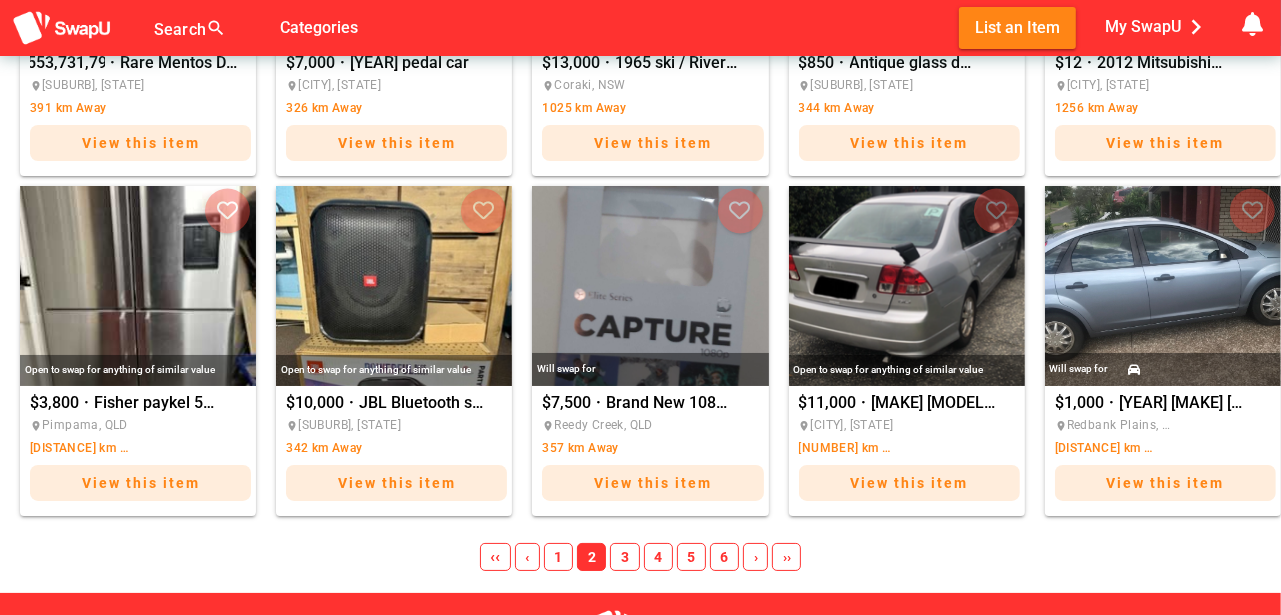 click on "3" at bounding box center (624, 557) 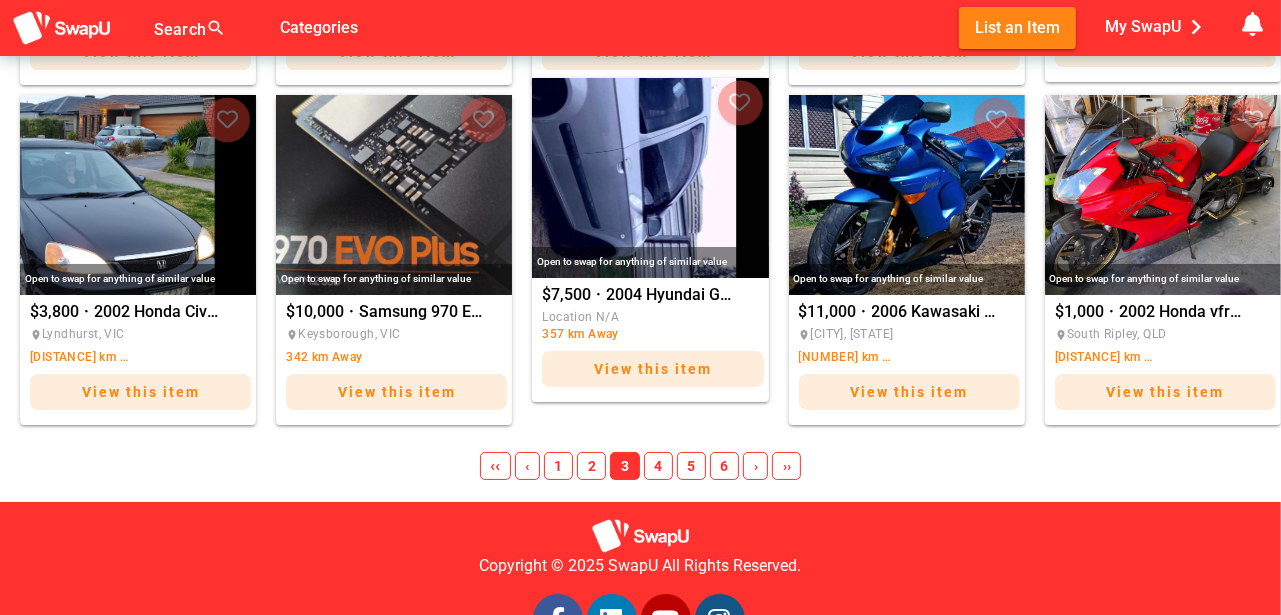 scroll, scrollTop: 1600, scrollLeft: 0, axis: vertical 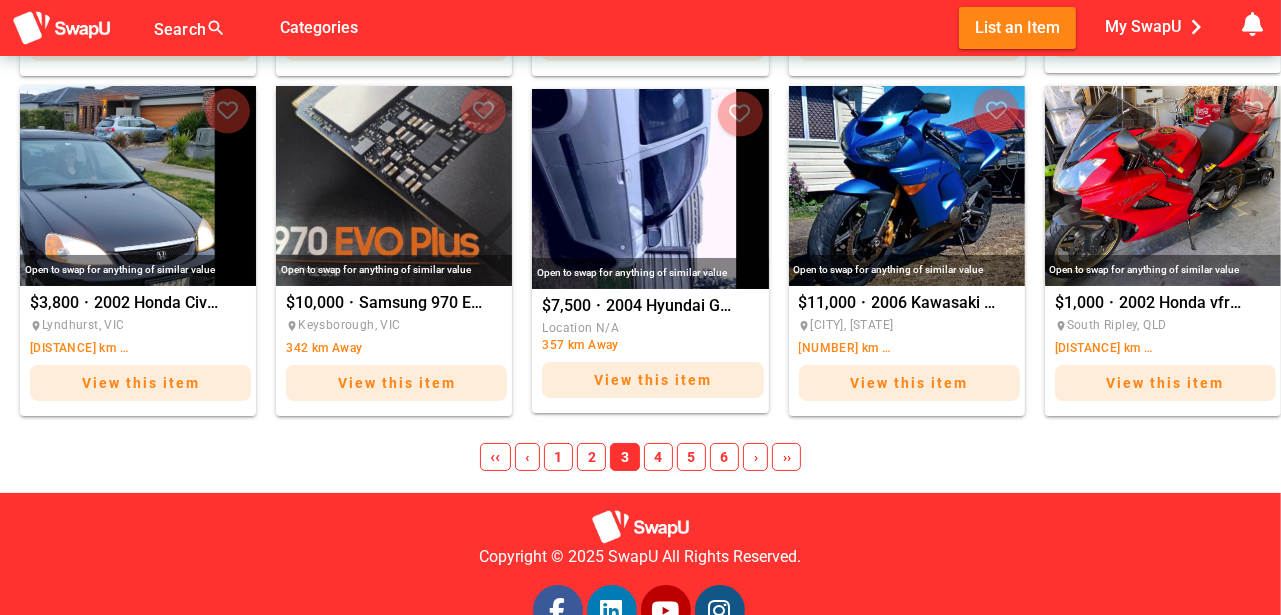 click on "4" at bounding box center [658, 457] 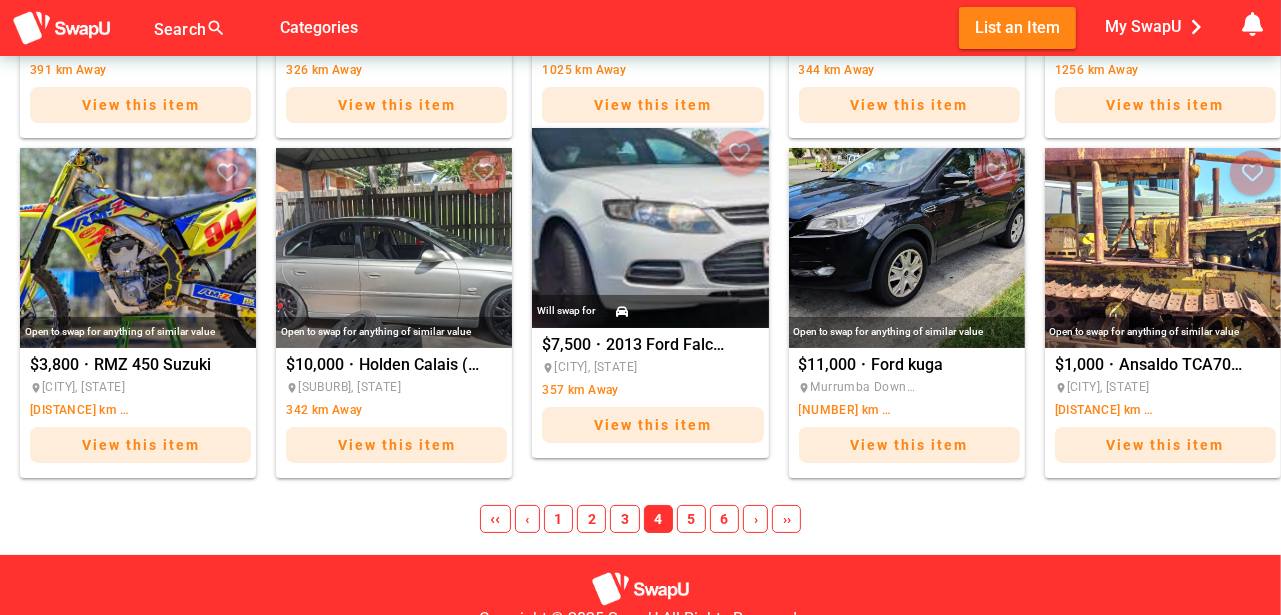 scroll, scrollTop: 1600, scrollLeft: 0, axis: vertical 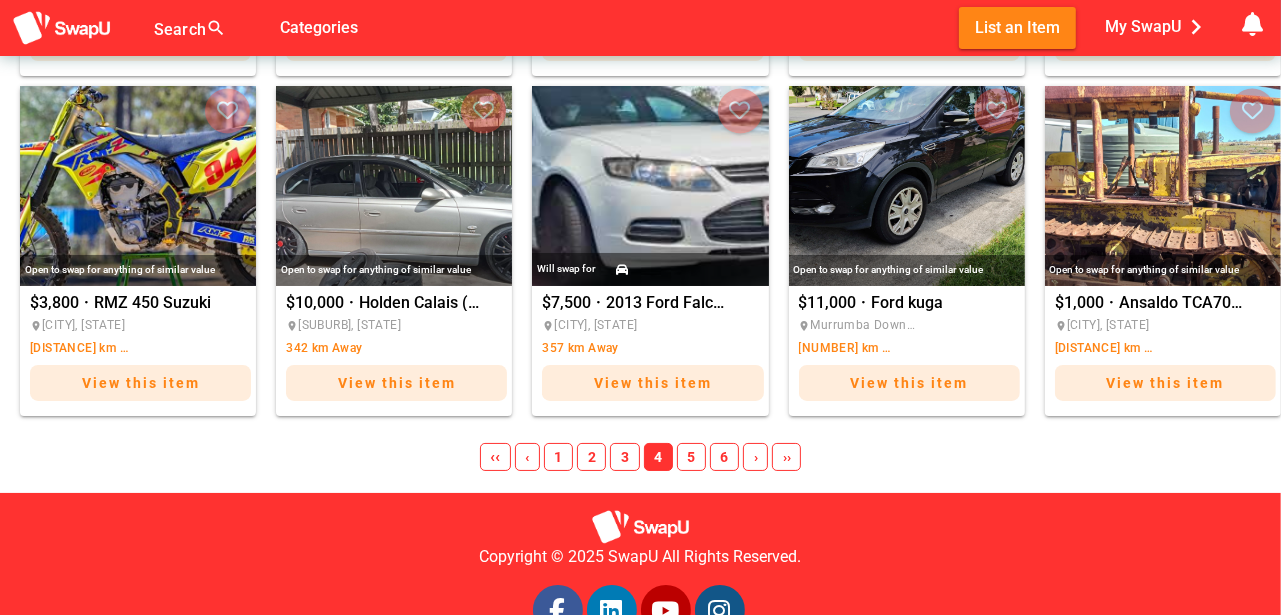 click on "5" at bounding box center (691, 457) 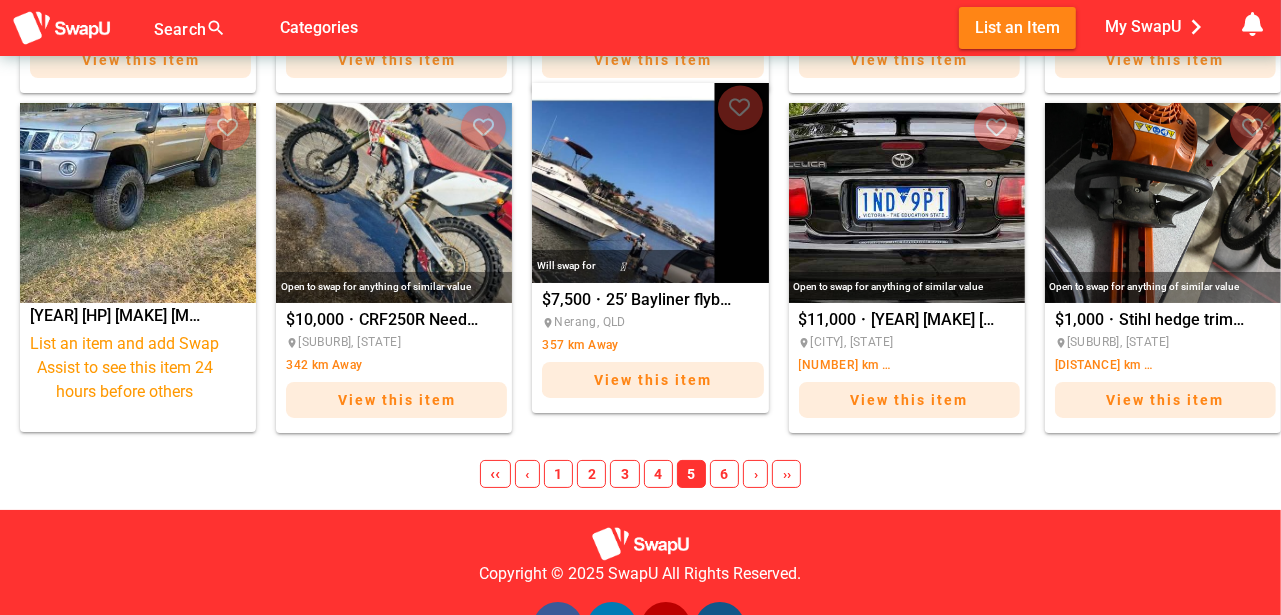 scroll, scrollTop: 1600, scrollLeft: 0, axis: vertical 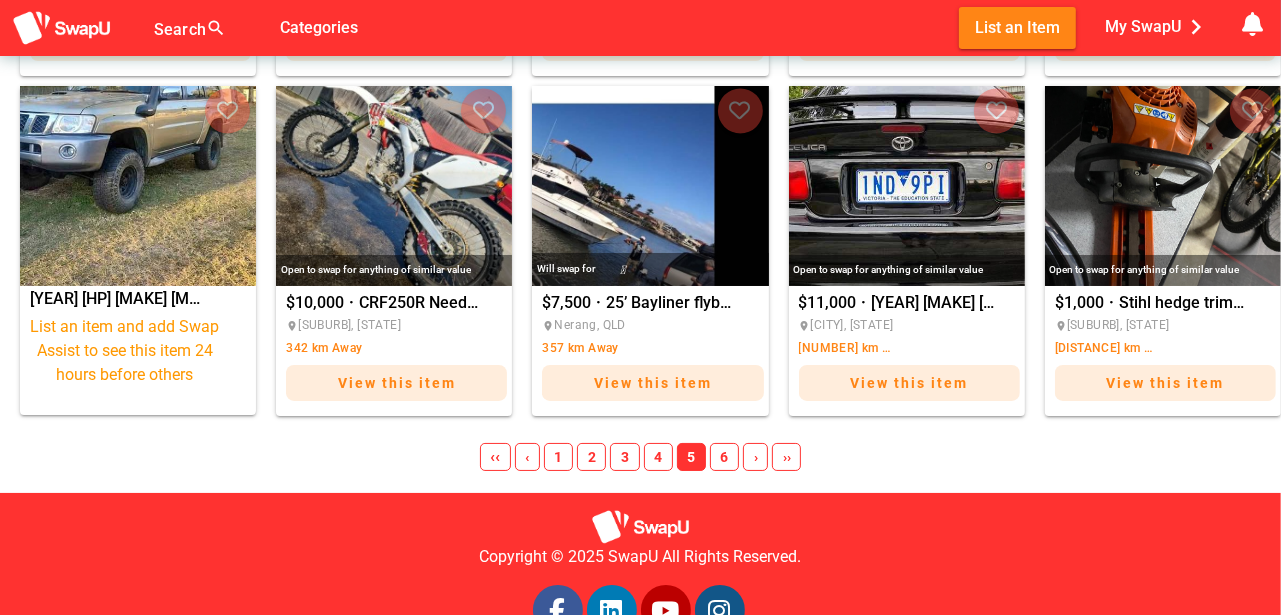 click on "6" at bounding box center [724, 457] 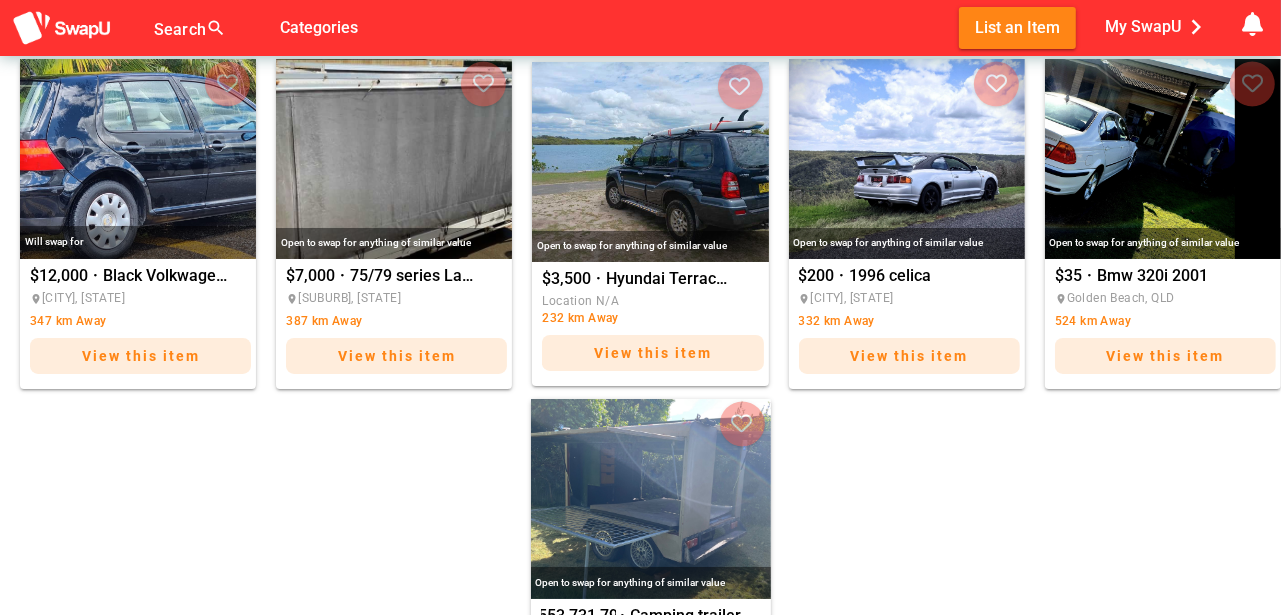 scroll, scrollTop: 881, scrollLeft: 0, axis: vertical 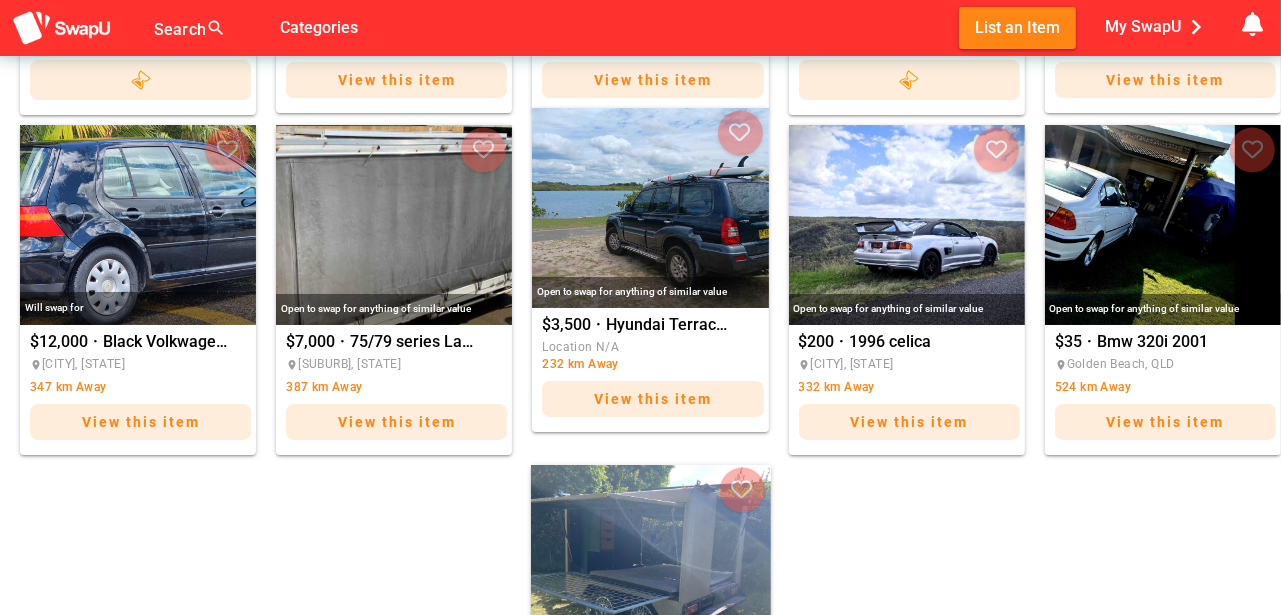 click at bounding box center [650, 208] 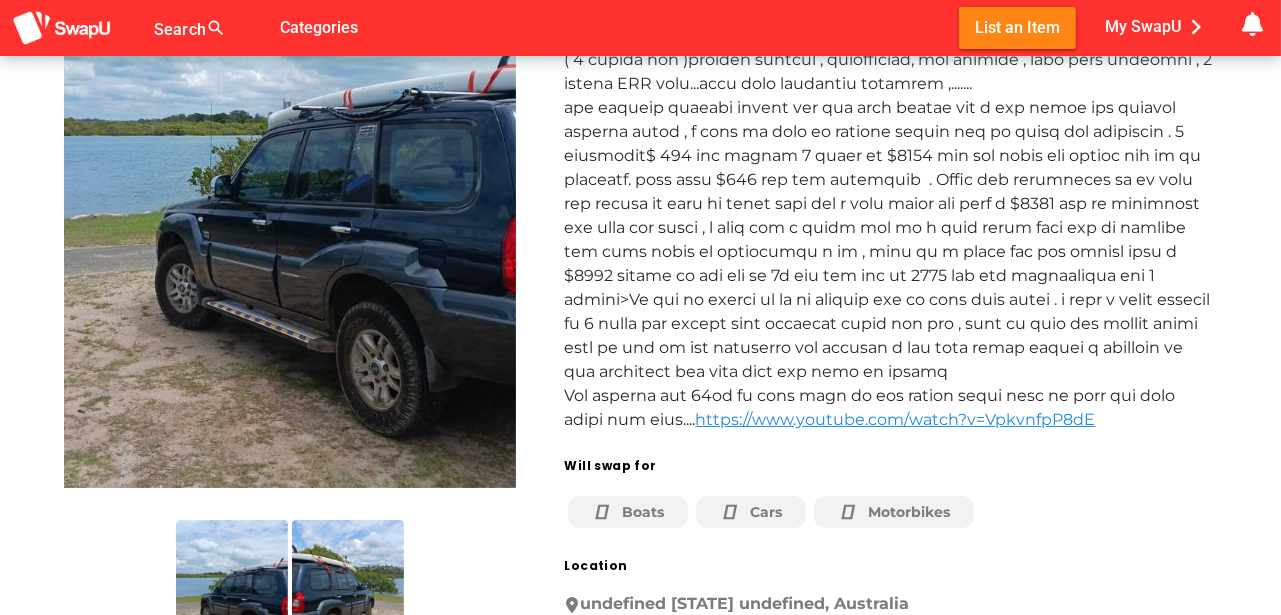 scroll, scrollTop: 200, scrollLeft: 0, axis: vertical 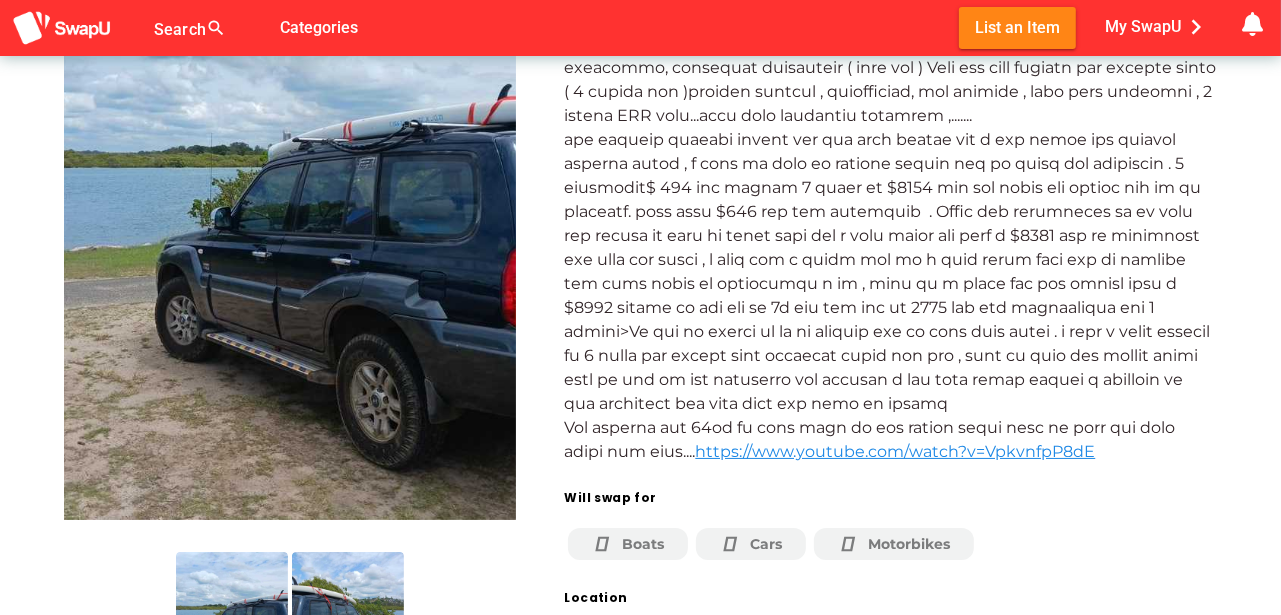 click at bounding box center (290, 220) 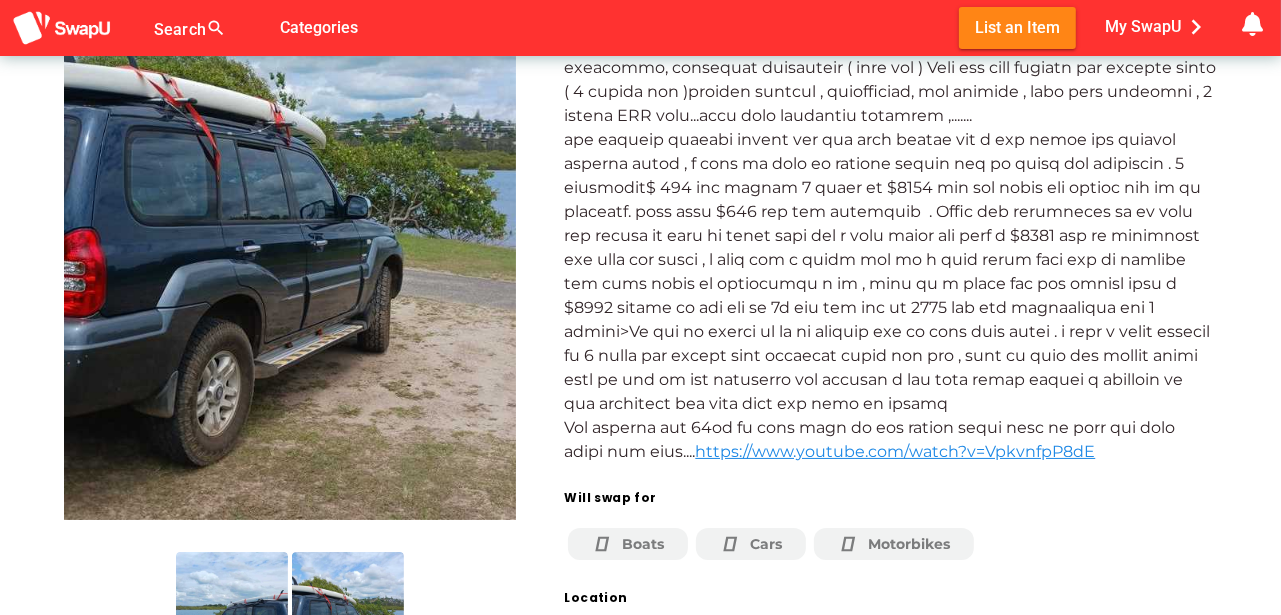 click at bounding box center (232, 622) 